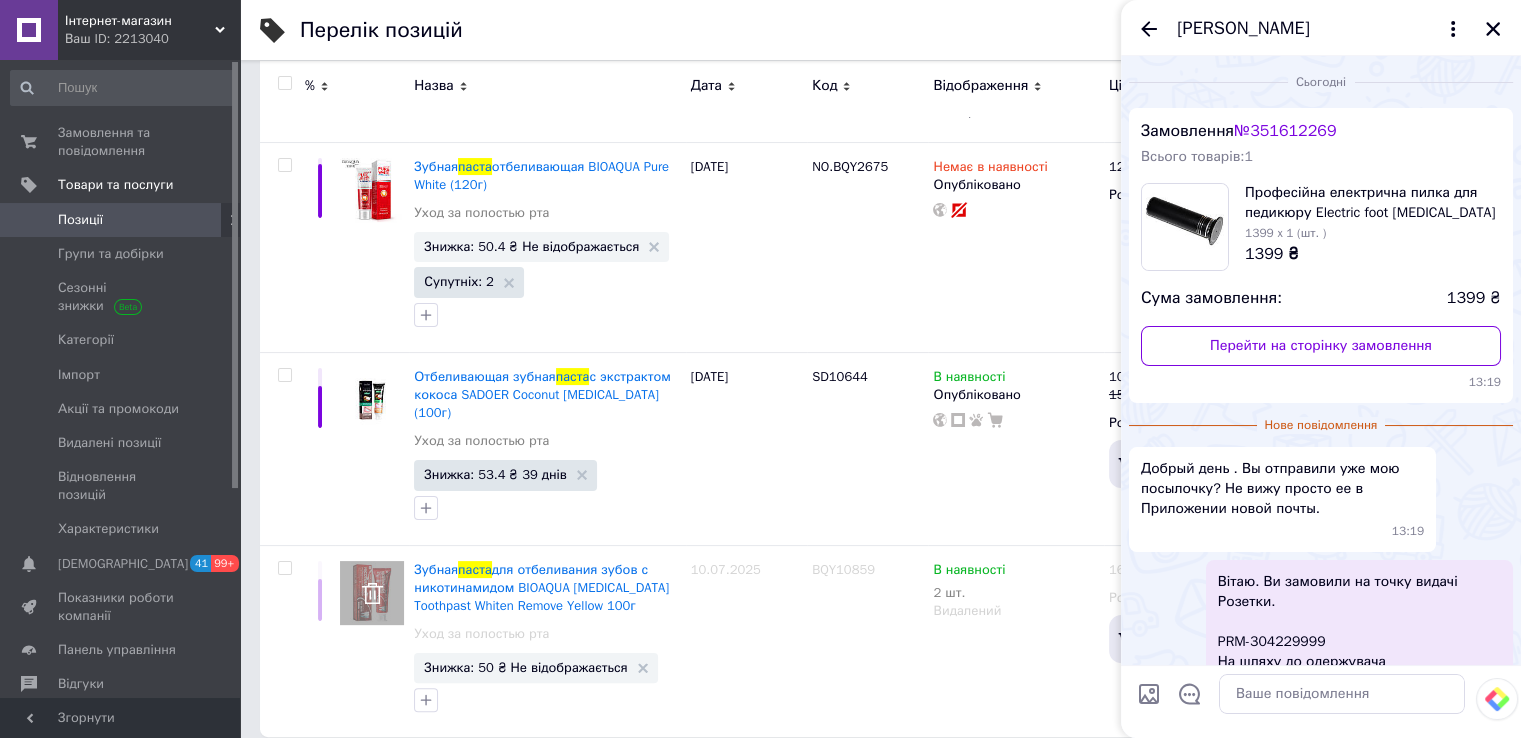 scroll, scrollTop: 289, scrollLeft: 0, axis: vertical 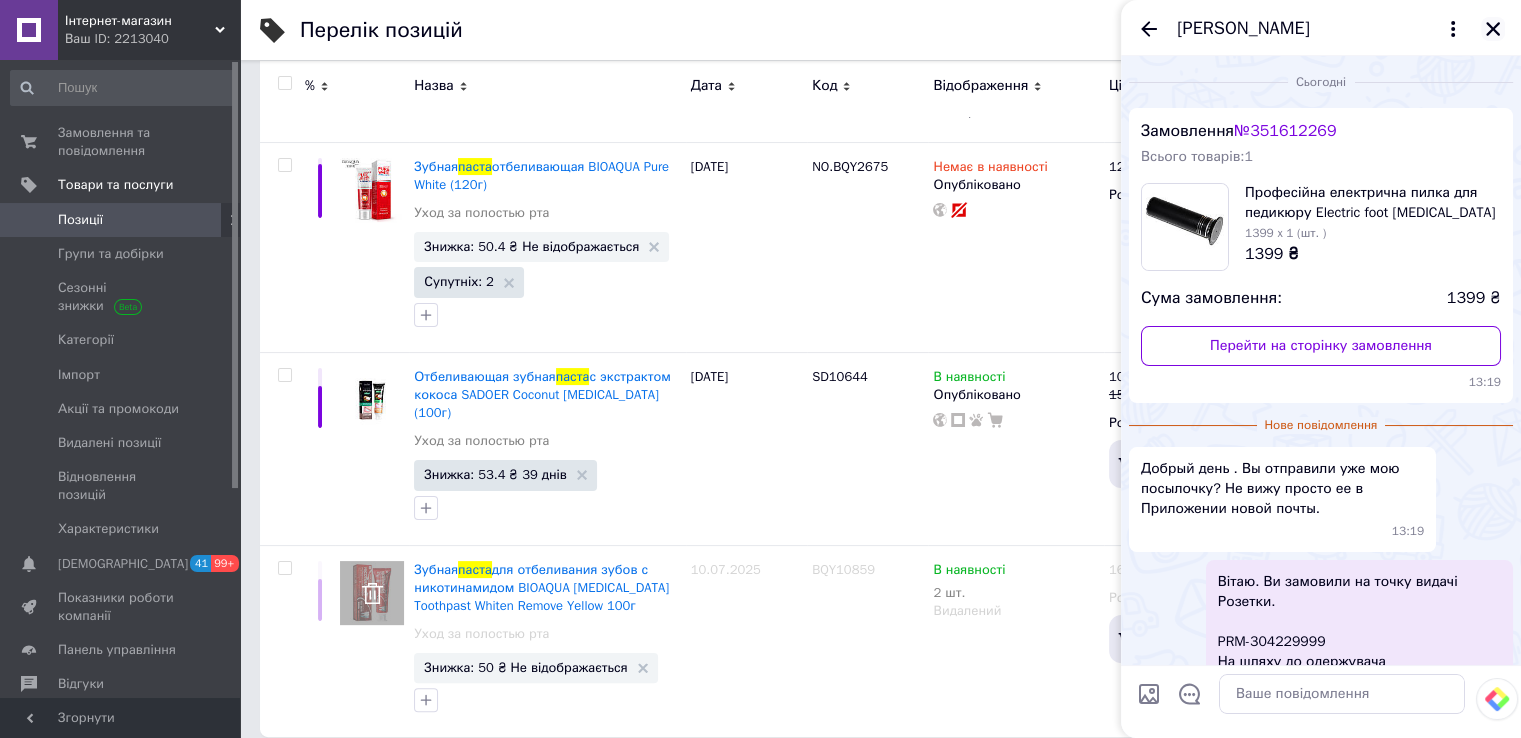 click 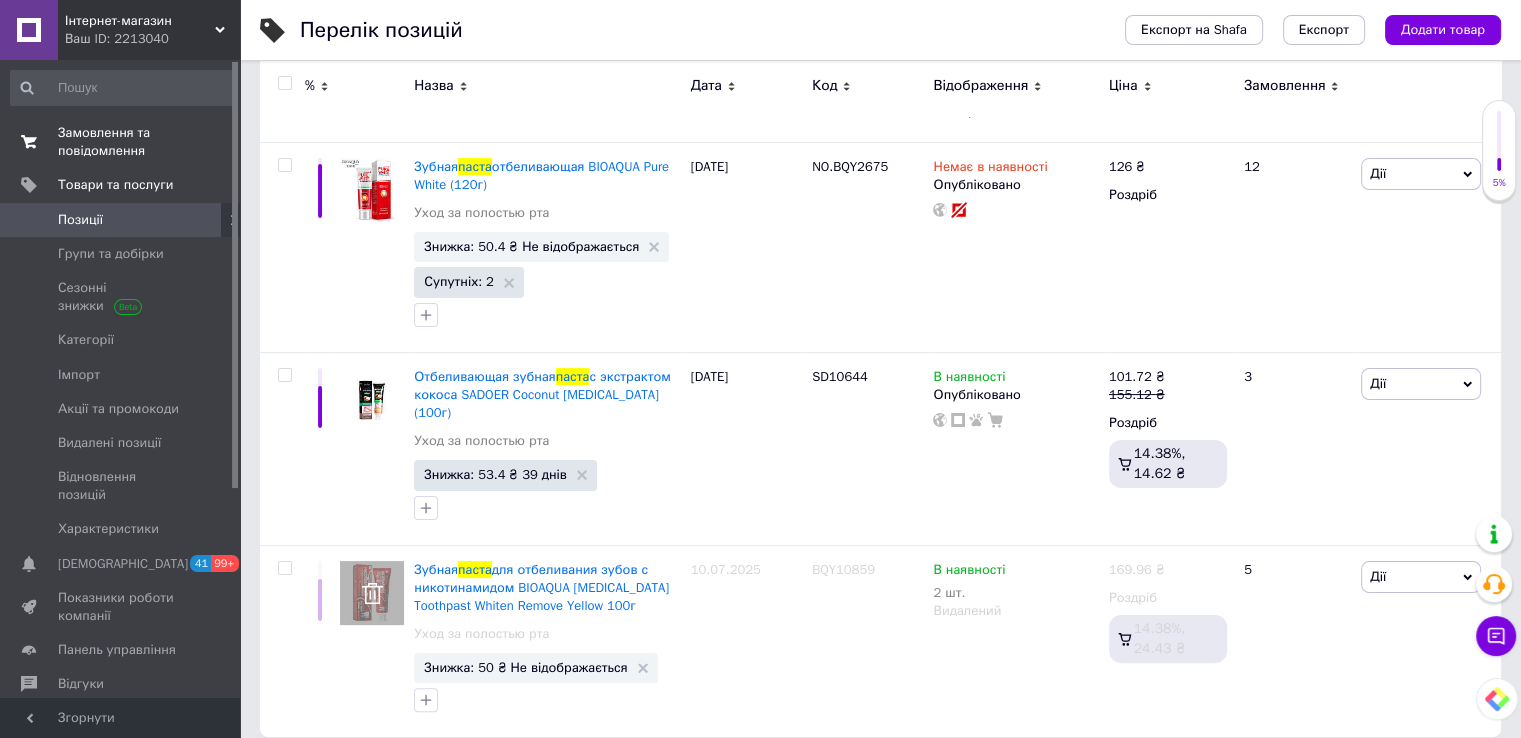 click on "Замовлення та повідомлення" at bounding box center (121, 142) 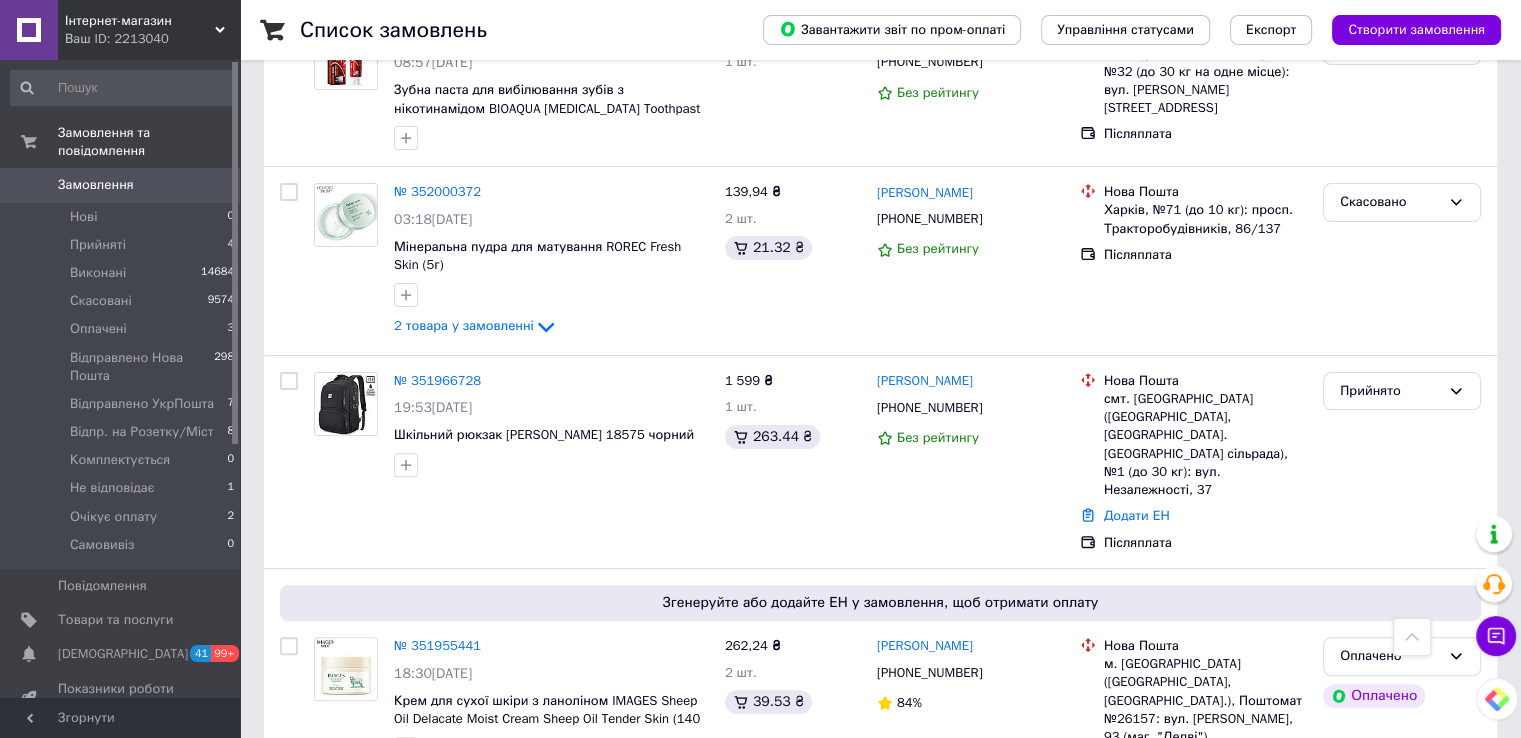 scroll, scrollTop: 900, scrollLeft: 0, axis: vertical 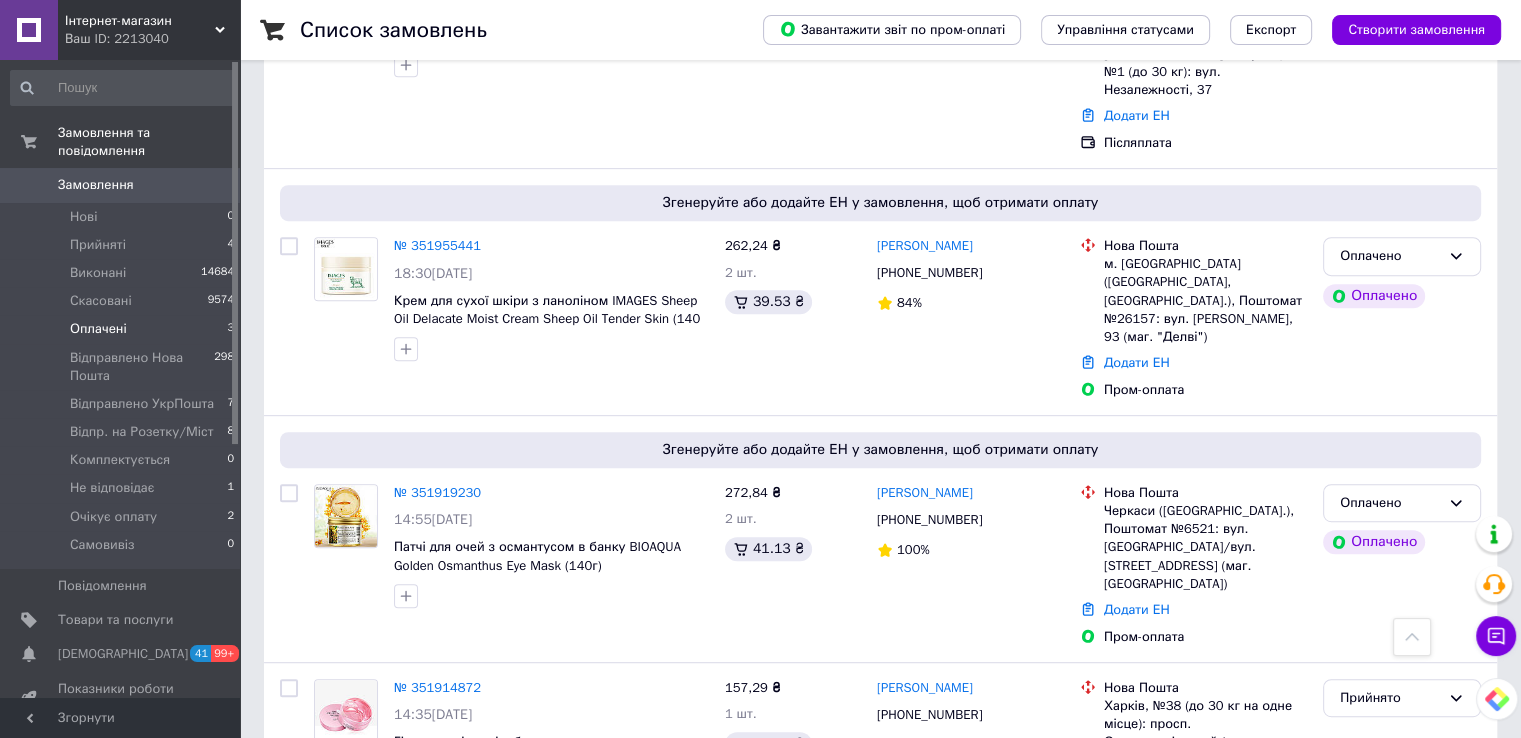 click on "Оплачені" at bounding box center (98, 329) 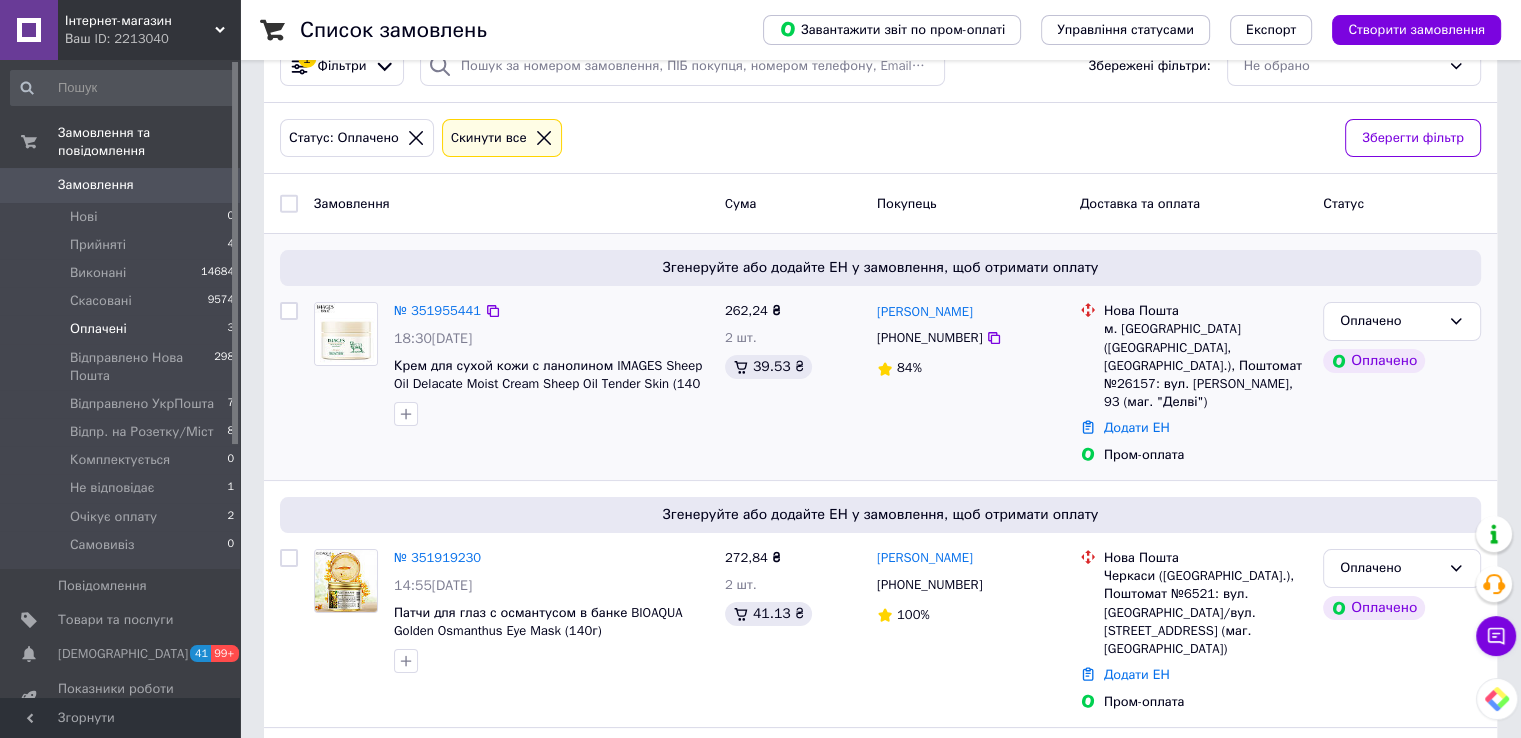 scroll, scrollTop: 100, scrollLeft: 0, axis: vertical 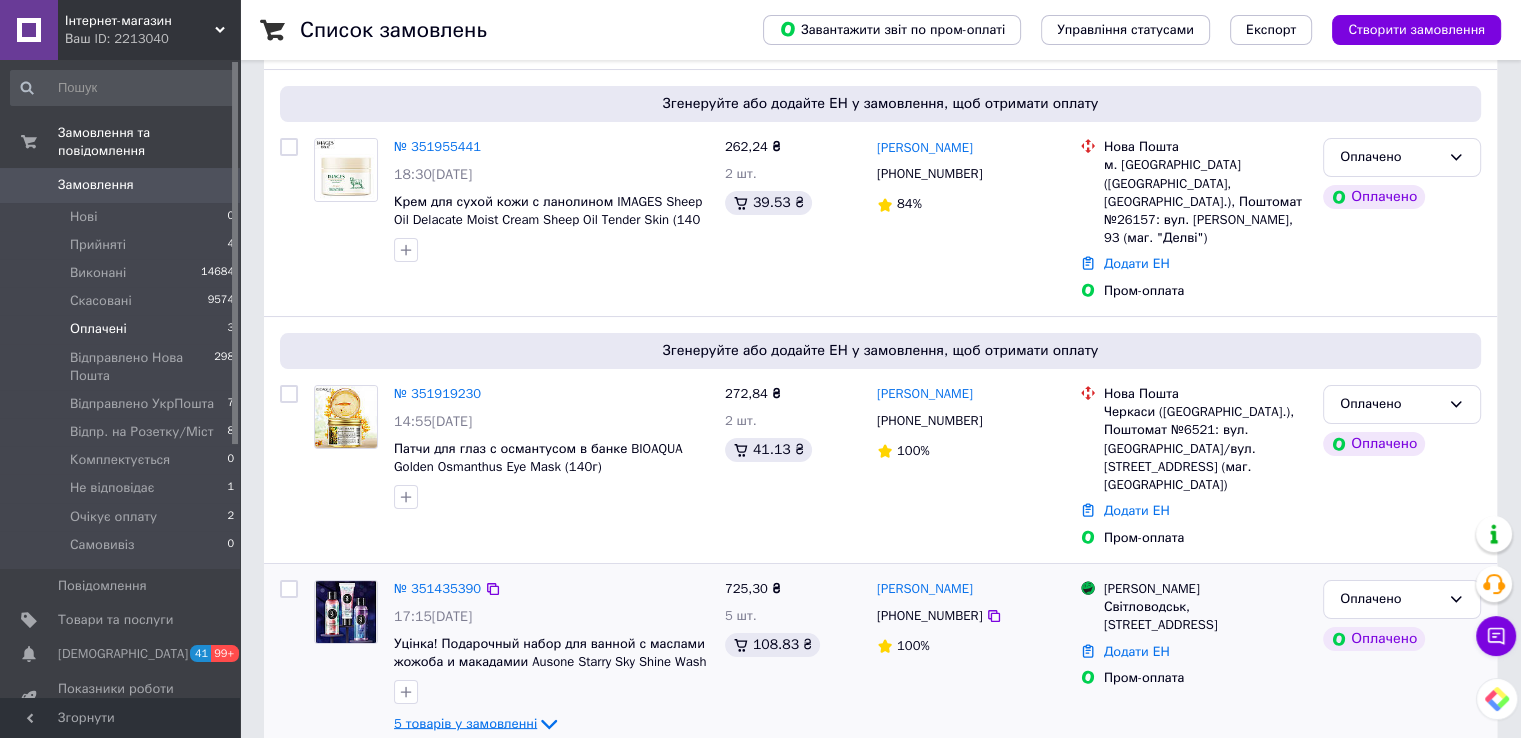 click on "5 товарів у замовленні" at bounding box center [465, 722] 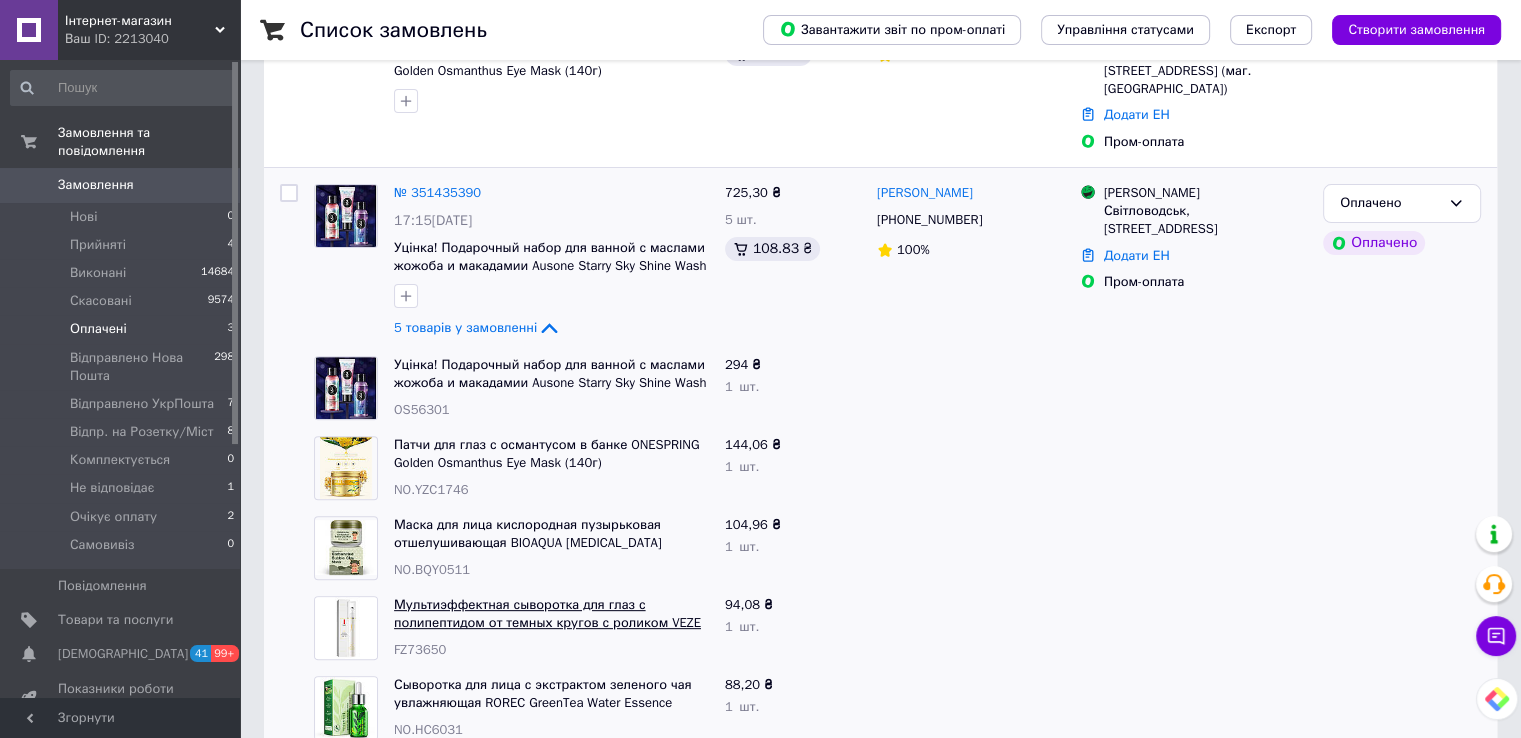 scroll, scrollTop: 618, scrollLeft: 0, axis: vertical 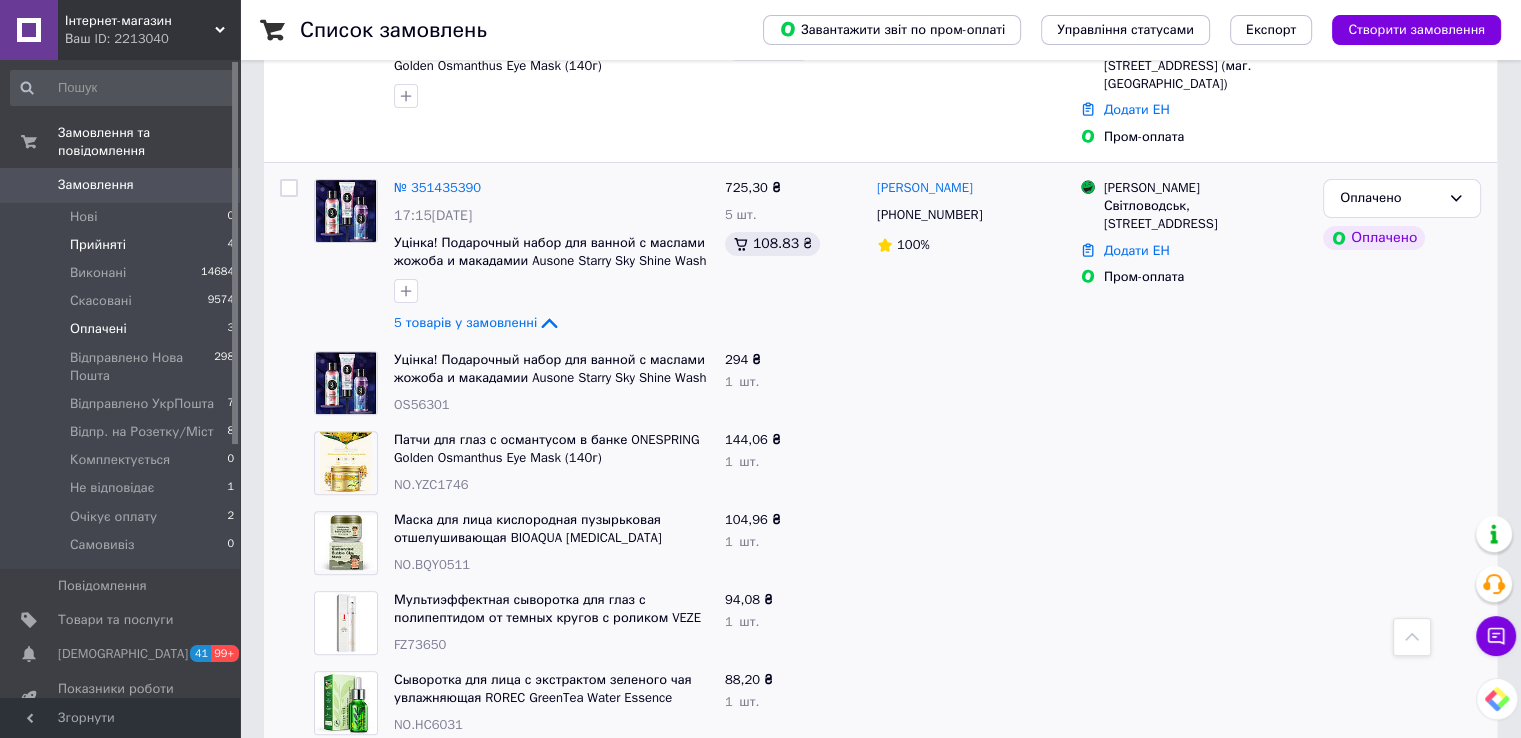 click on "Прийняті" at bounding box center [98, 245] 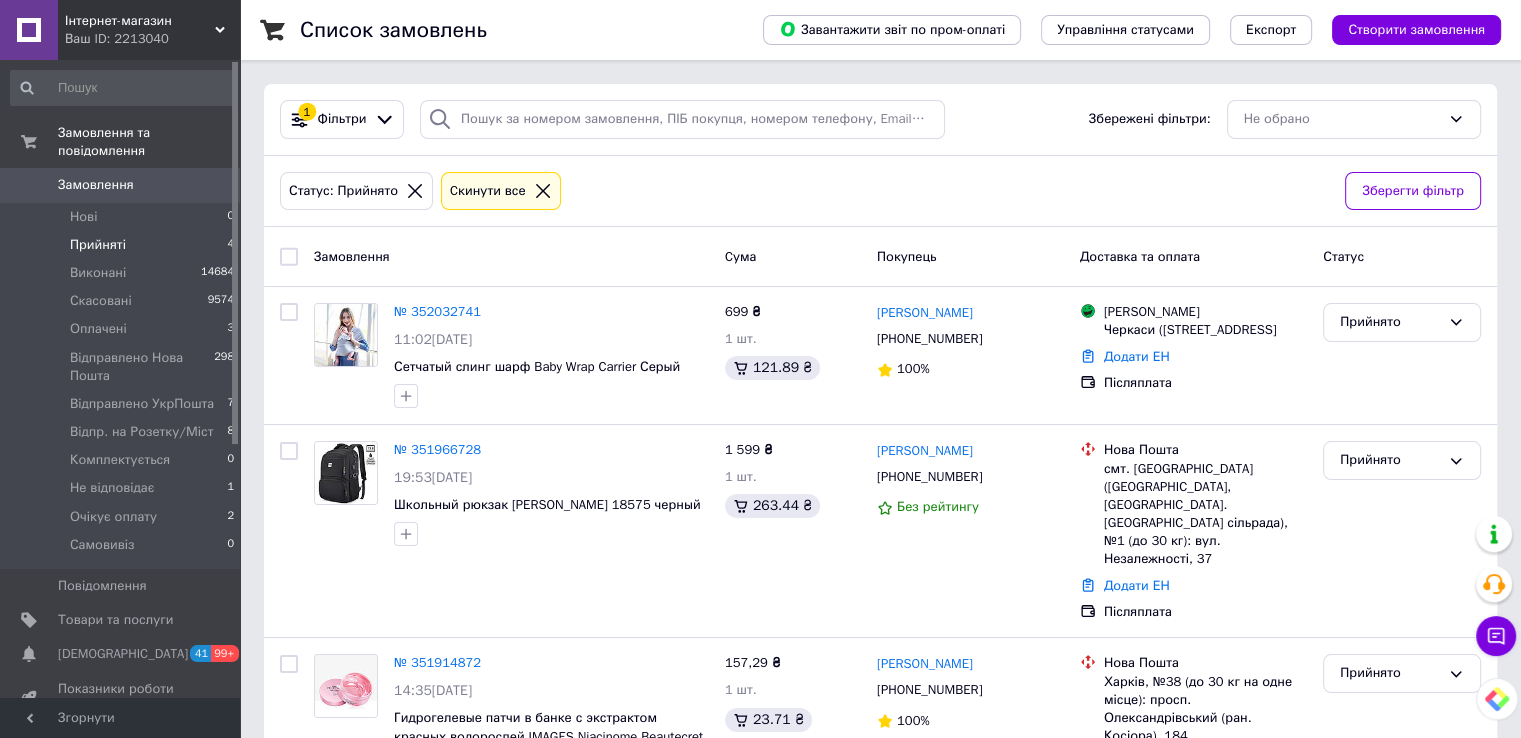 scroll, scrollTop: 0, scrollLeft: 0, axis: both 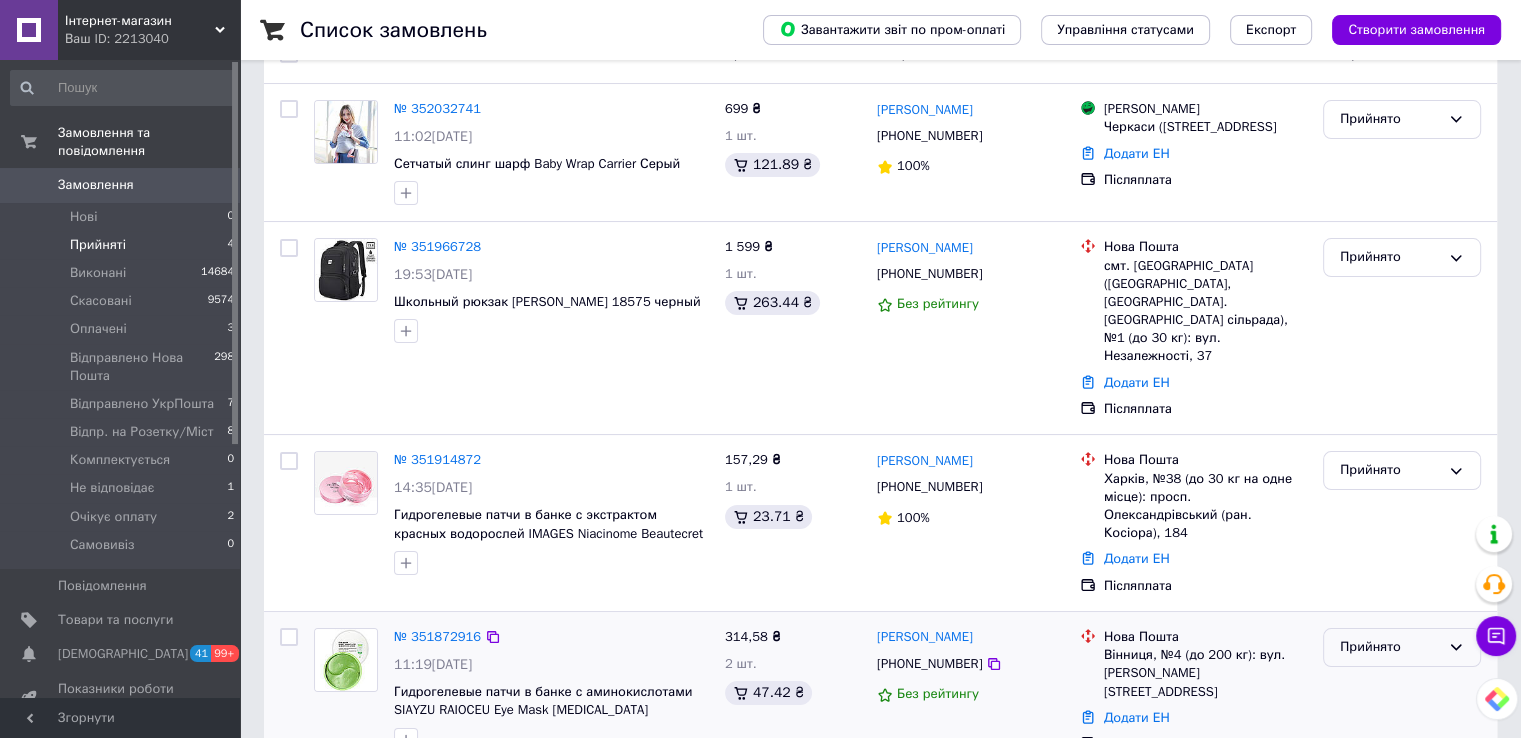 click on "Прийнято" at bounding box center [1390, 647] 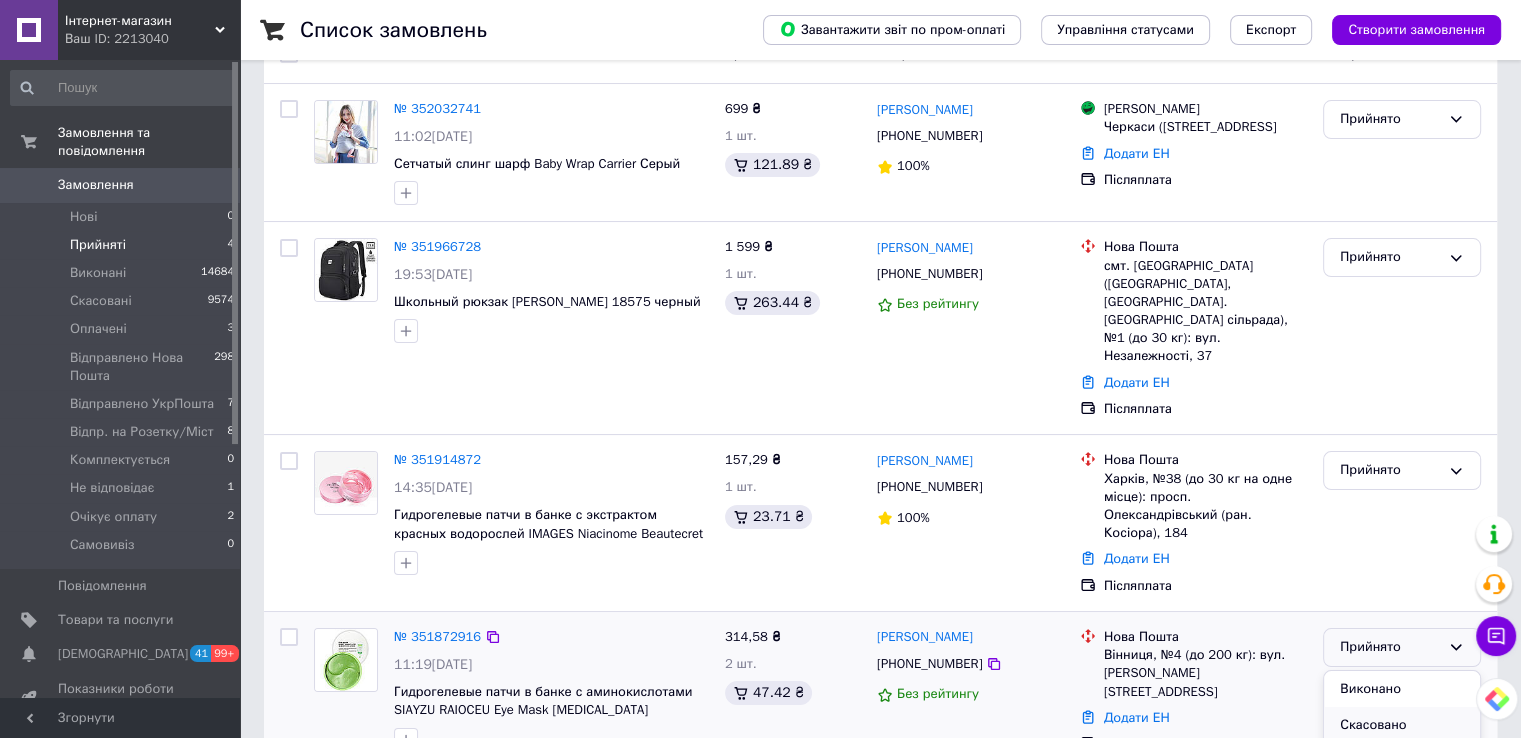 click on "Скасовано" at bounding box center (1402, 725) 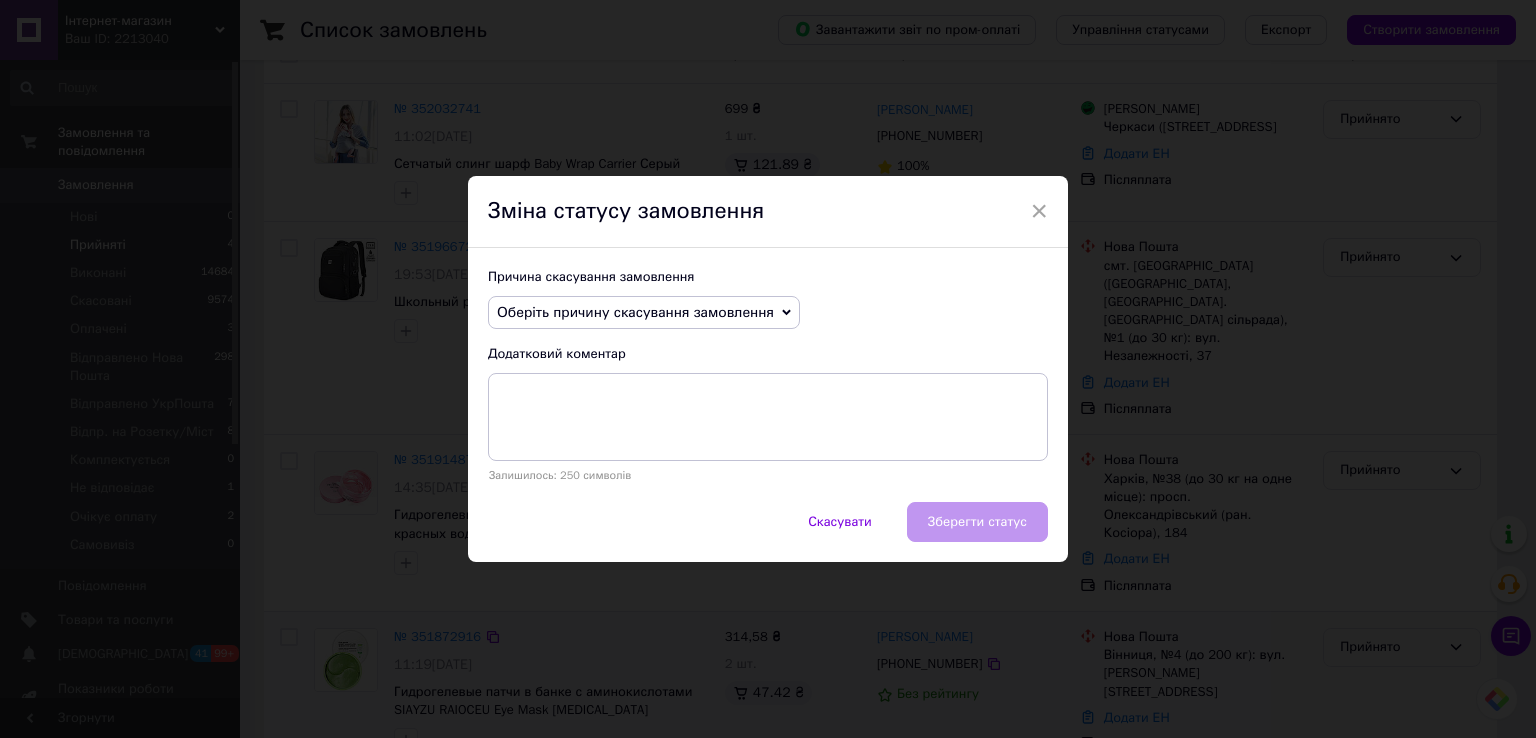 click on "Оберіть причину скасування замовлення" at bounding box center [635, 312] 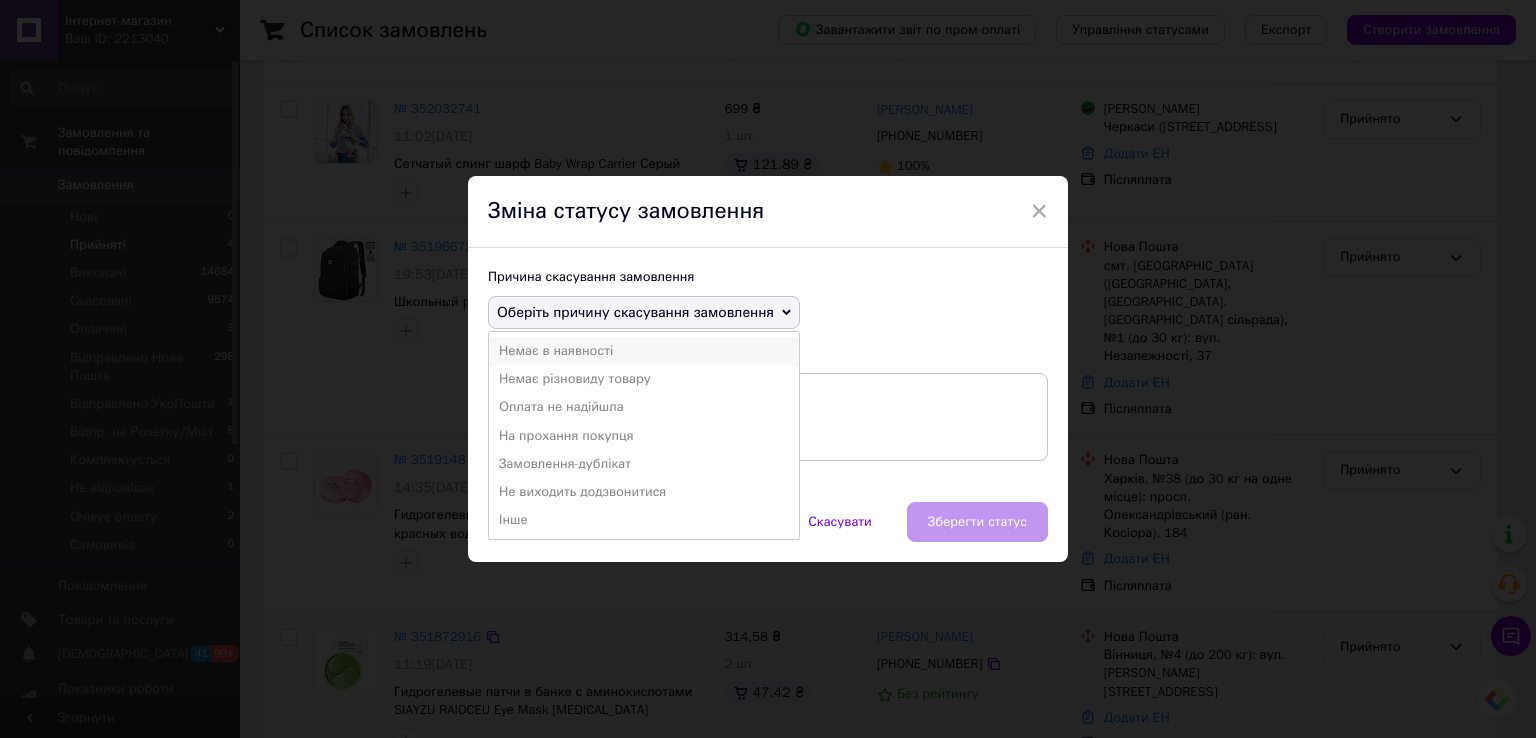 click on "Немає в наявності" at bounding box center (644, 351) 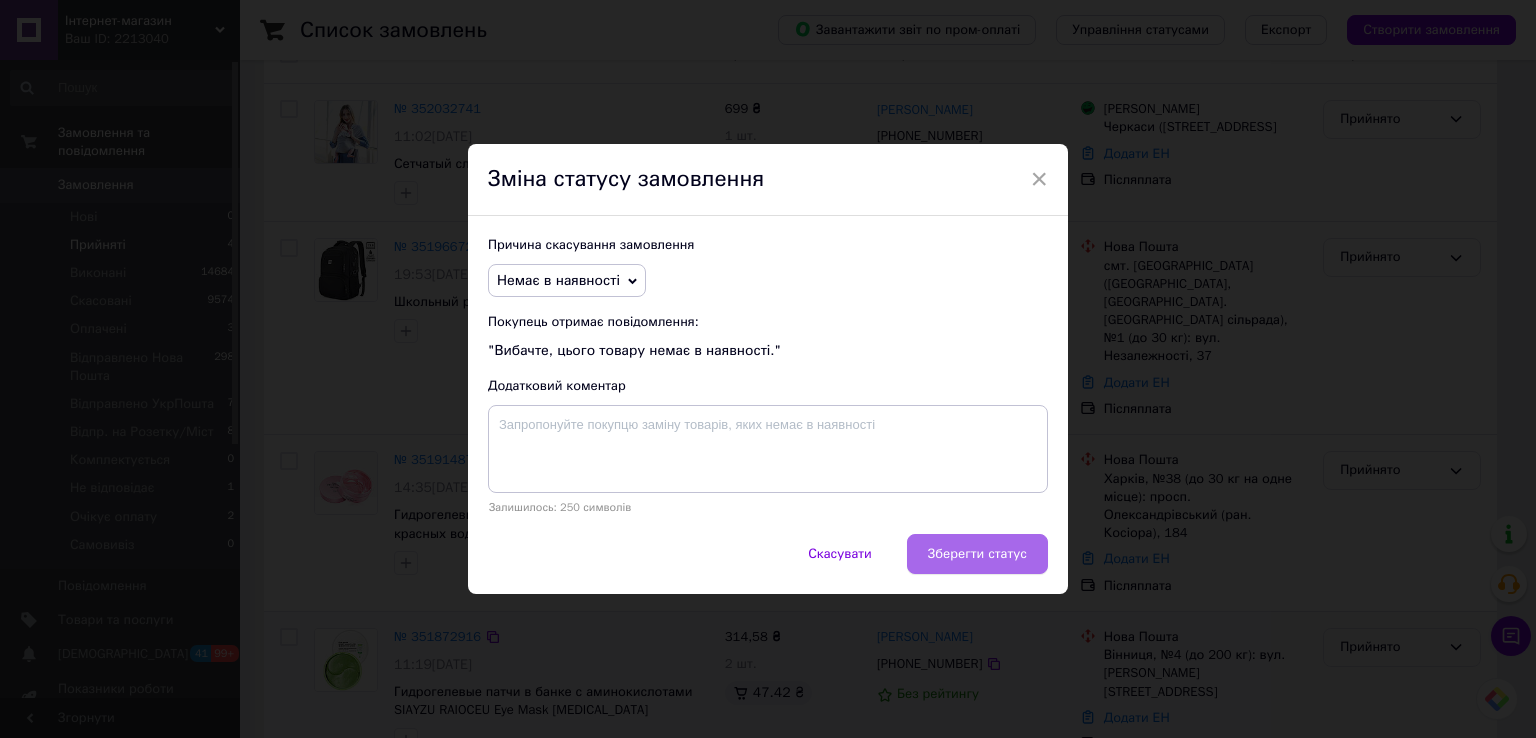 click on "Зберегти статус" at bounding box center (977, 554) 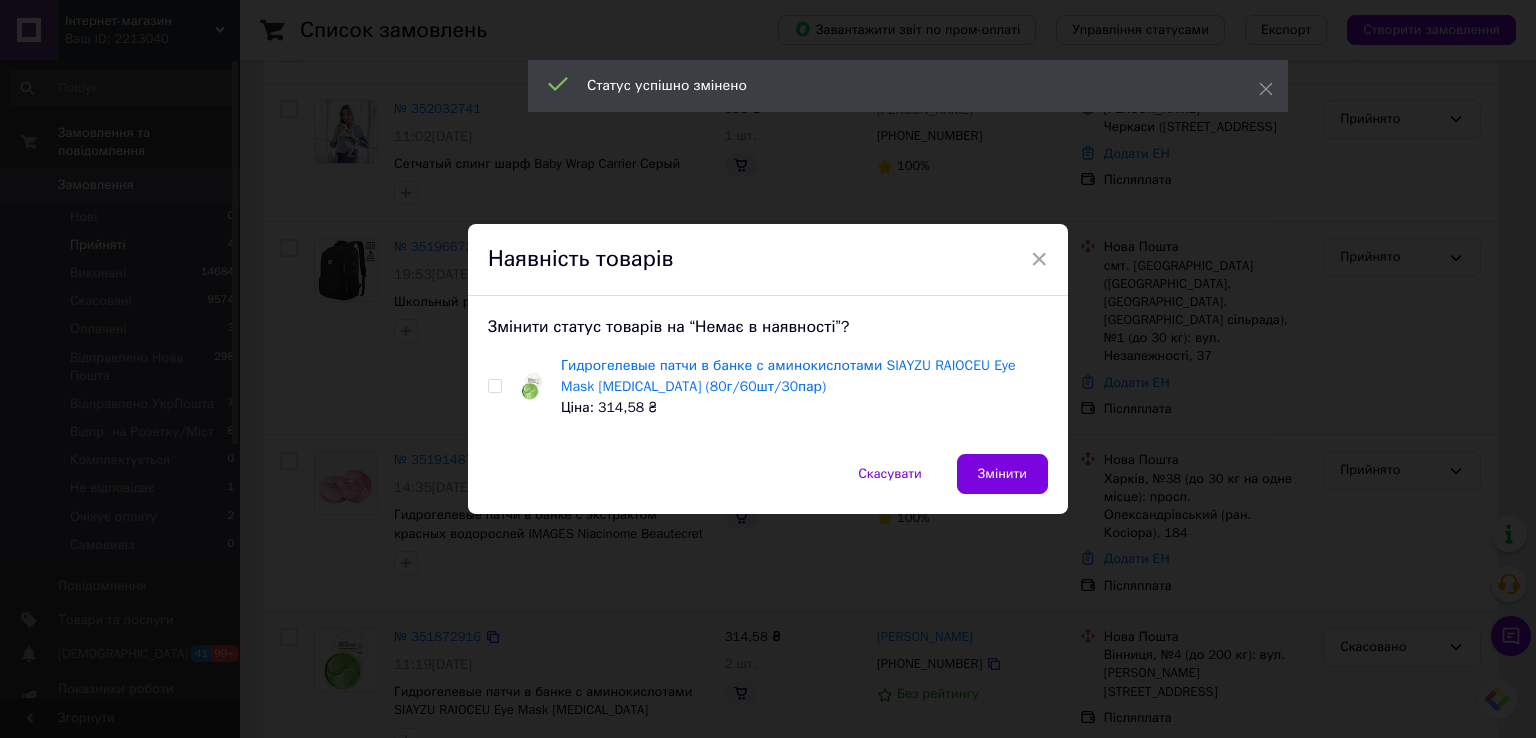 click at bounding box center [494, 386] 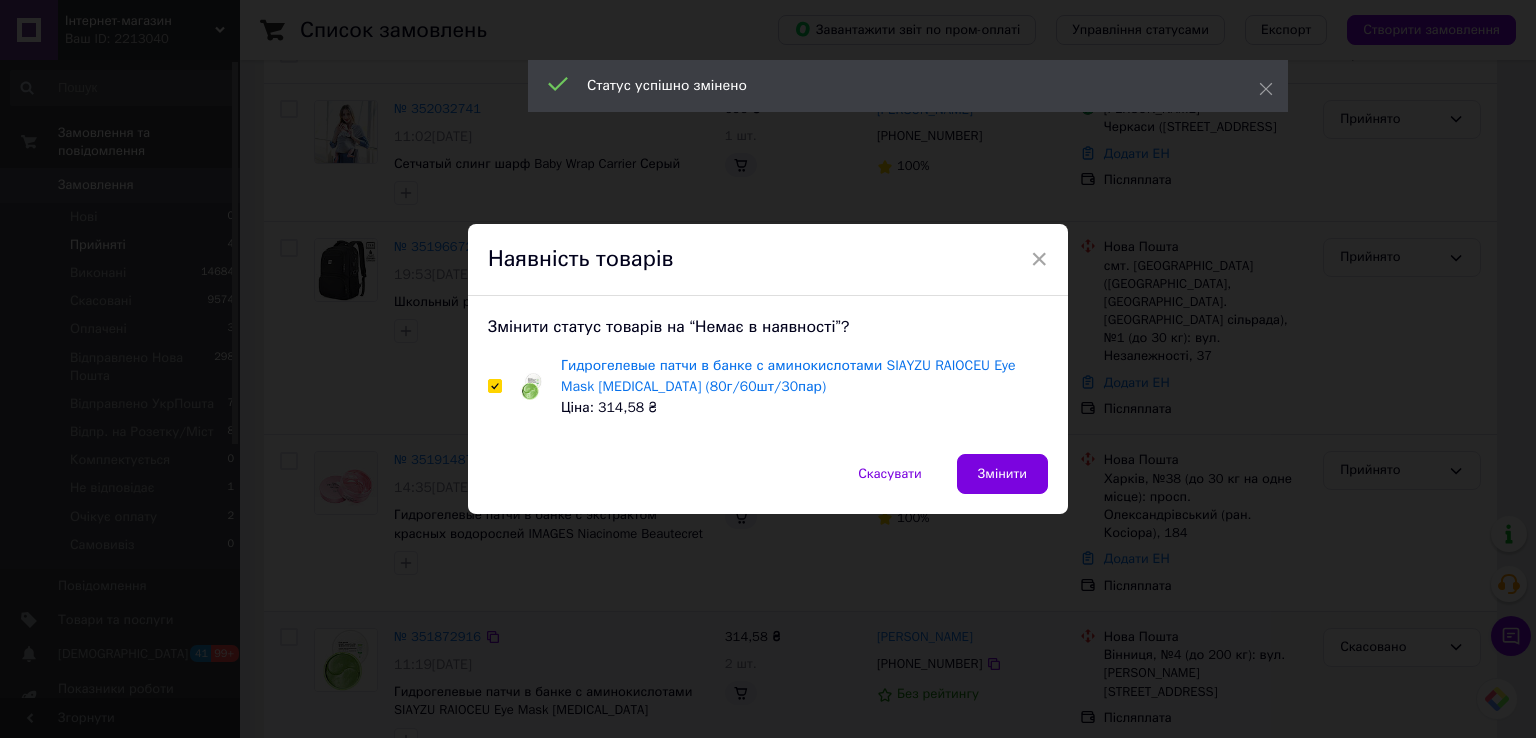 checkbox on "true" 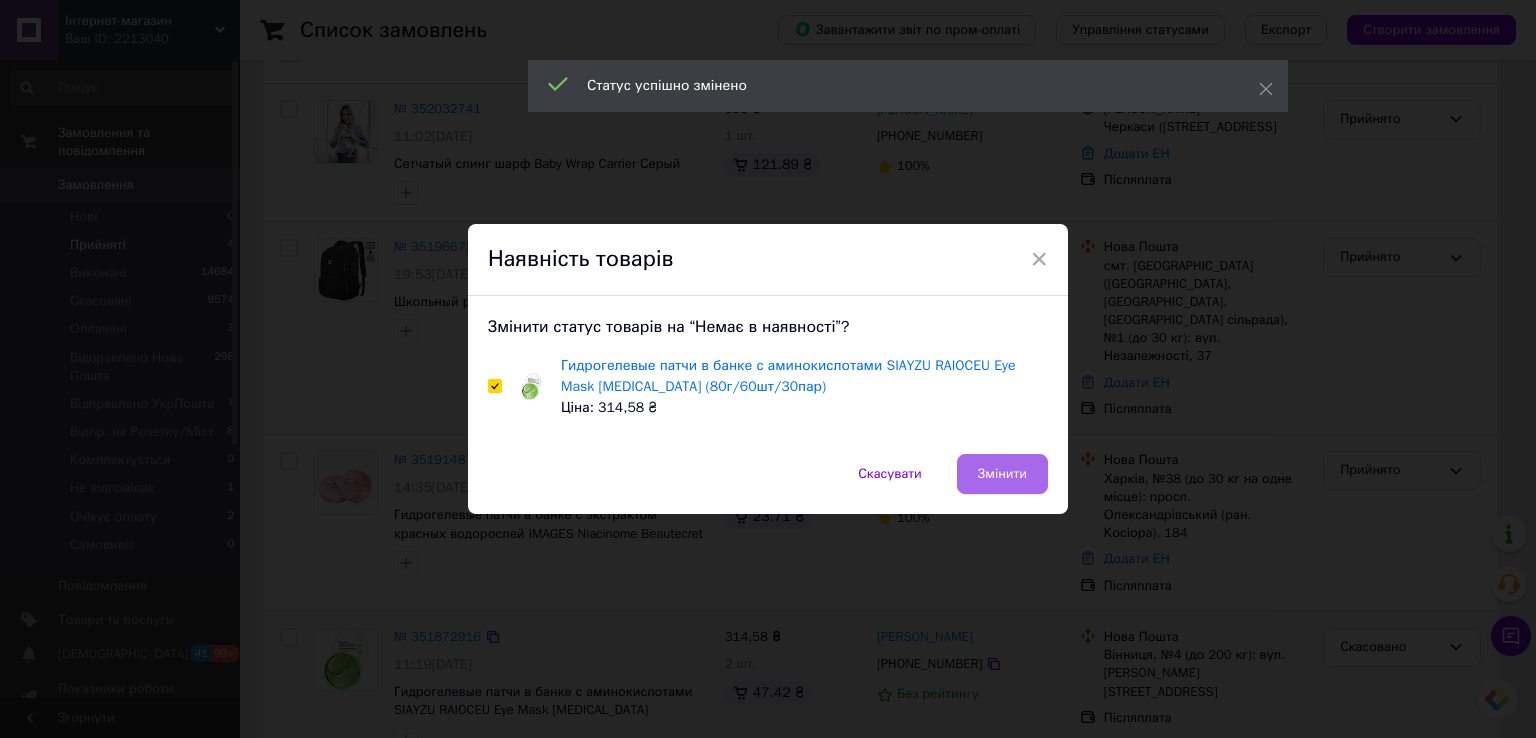 click on "Змінити" at bounding box center (1002, 474) 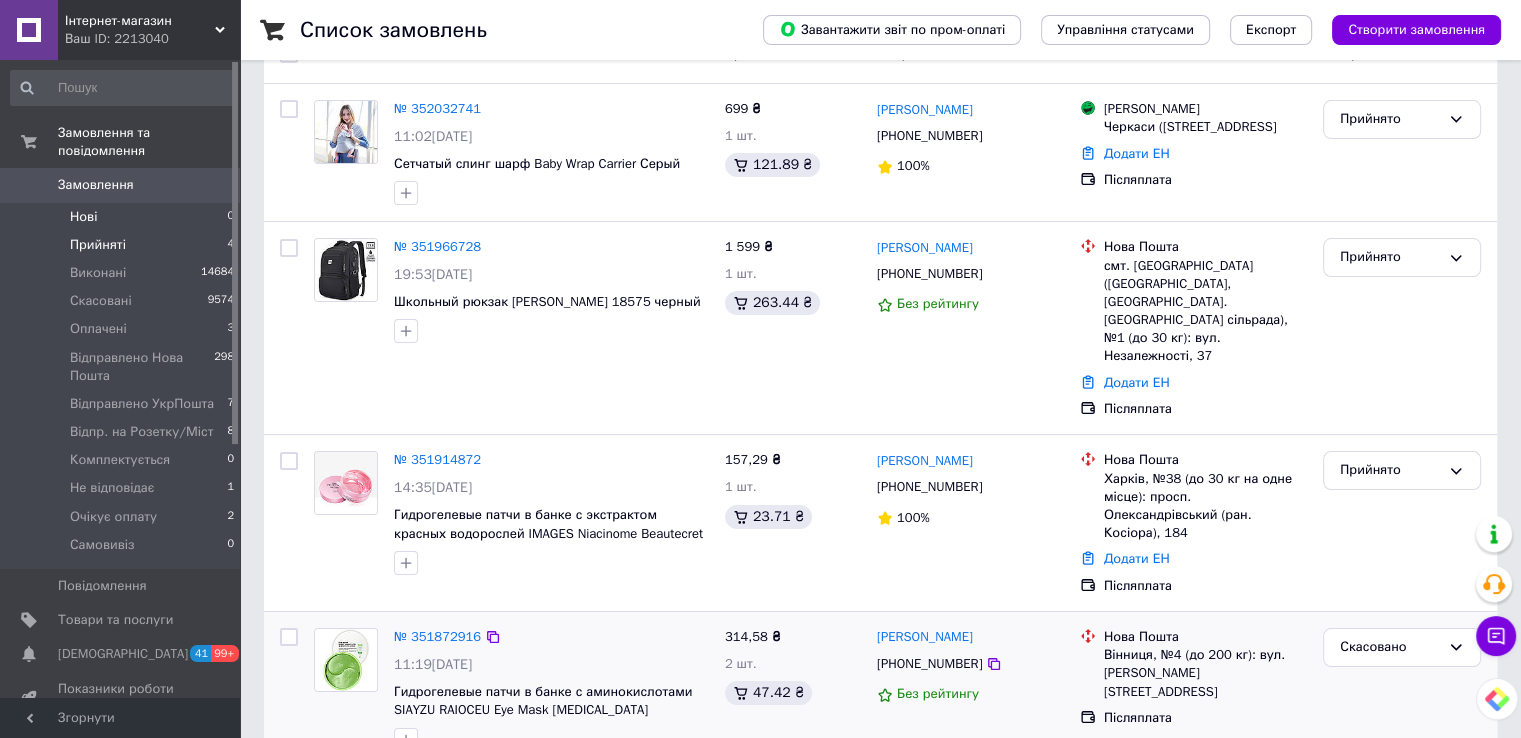 click on "Нові 0" at bounding box center (123, 217) 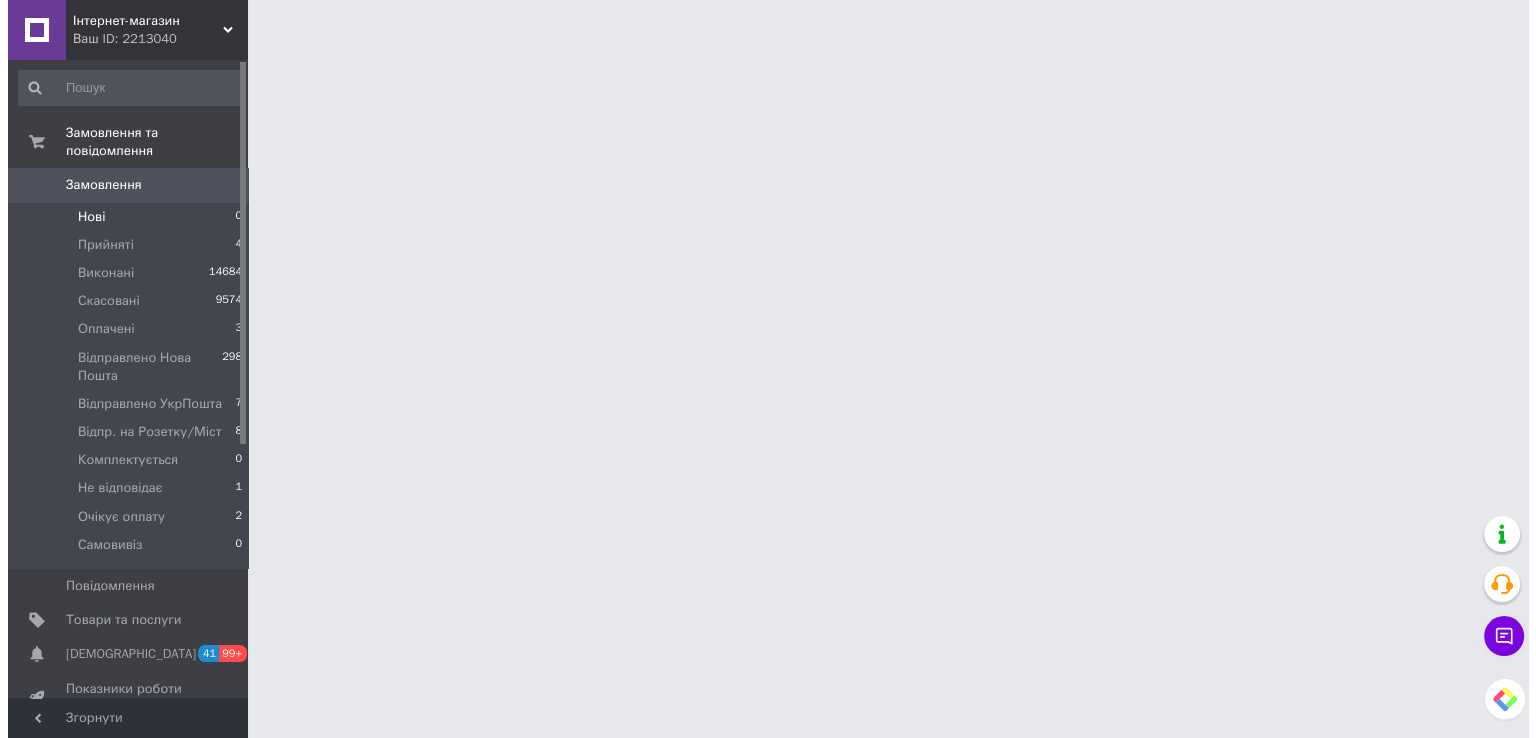 scroll, scrollTop: 0, scrollLeft: 0, axis: both 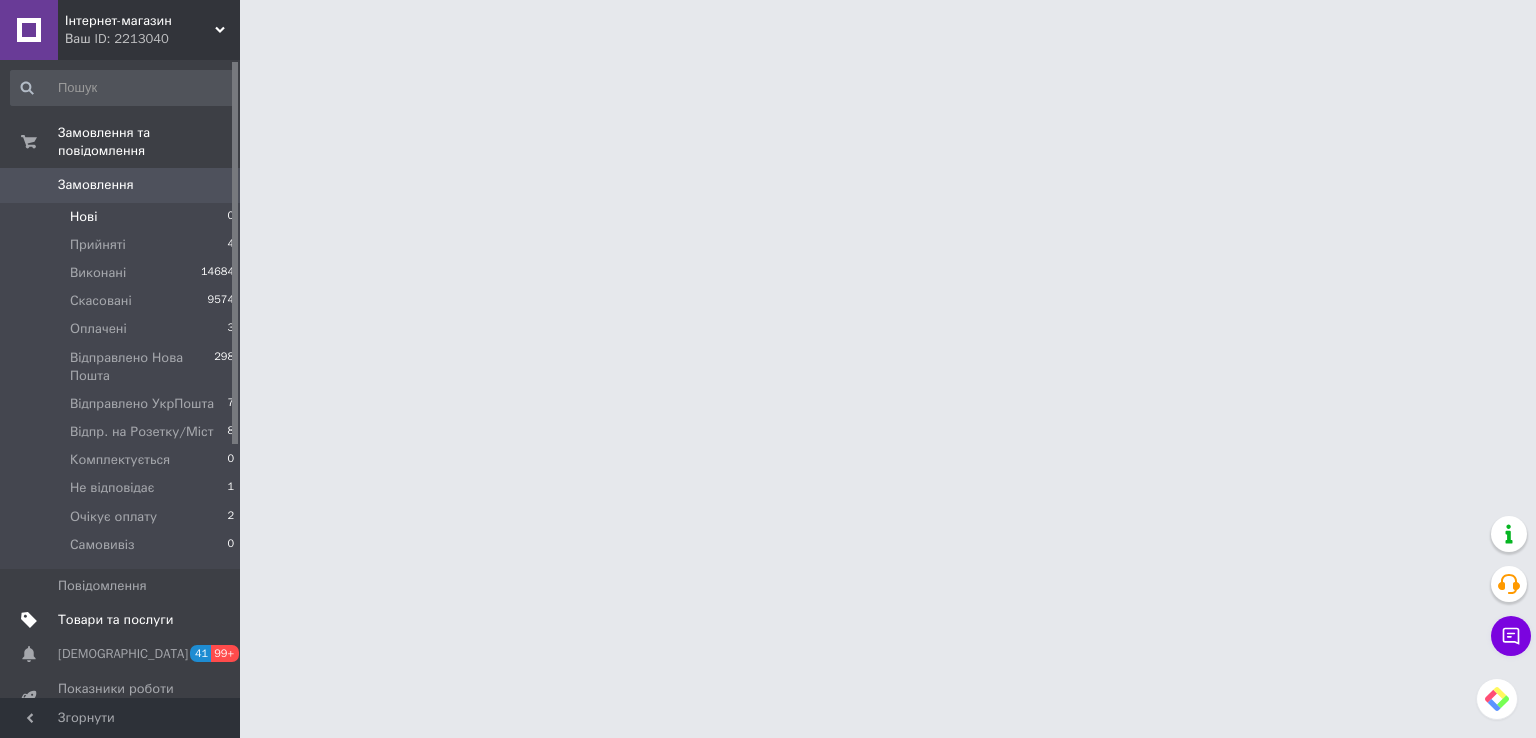 click on "Товари та послуги" at bounding box center [115, 620] 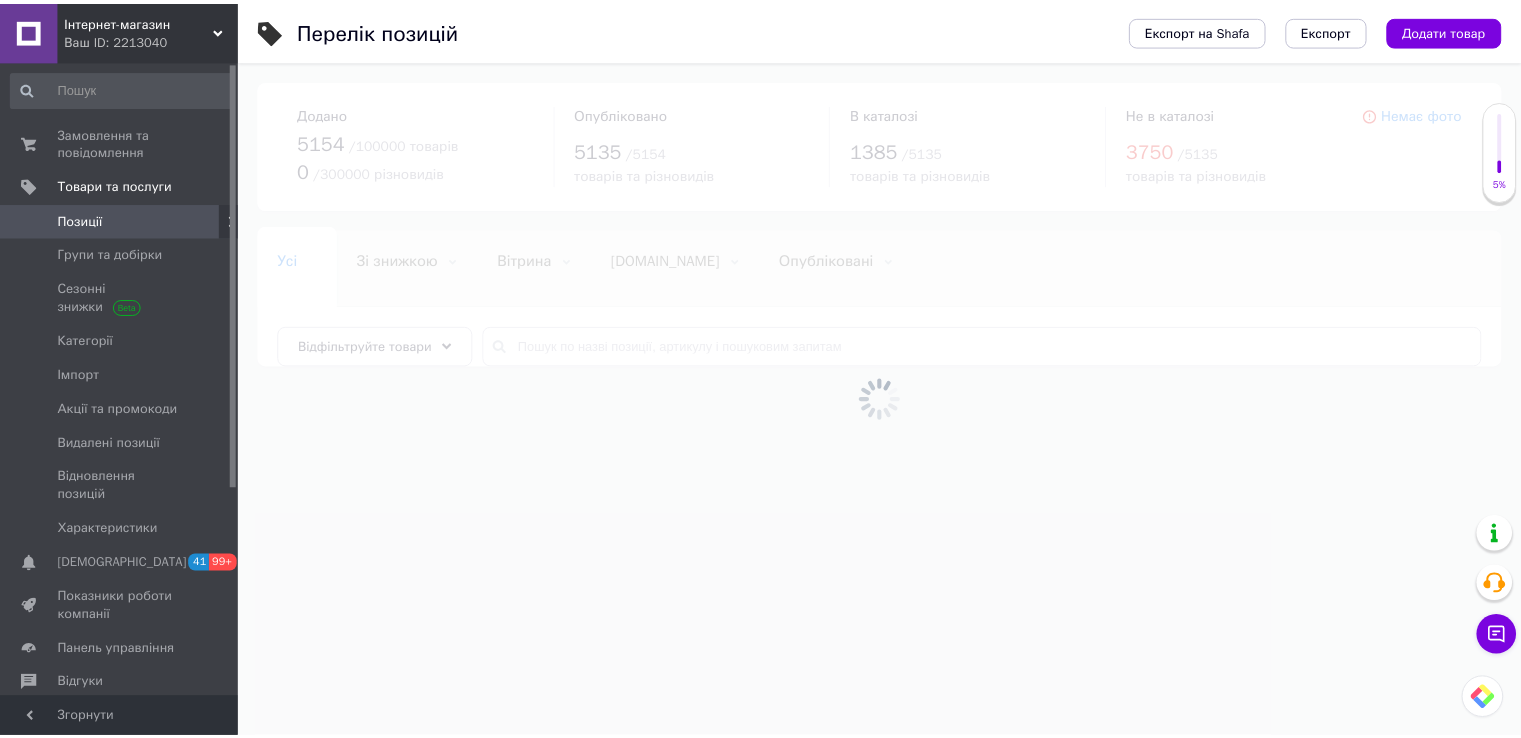 scroll, scrollTop: 0, scrollLeft: 0, axis: both 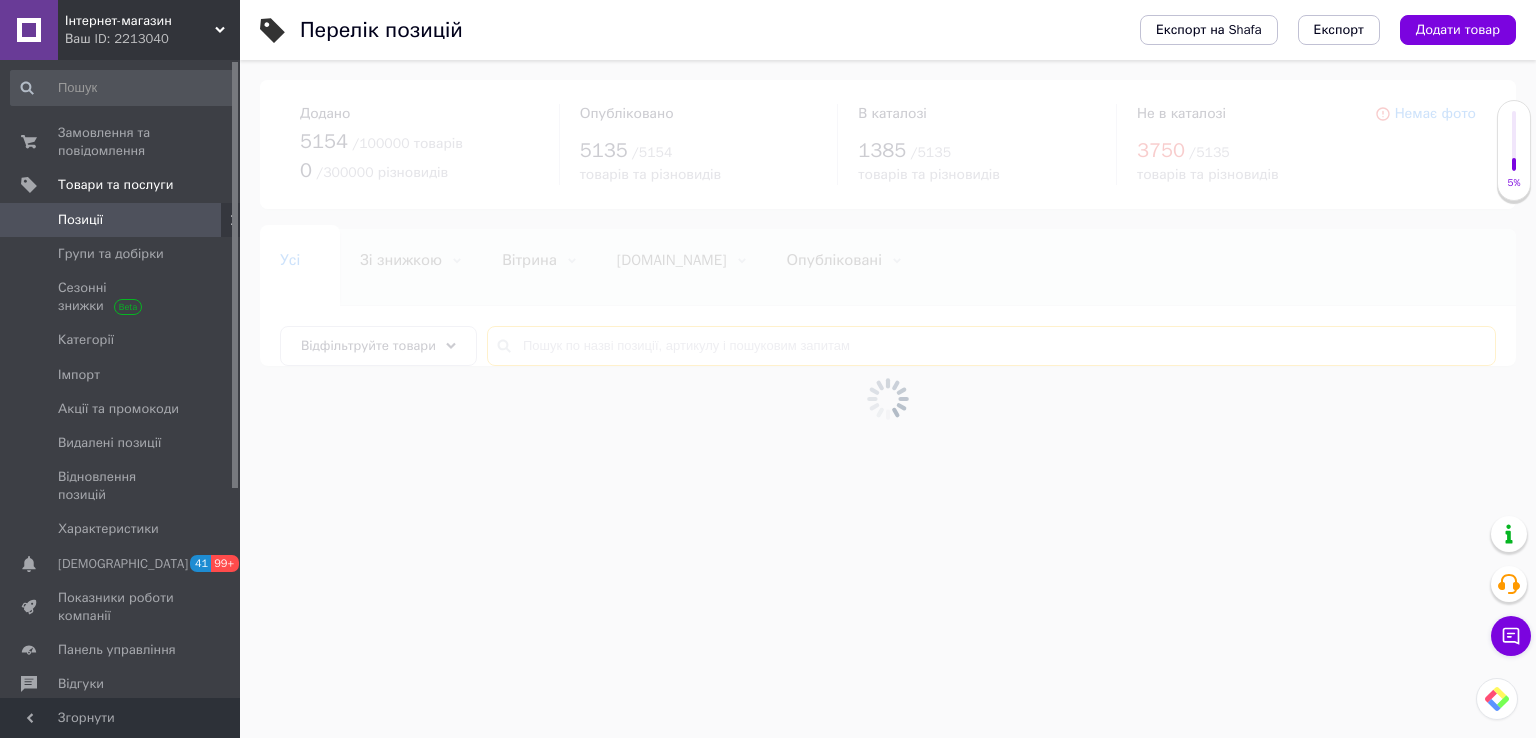 click at bounding box center (991, 346) 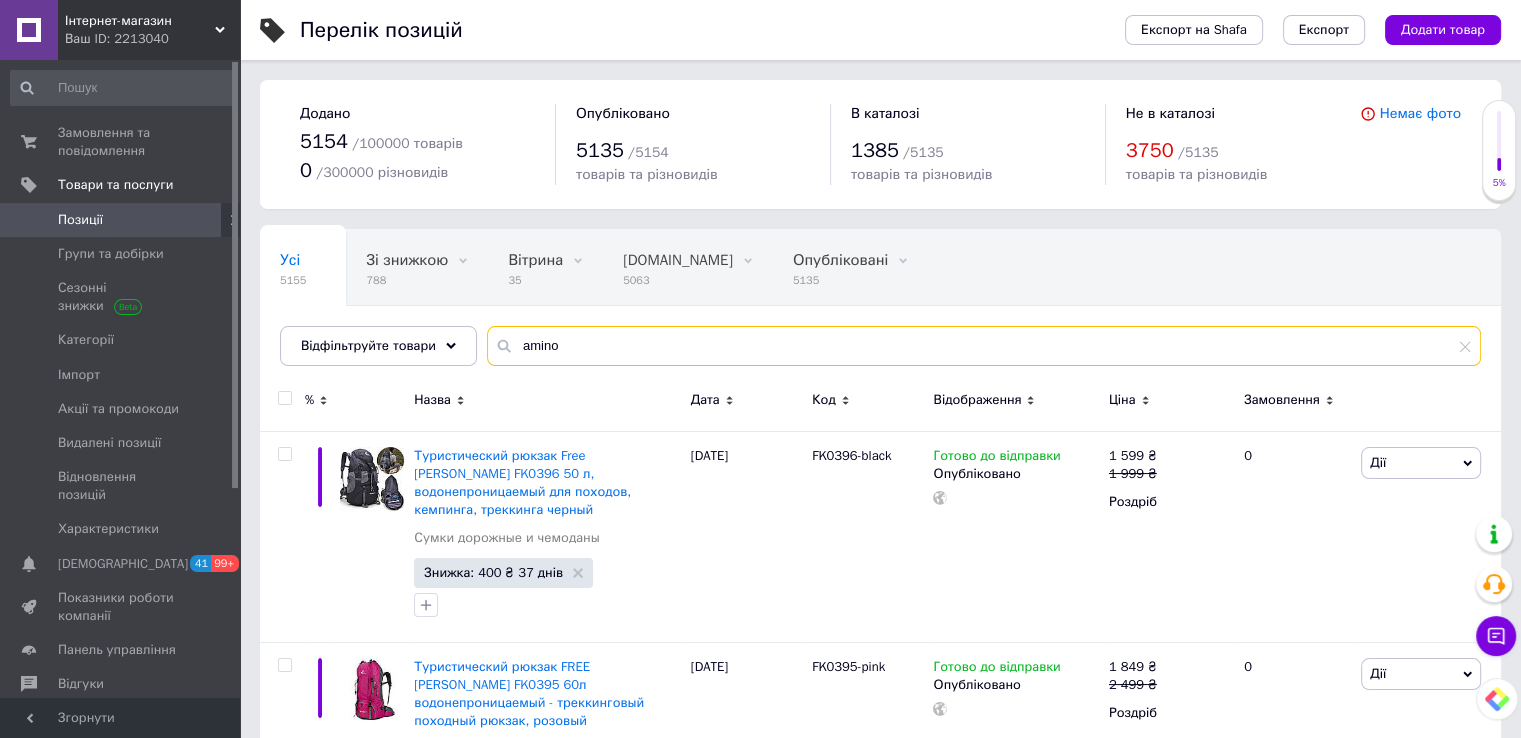 type on "amino" 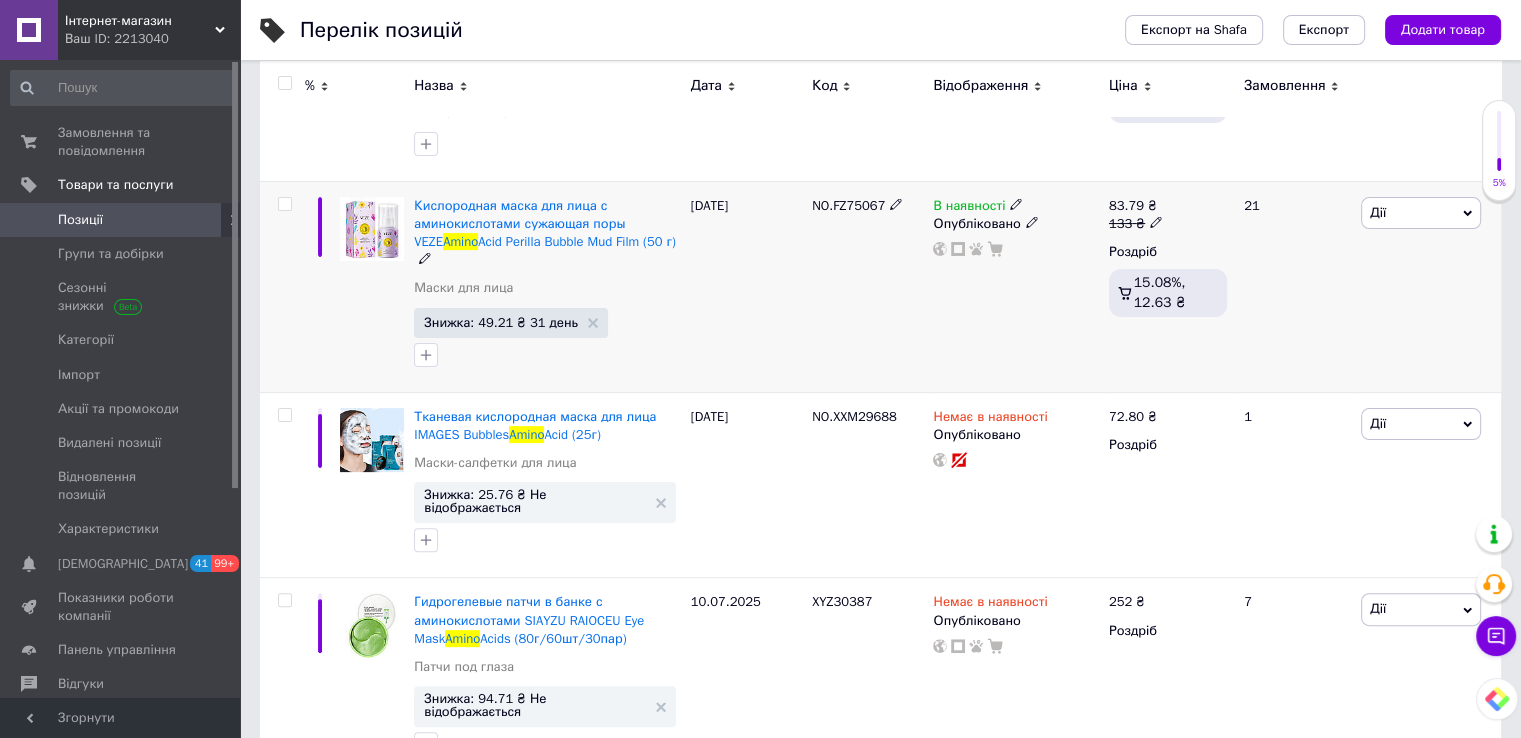 scroll, scrollTop: 448, scrollLeft: 0, axis: vertical 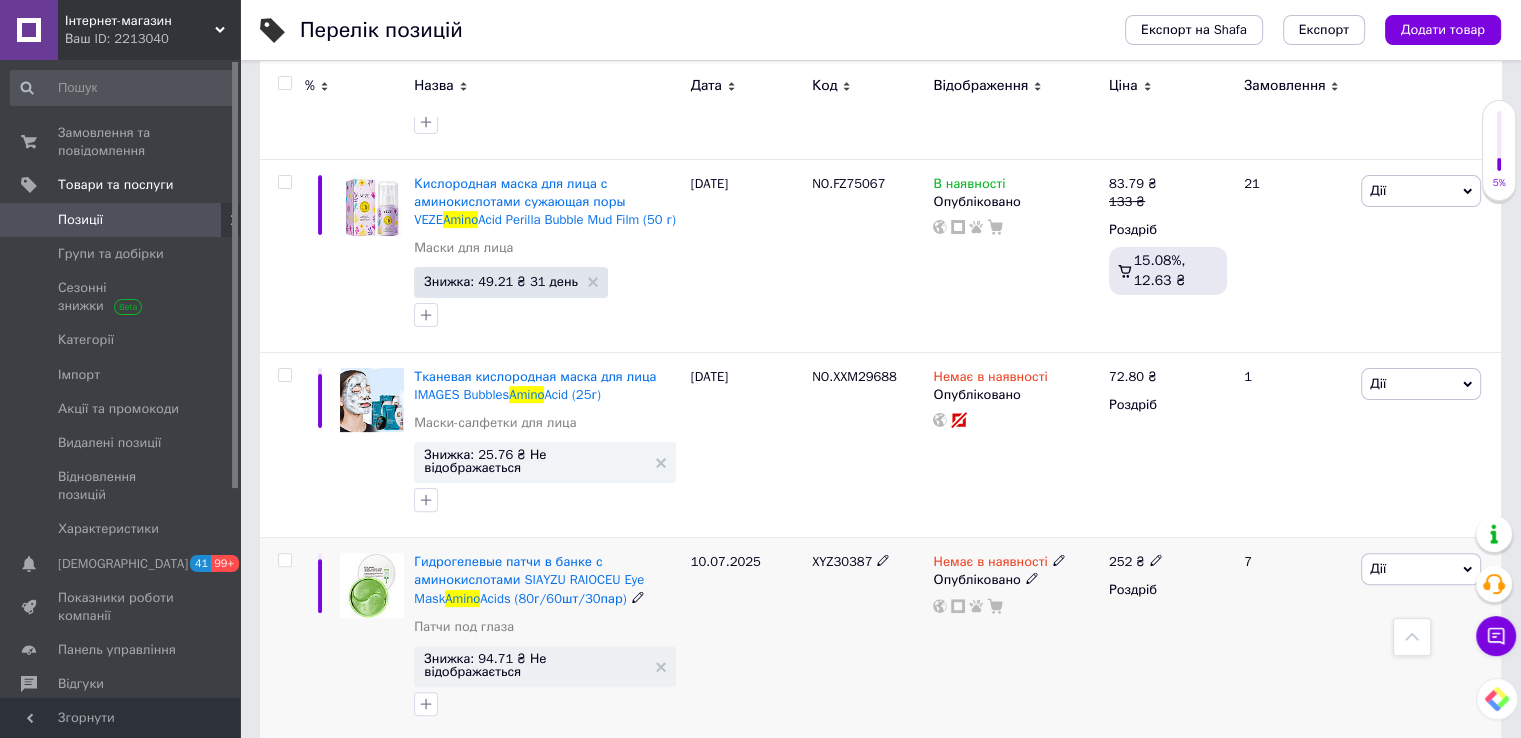 click on "Дії" at bounding box center [1421, 569] 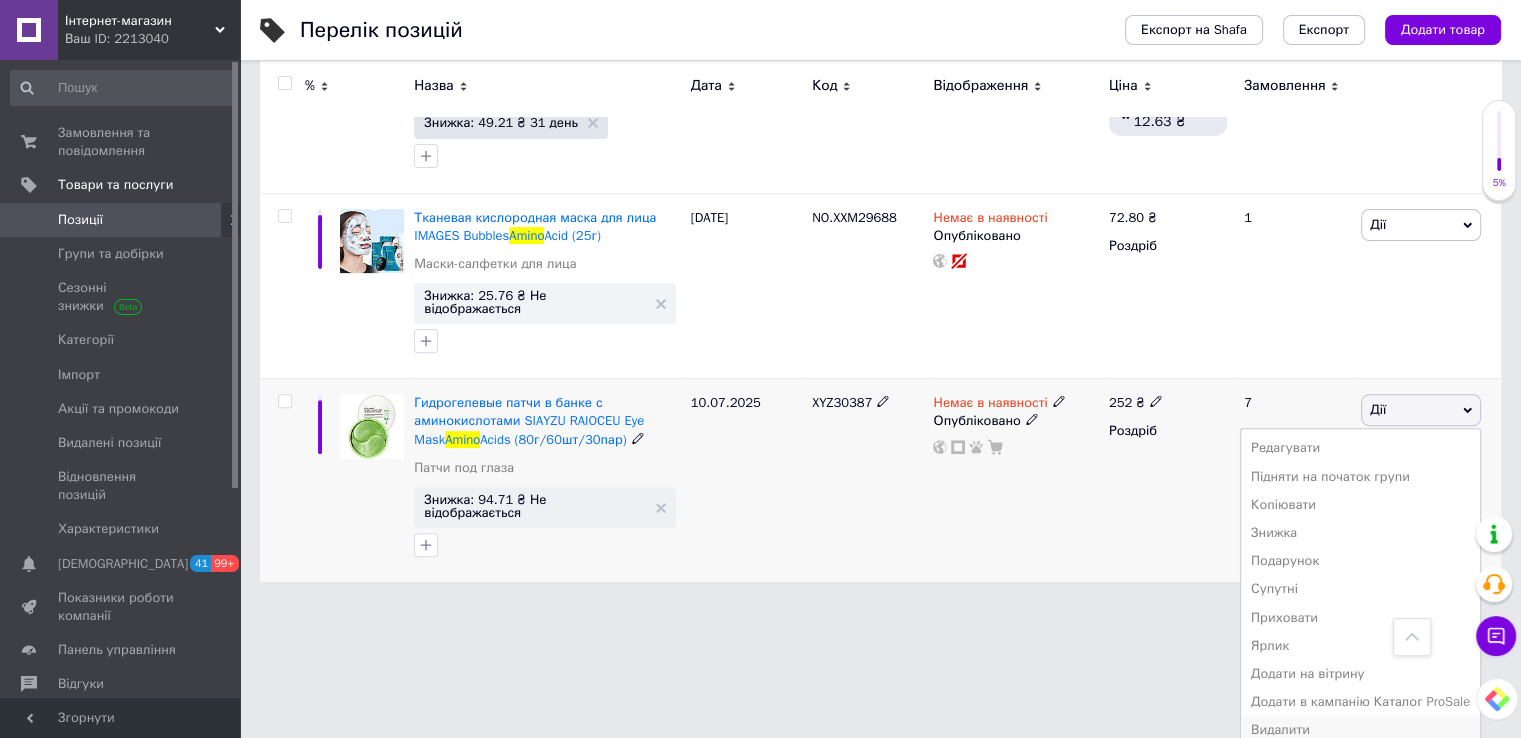 click on "Видалити" at bounding box center (1360, 730) 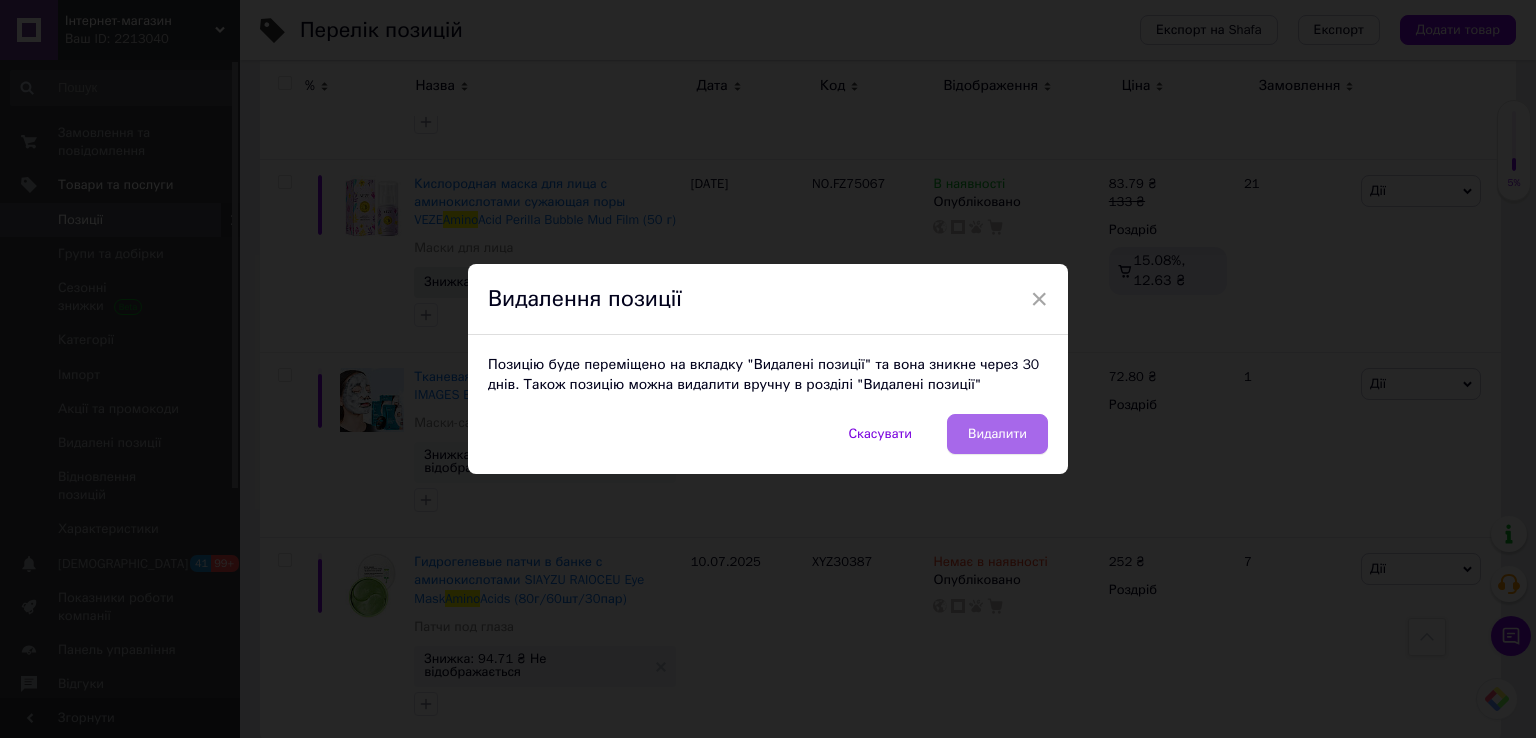 click on "Видалити" at bounding box center [997, 434] 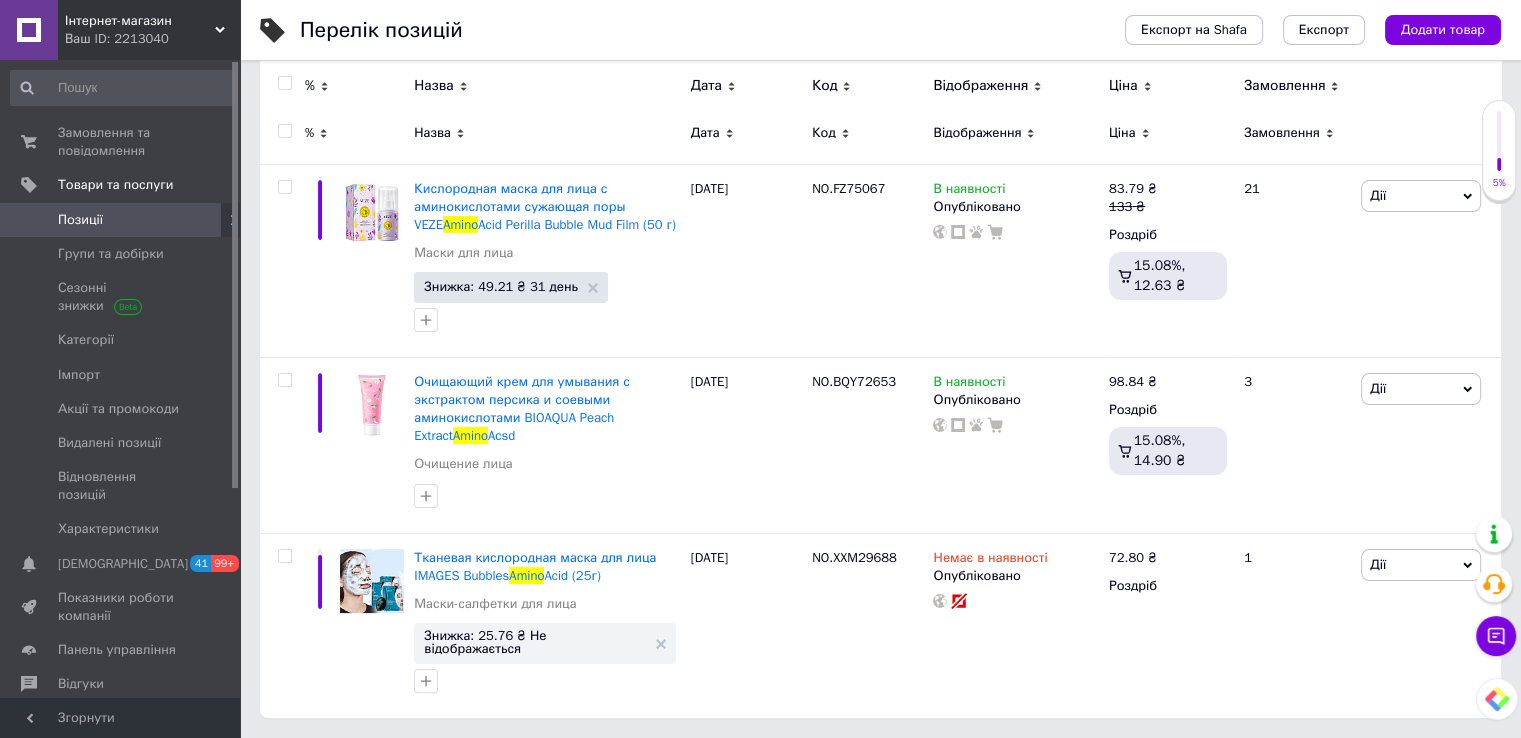 scroll, scrollTop: 255, scrollLeft: 0, axis: vertical 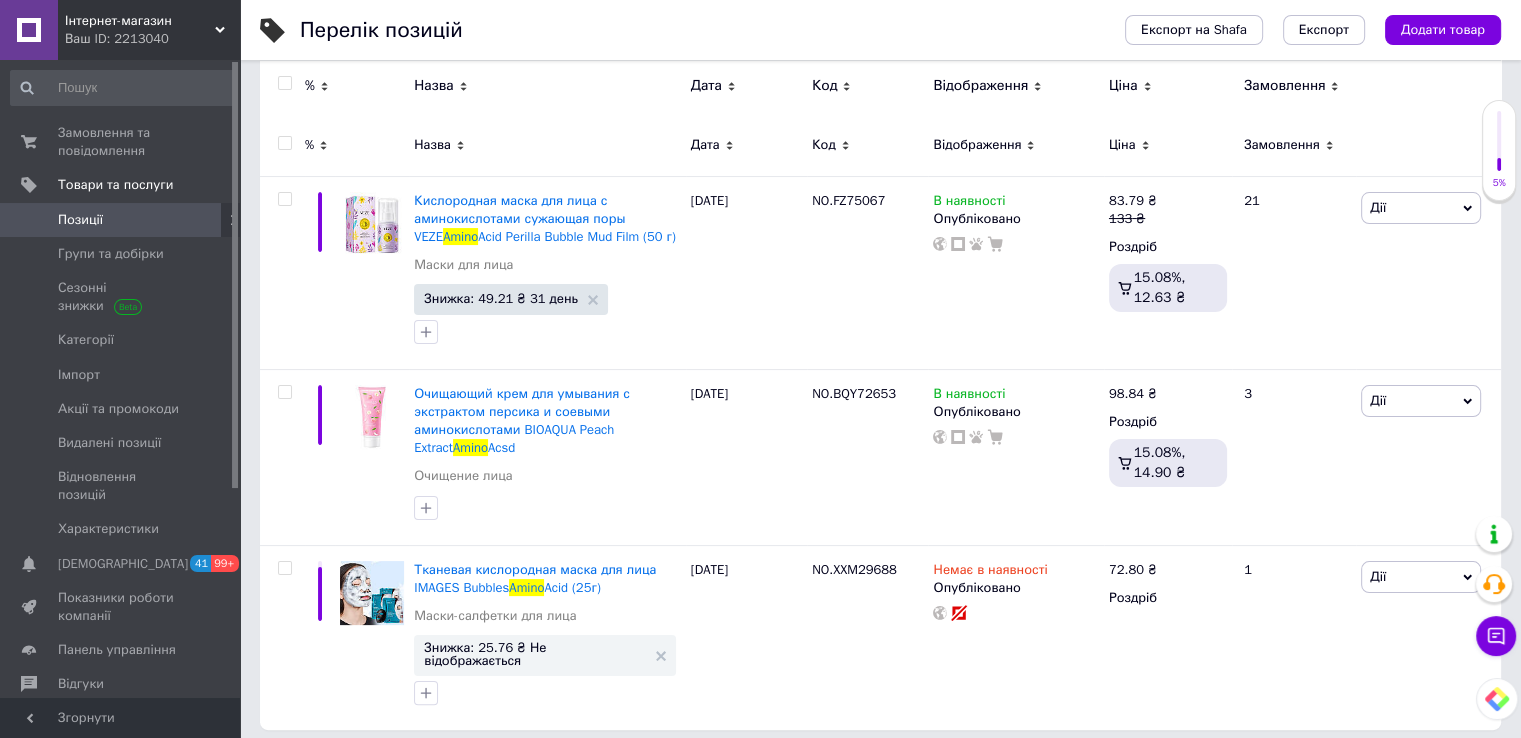 drag, startPoint x: 98, startPoint y: 150, endPoint x: 292, endPoint y: 33, distance: 226.55022 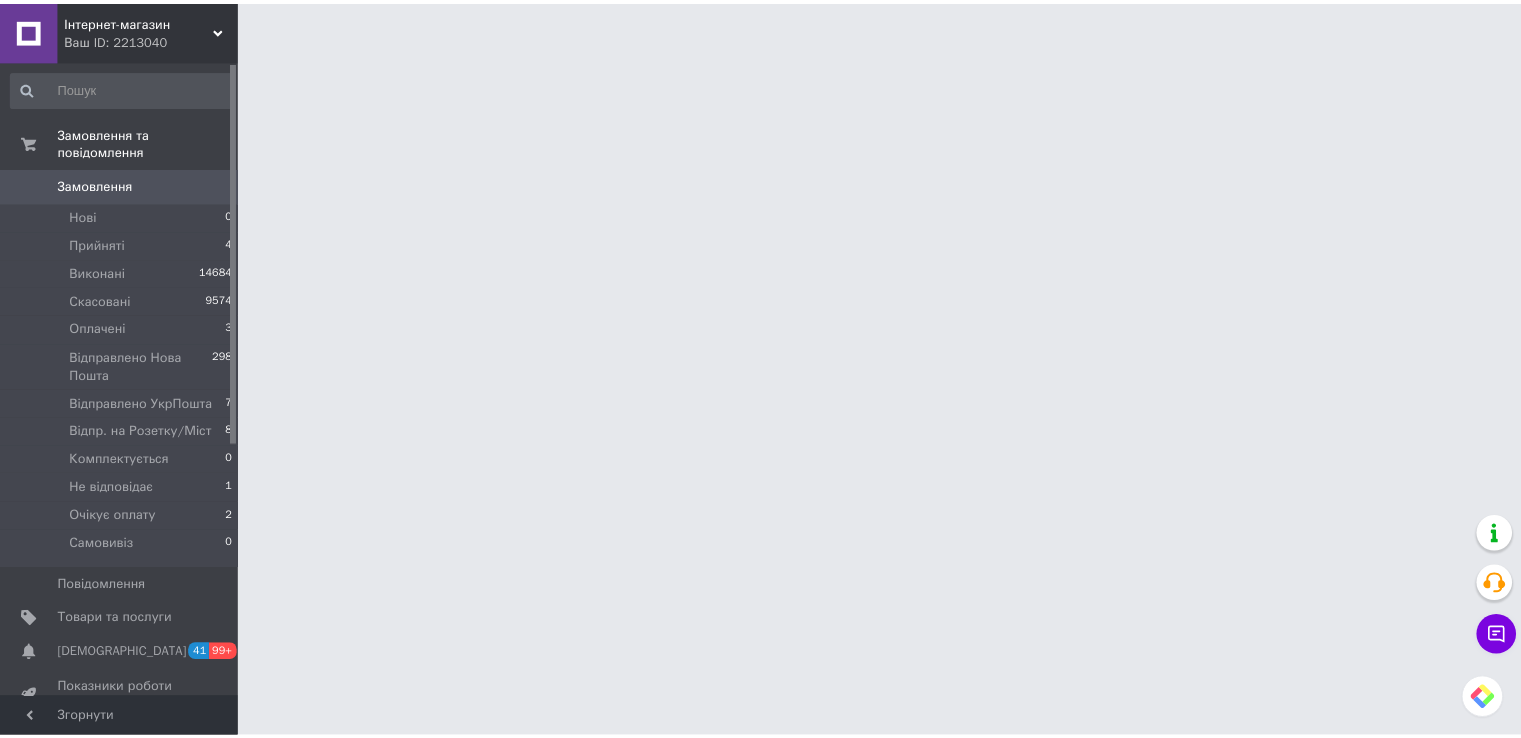 scroll, scrollTop: 0, scrollLeft: 0, axis: both 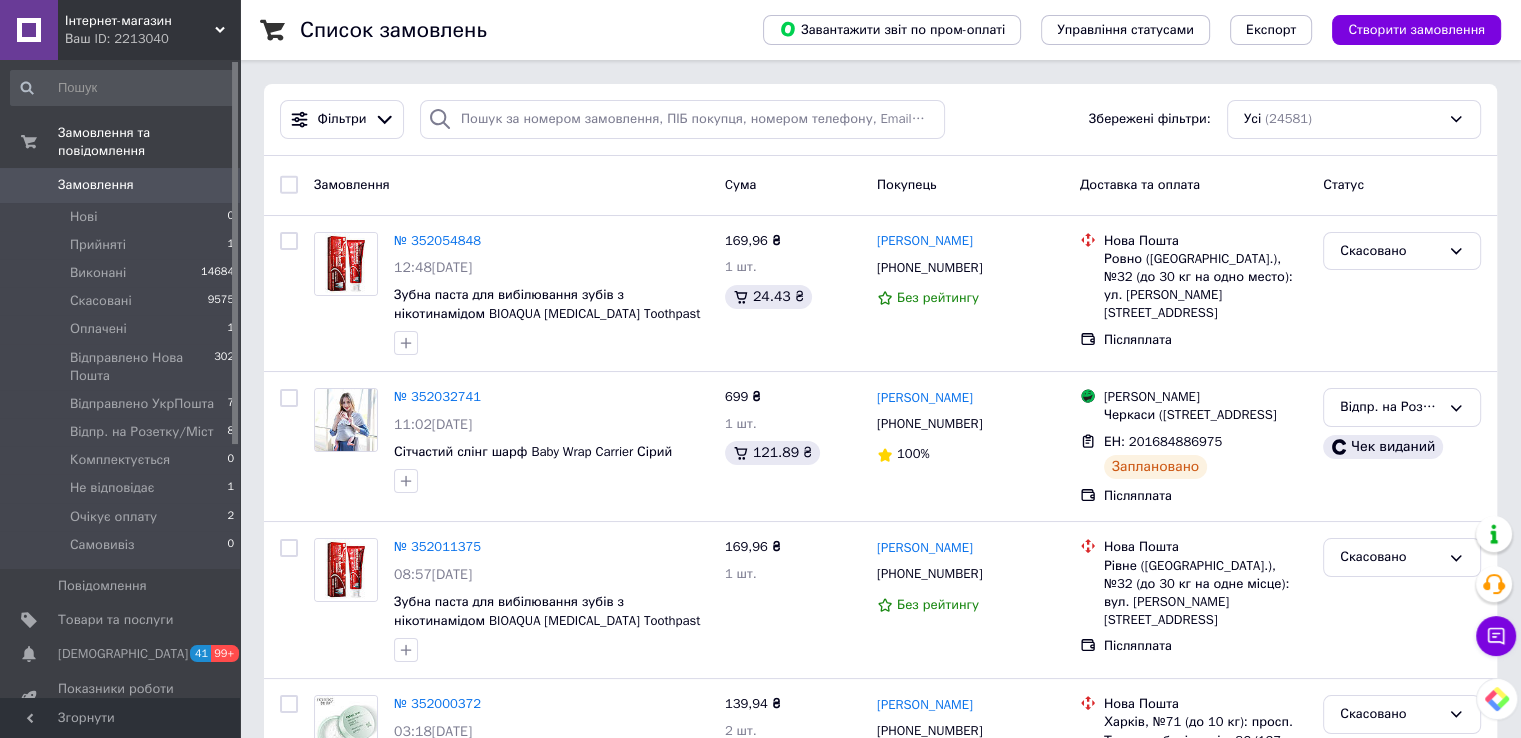 click on "Нові" at bounding box center [83, 217] 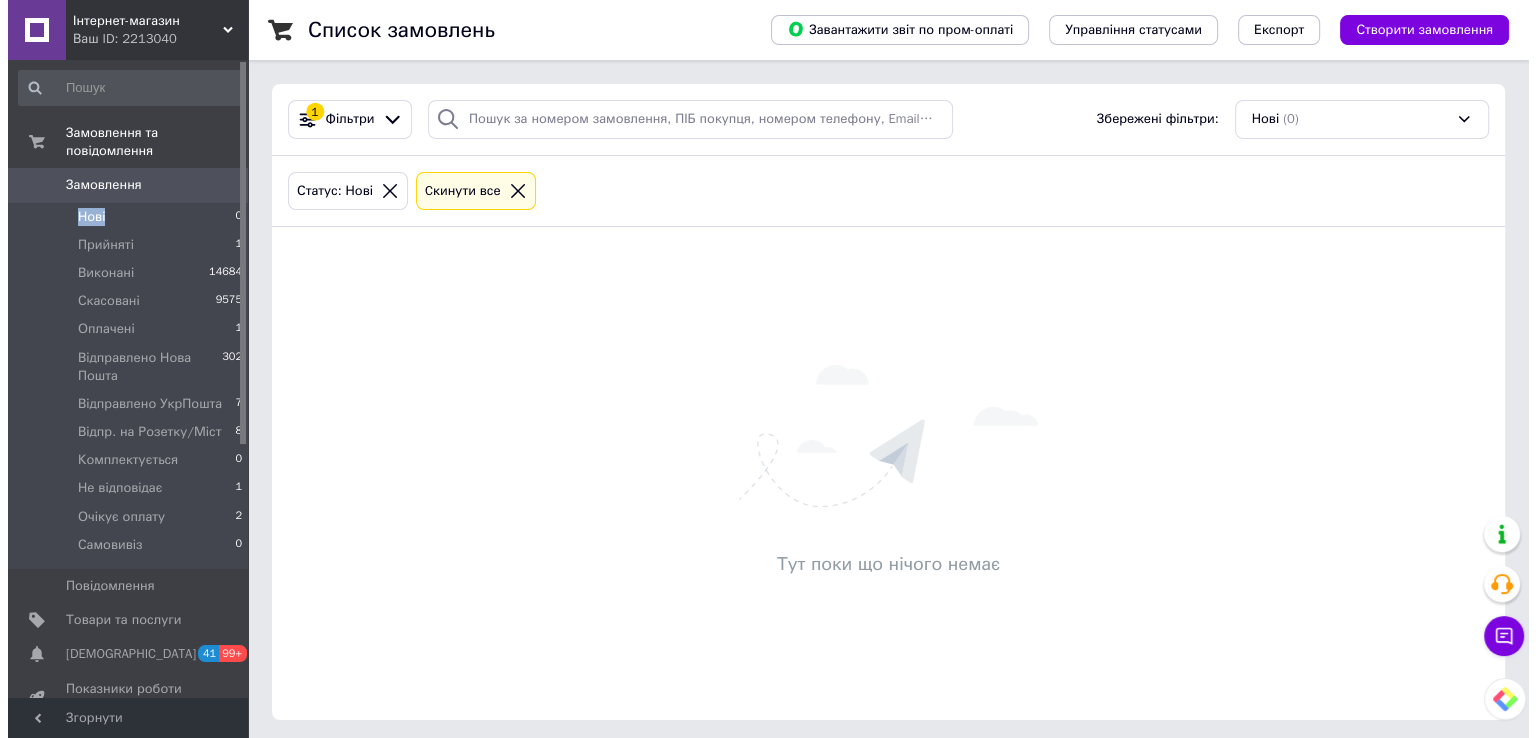 scroll, scrollTop: 0, scrollLeft: 0, axis: both 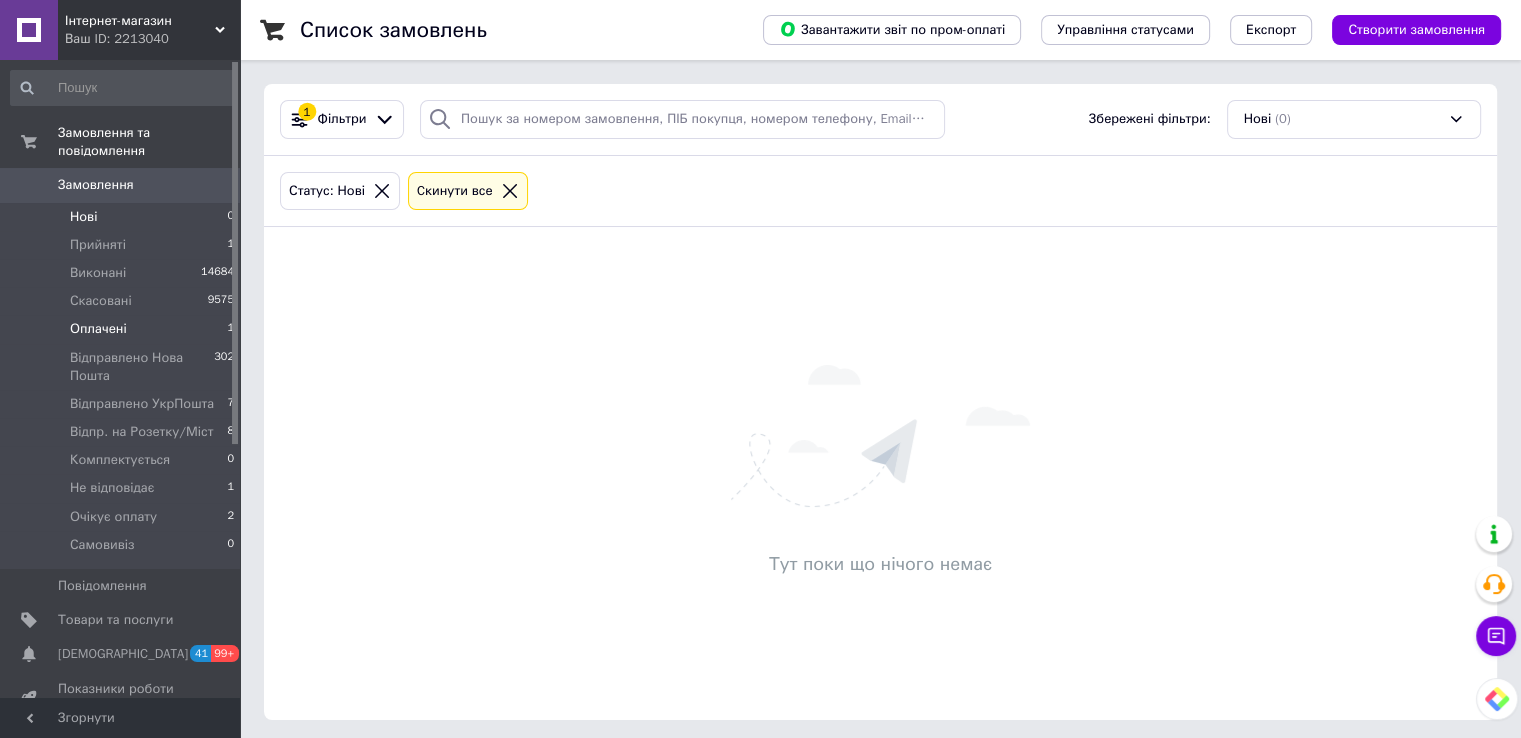 click on "Оплачені" at bounding box center [98, 329] 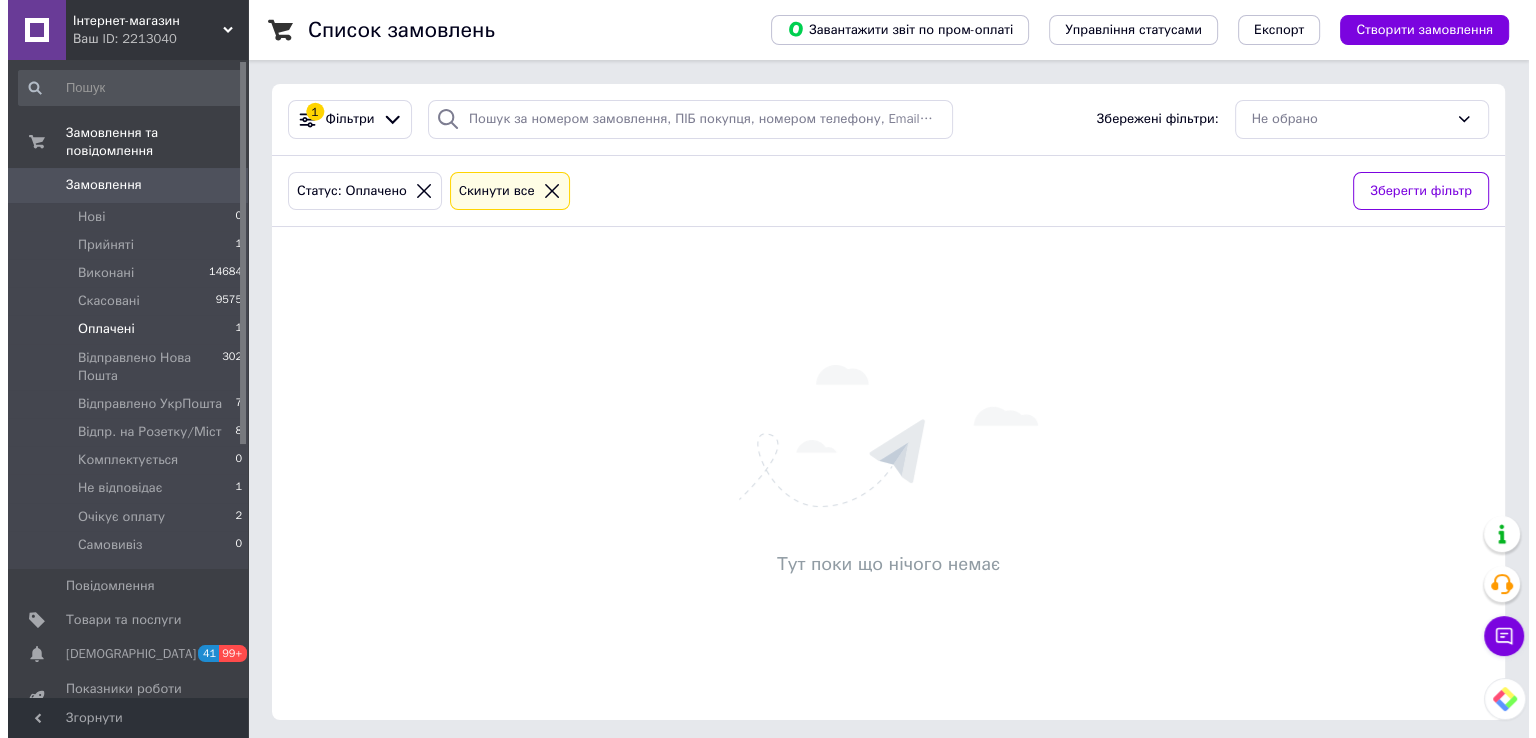 scroll, scrollTop: 0, scrollLeft: 0, axis: both 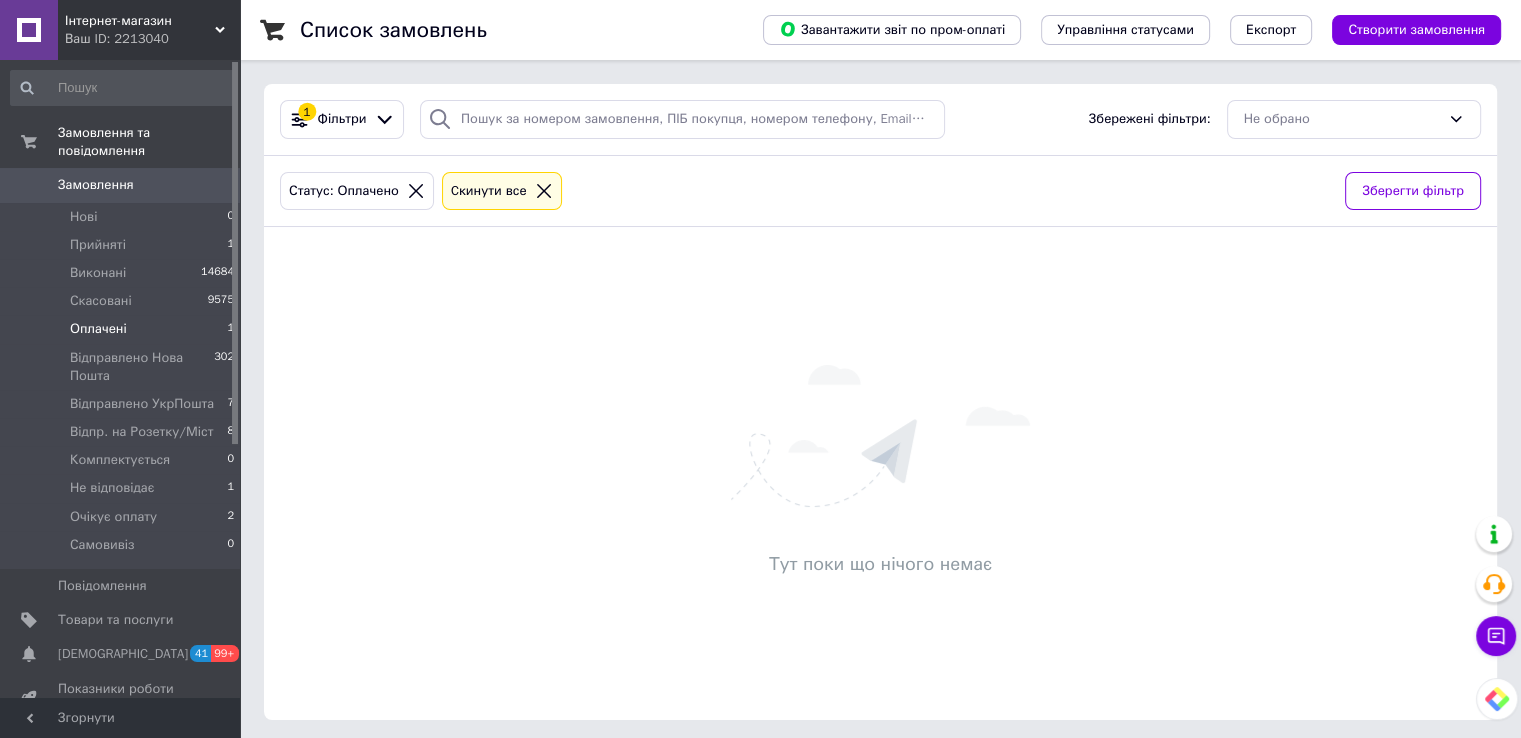 click on "Замовлення" at bounding box center (96, 185) 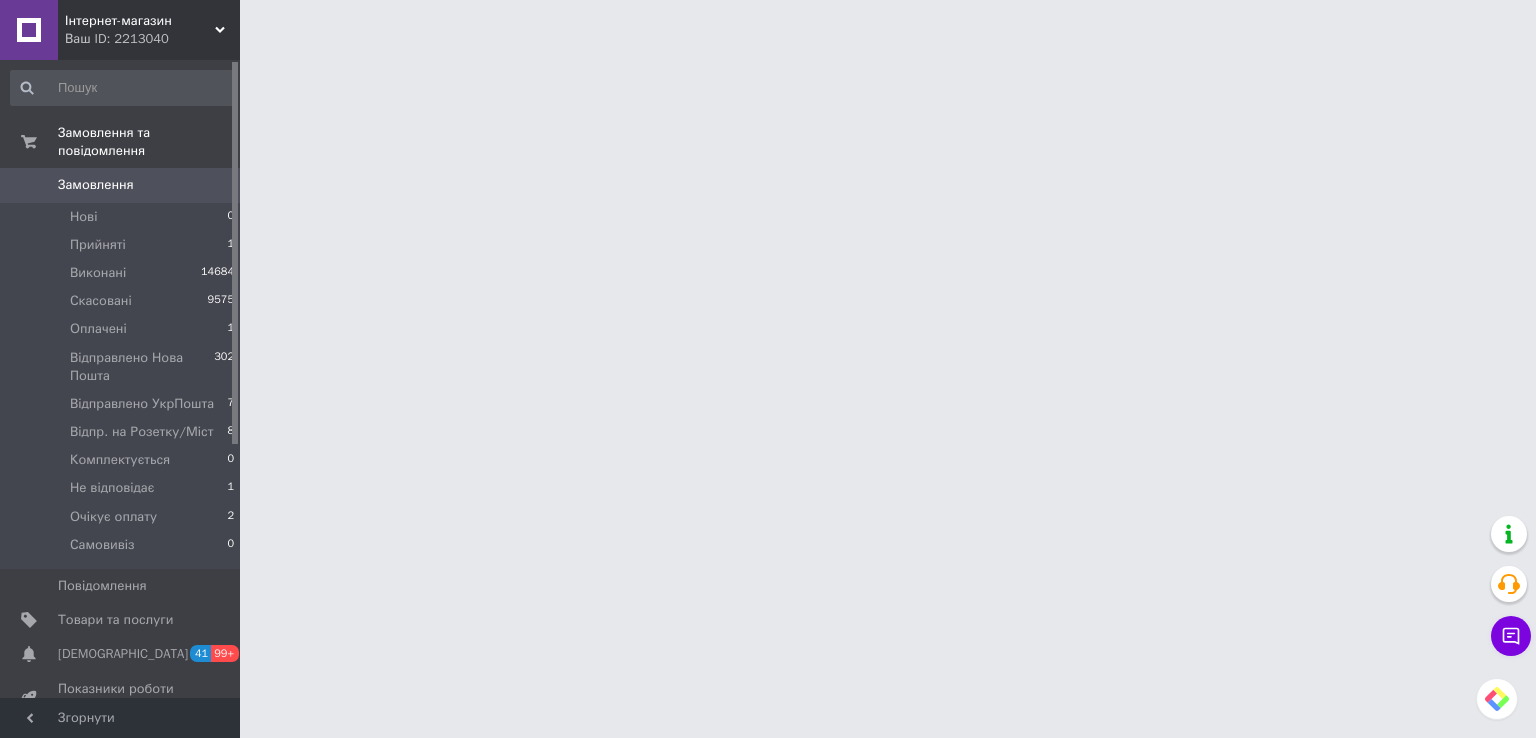 scroll, scrollTop: 0, scrollLeft: 0, axis: both 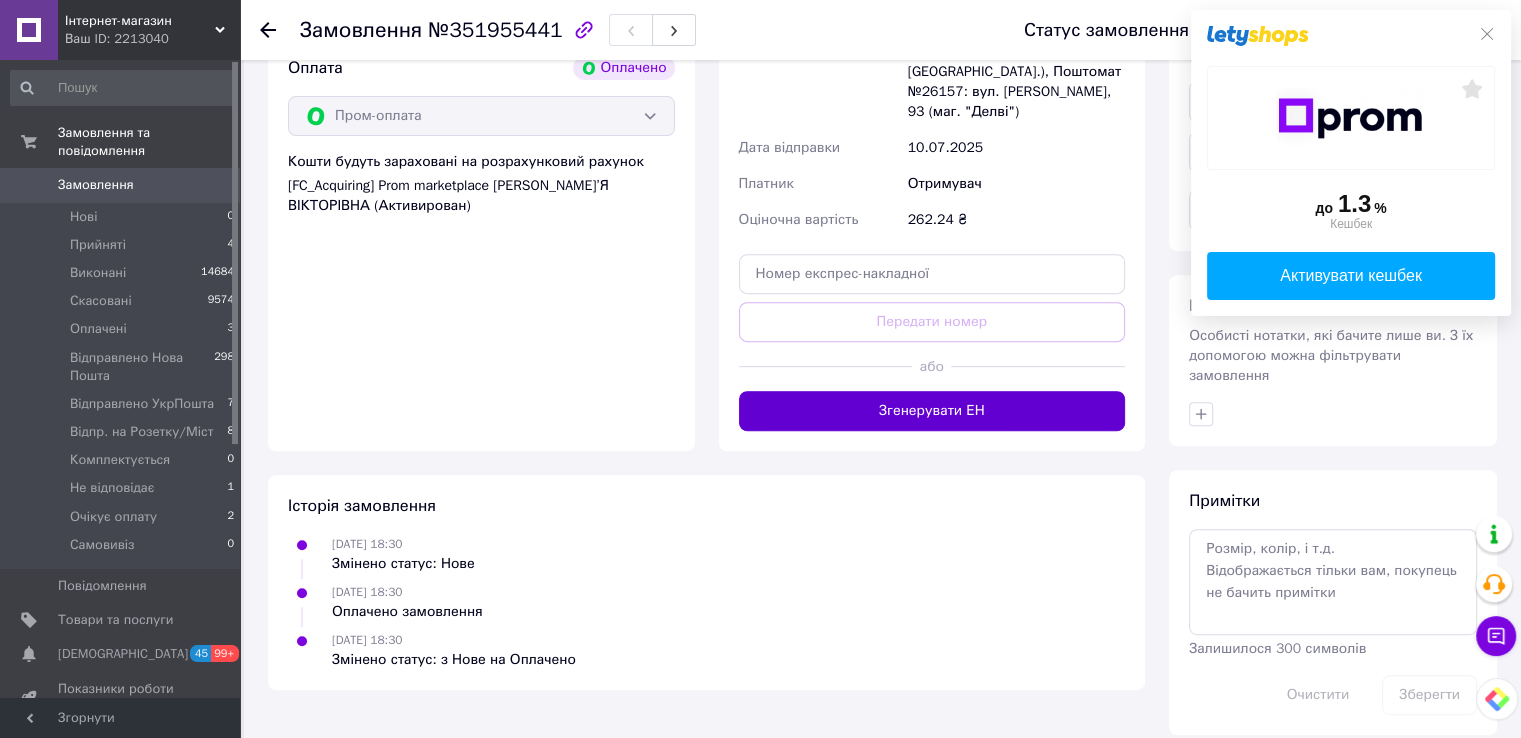 click on "Згенерувати ЕН" at bounding box center [932, 411] 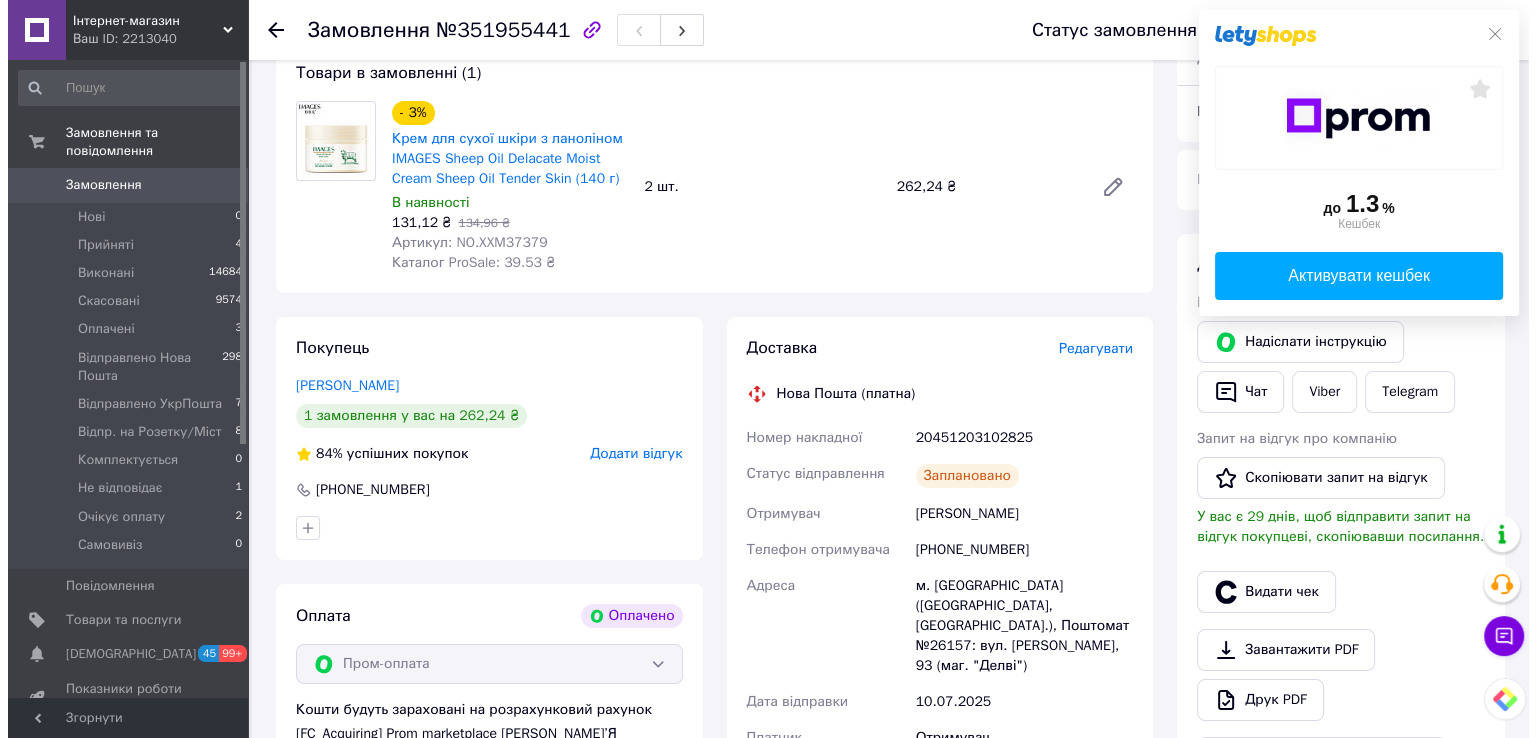 scroll, scrollTop: 240, scrollLeft: 0, axis: vertical 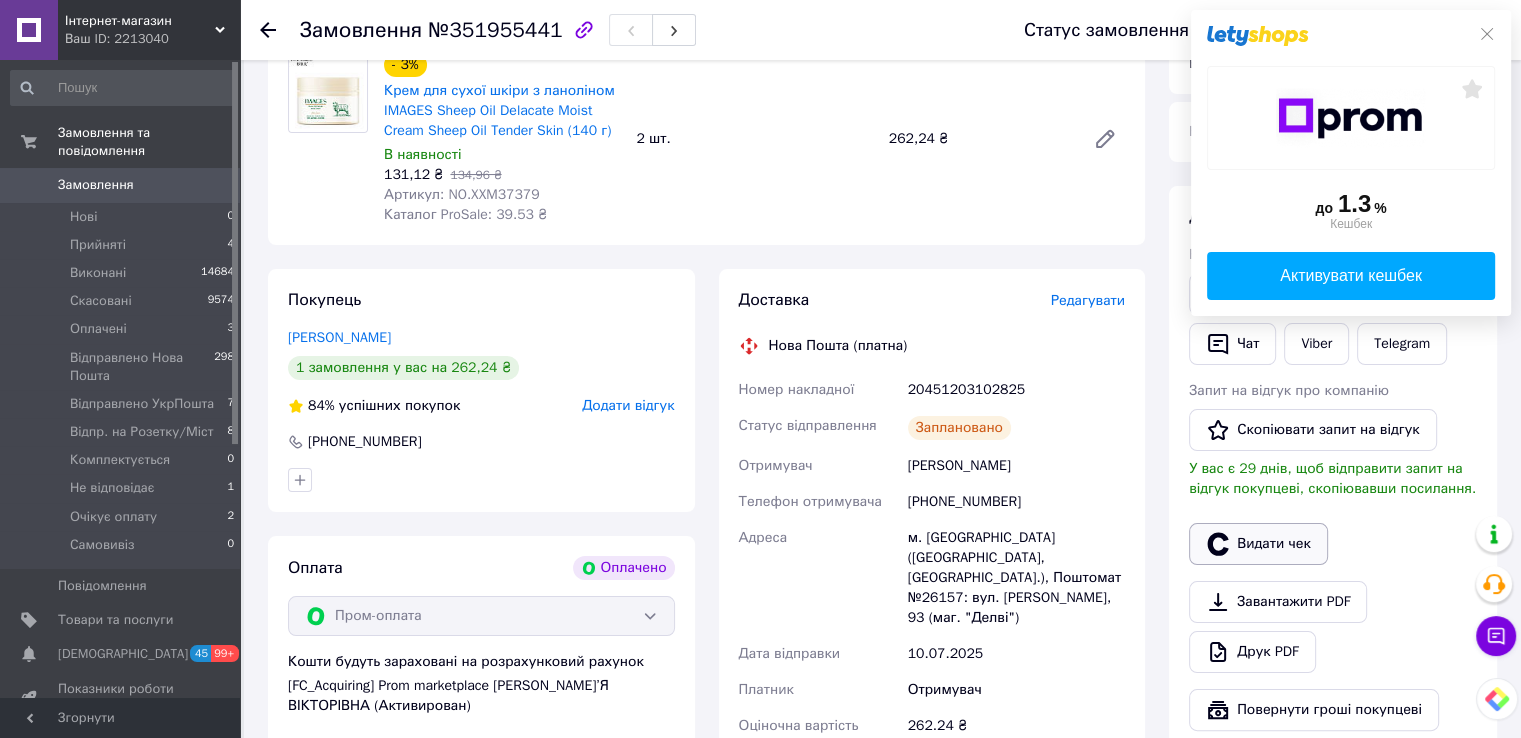 click on "Видати чек" at bounding box center (1258, 544) 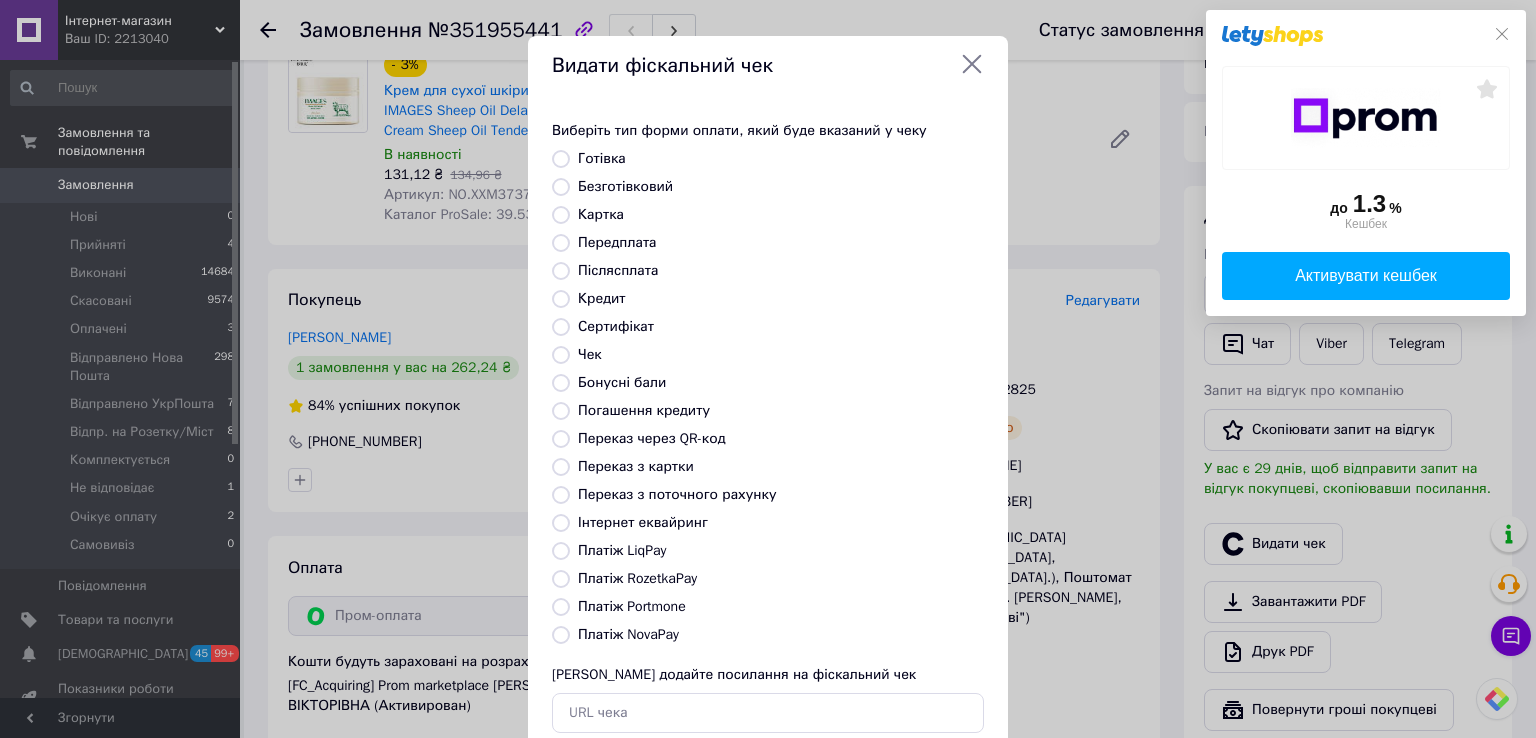 click on "Платіж RozetkaPay" at bounding box center (637, 578) 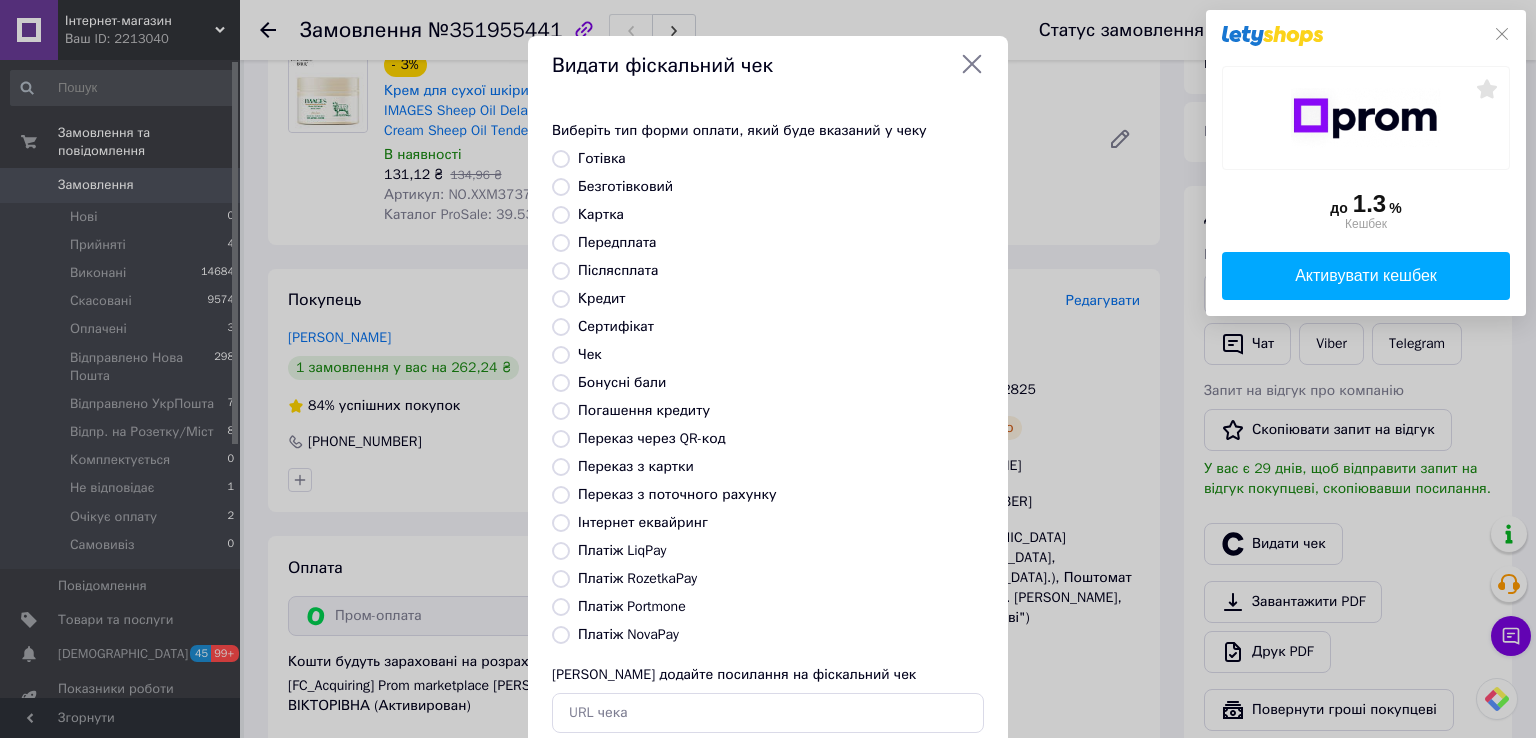 radio on "true" 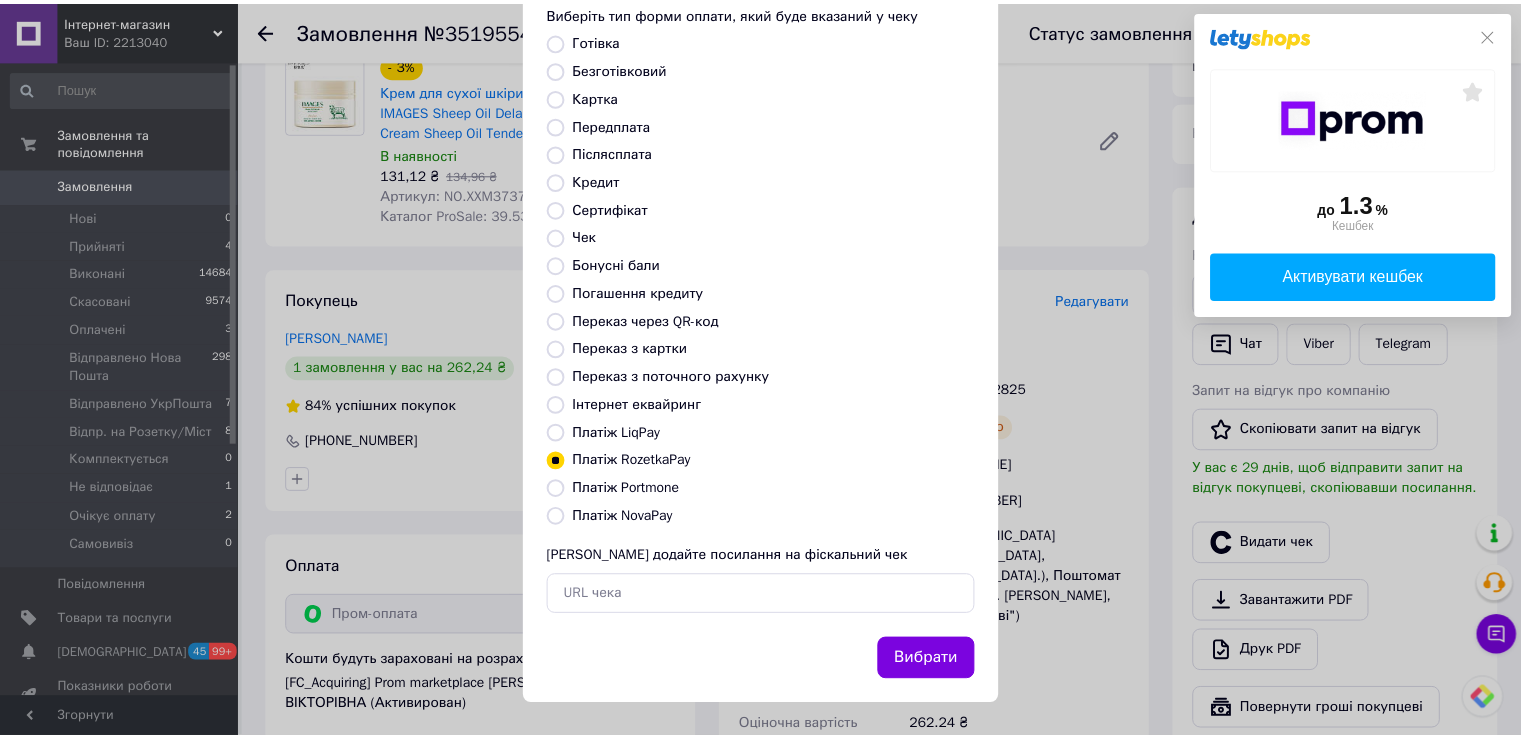 scroll, scrollTop: 120, scrollLeft: 0, axis: vertical 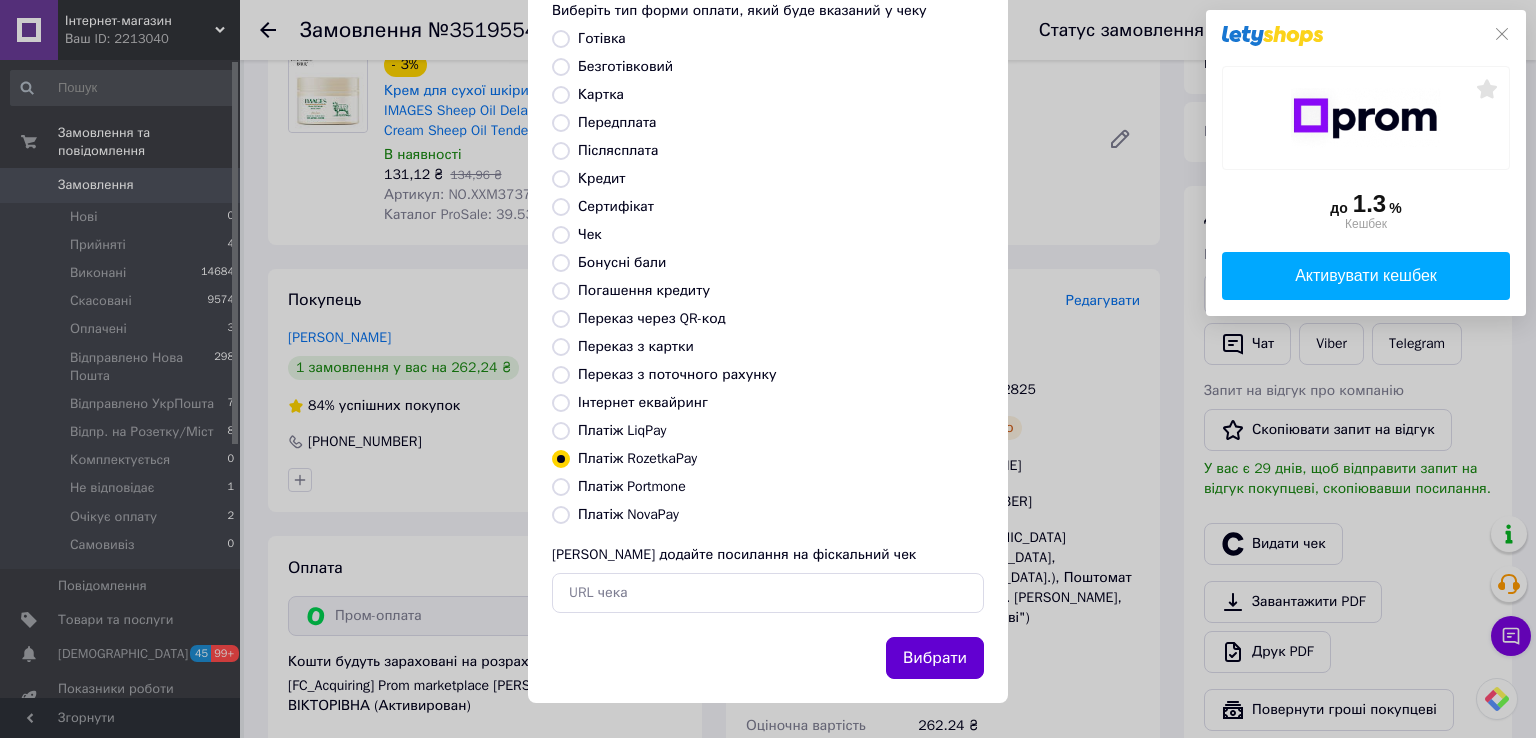 click on "Вибрати" at bounding box center (935, 658) 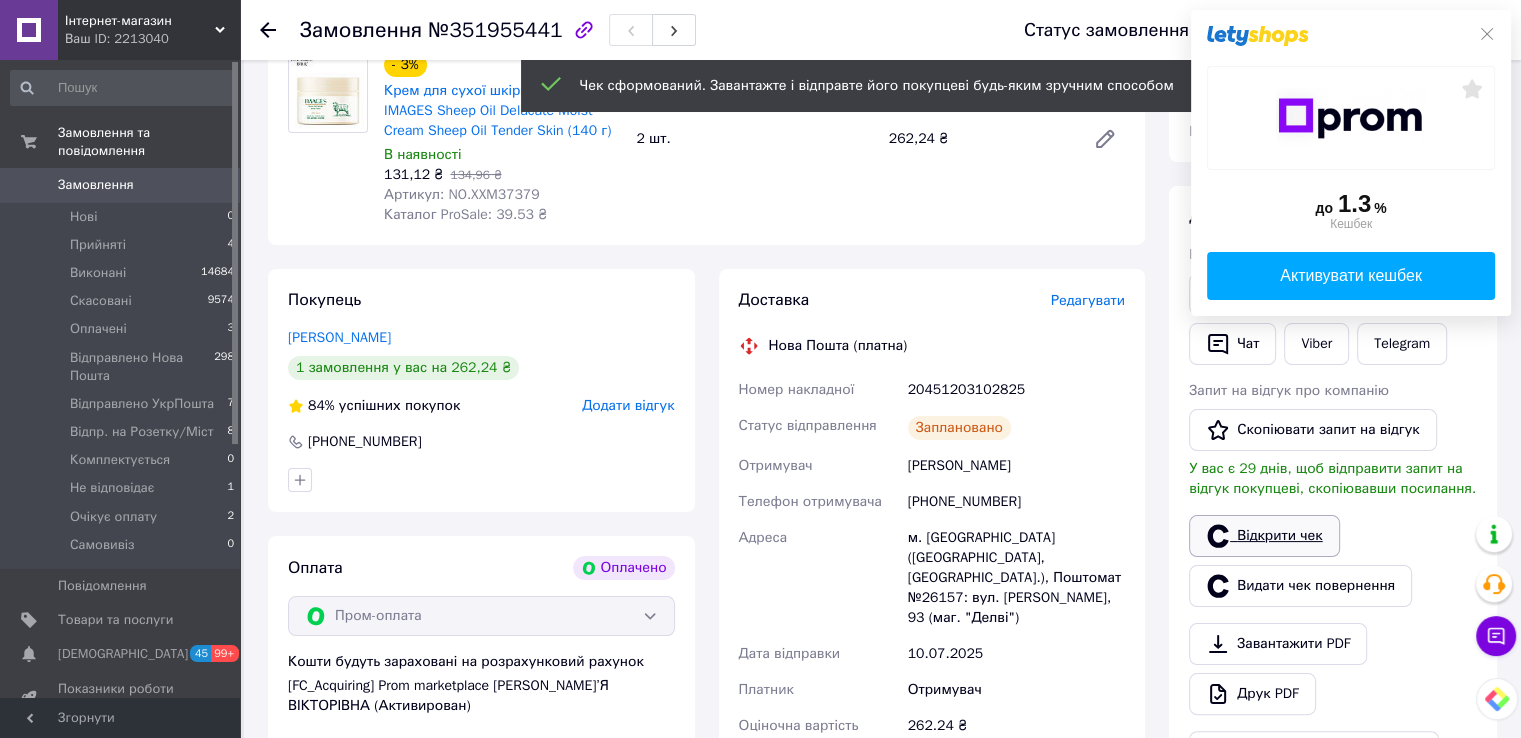 click on "Відкрити чек" at bounding box center (1264, 536) 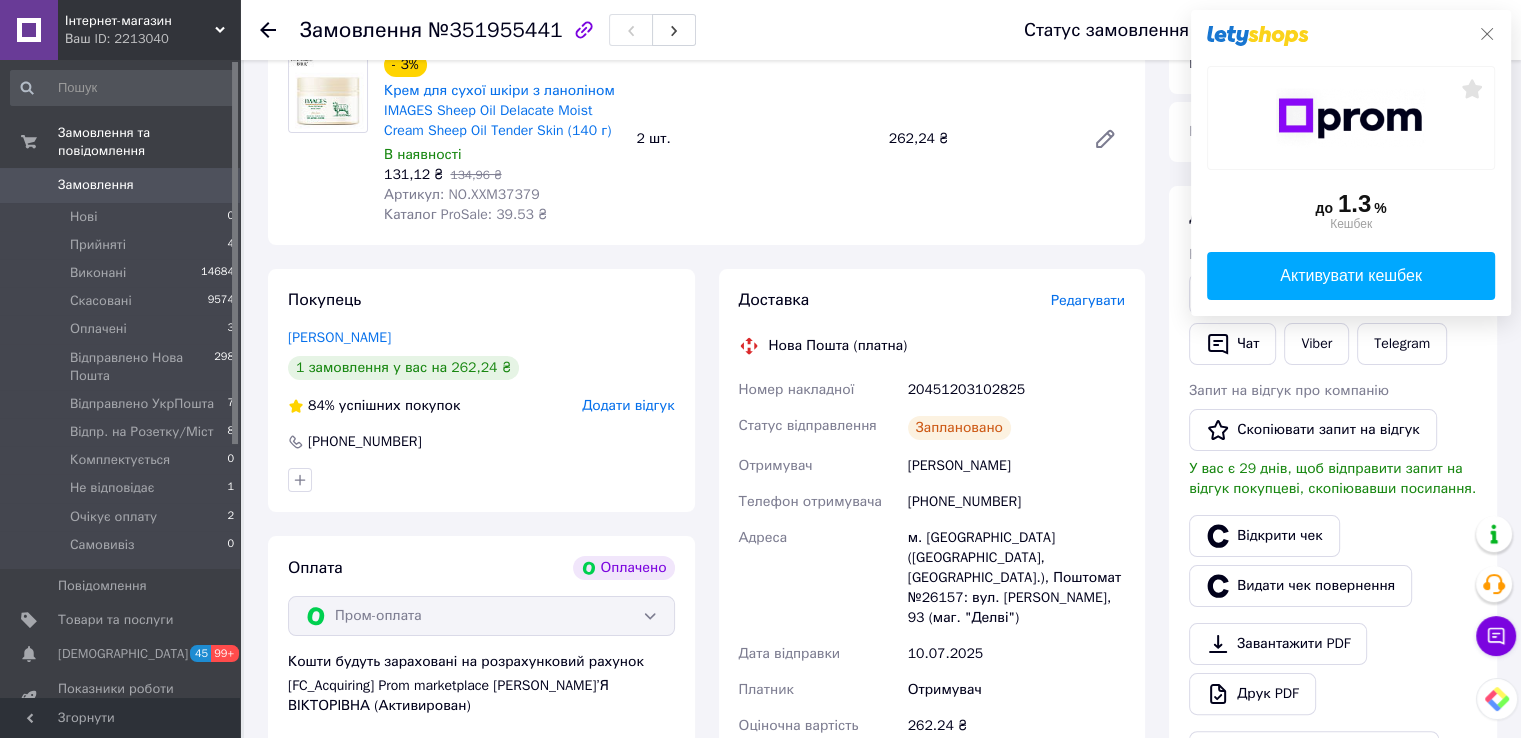 click 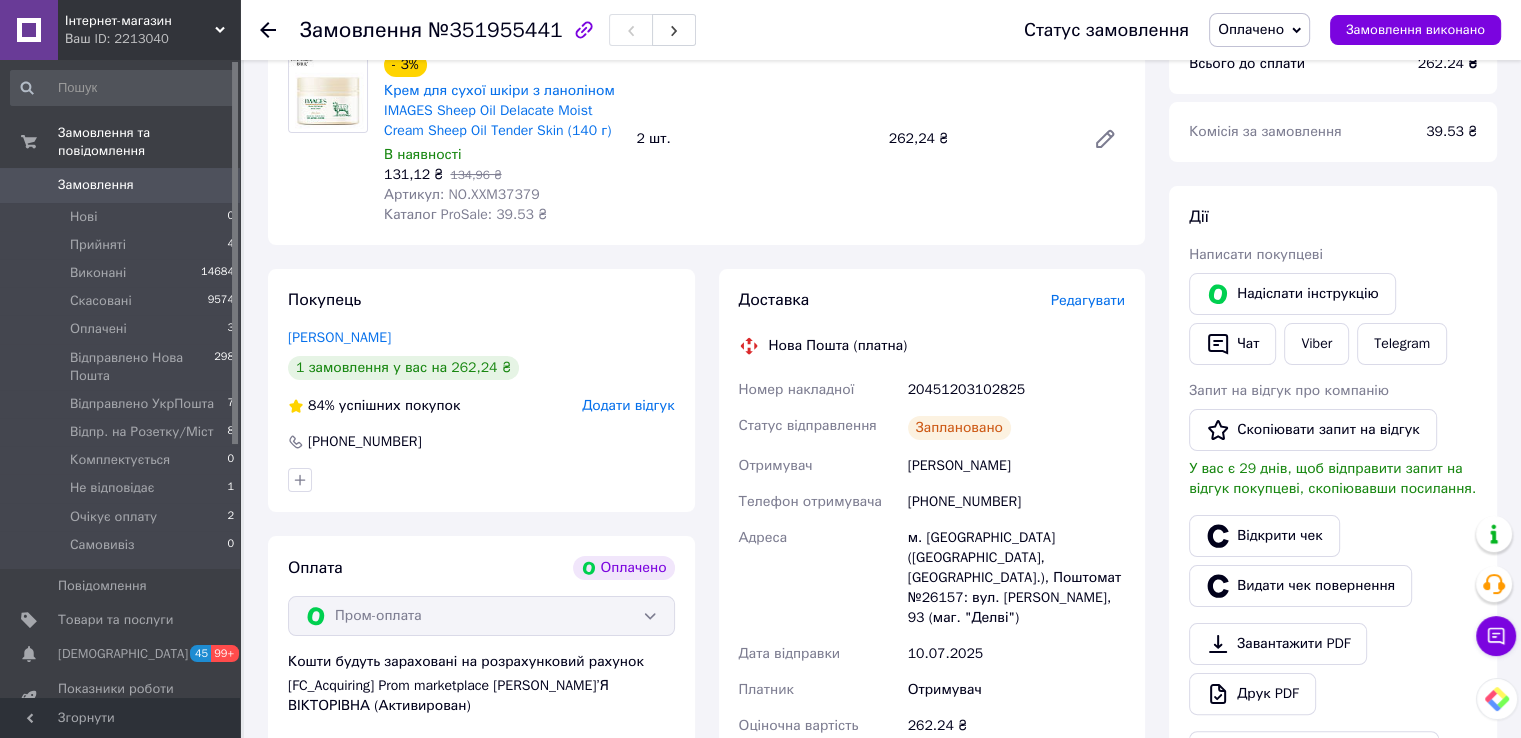 click on "Оплачено" at bounding box center [1259, 30] 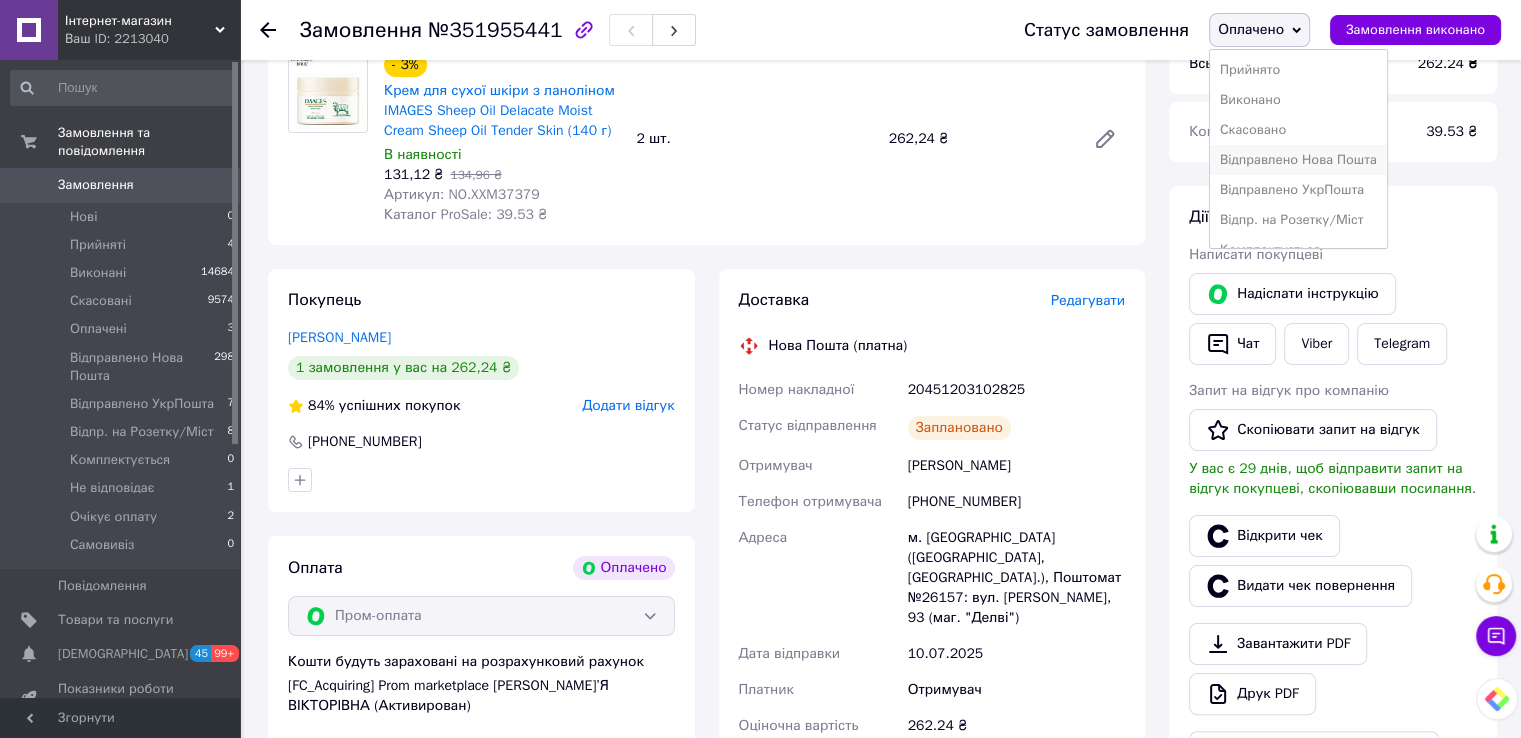 click on "Відправлено Нова Пошта" at bounding box center [1298, 160] 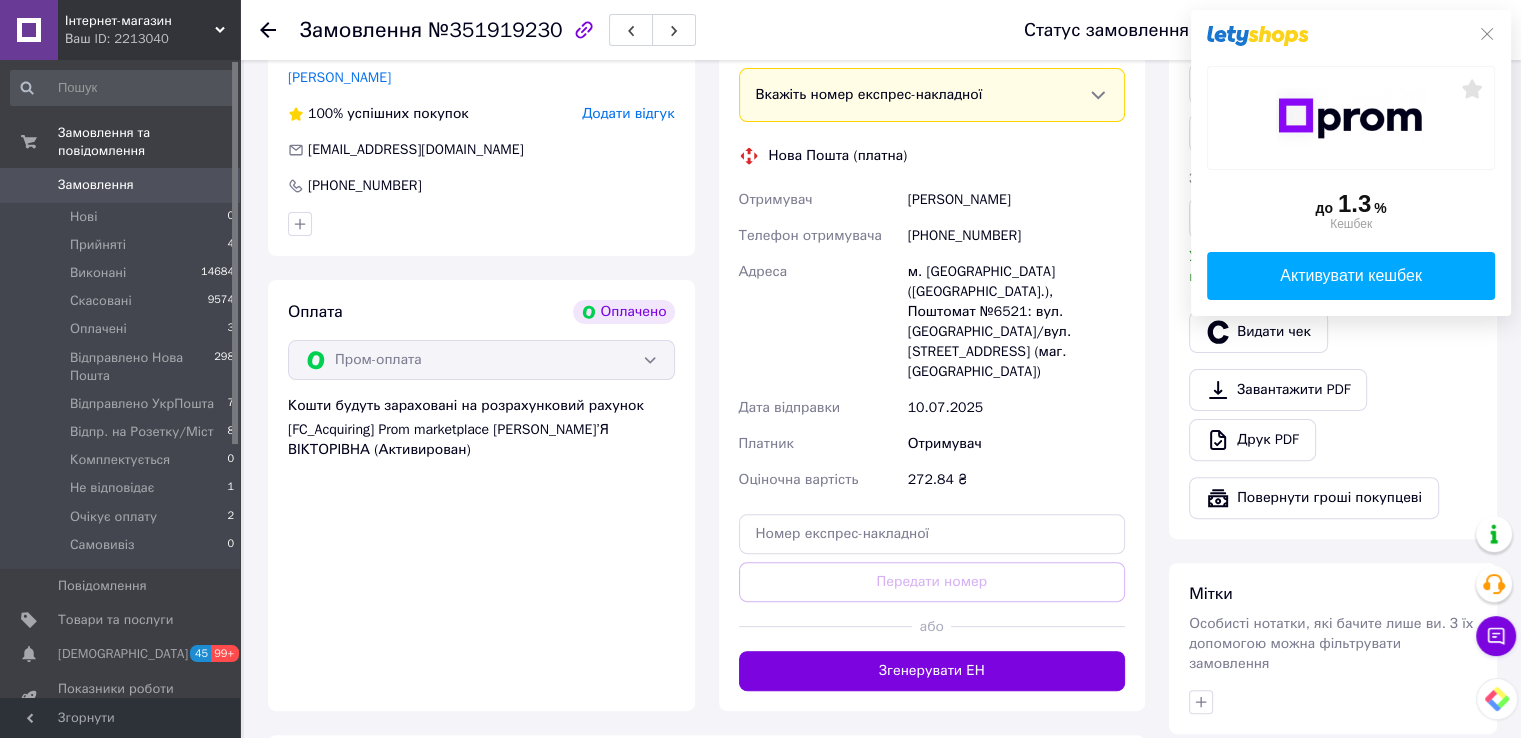 scroll, scrollTop: 788, scrollLeft: 0, axis: vertical 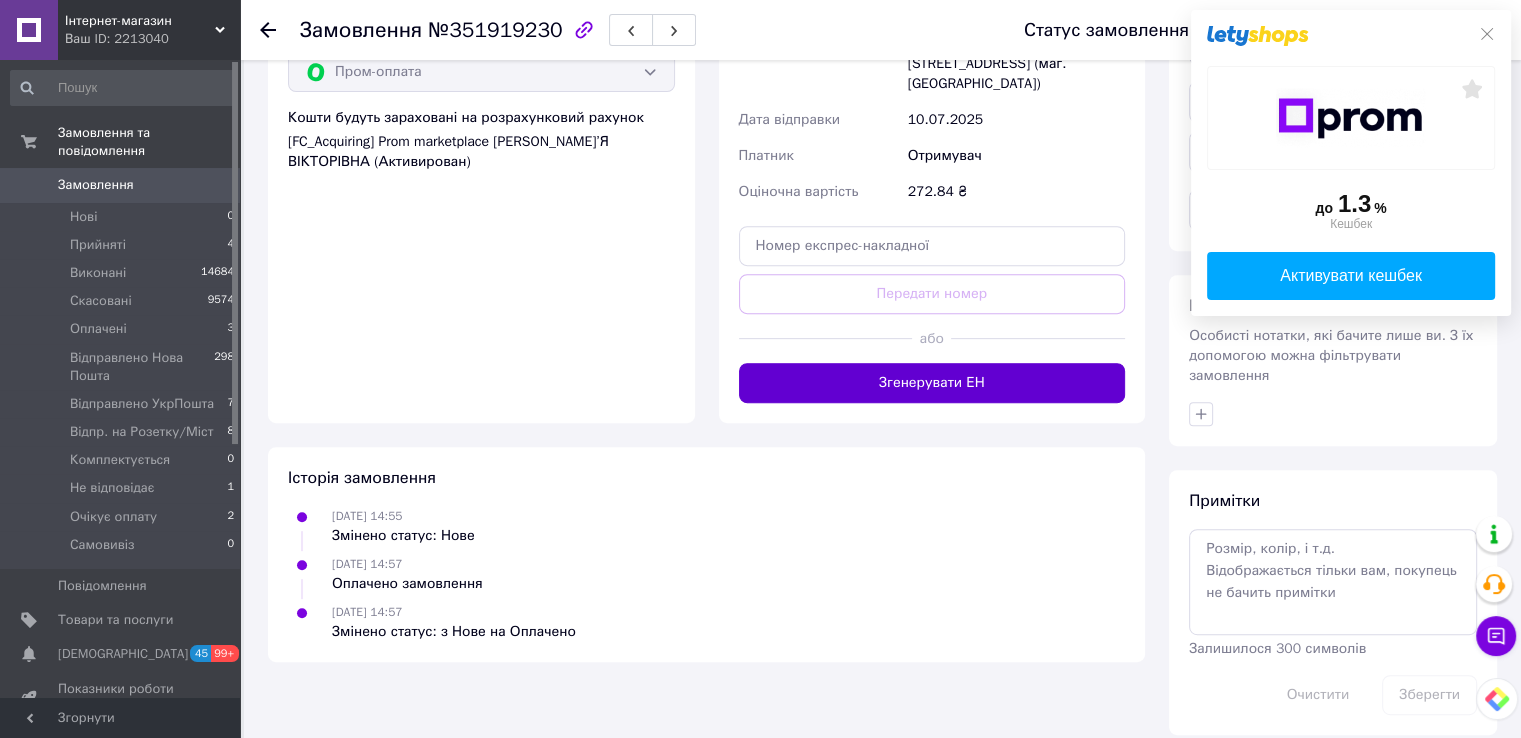 click on "Згенерувати ЕН" at bounding box center [932, 383] 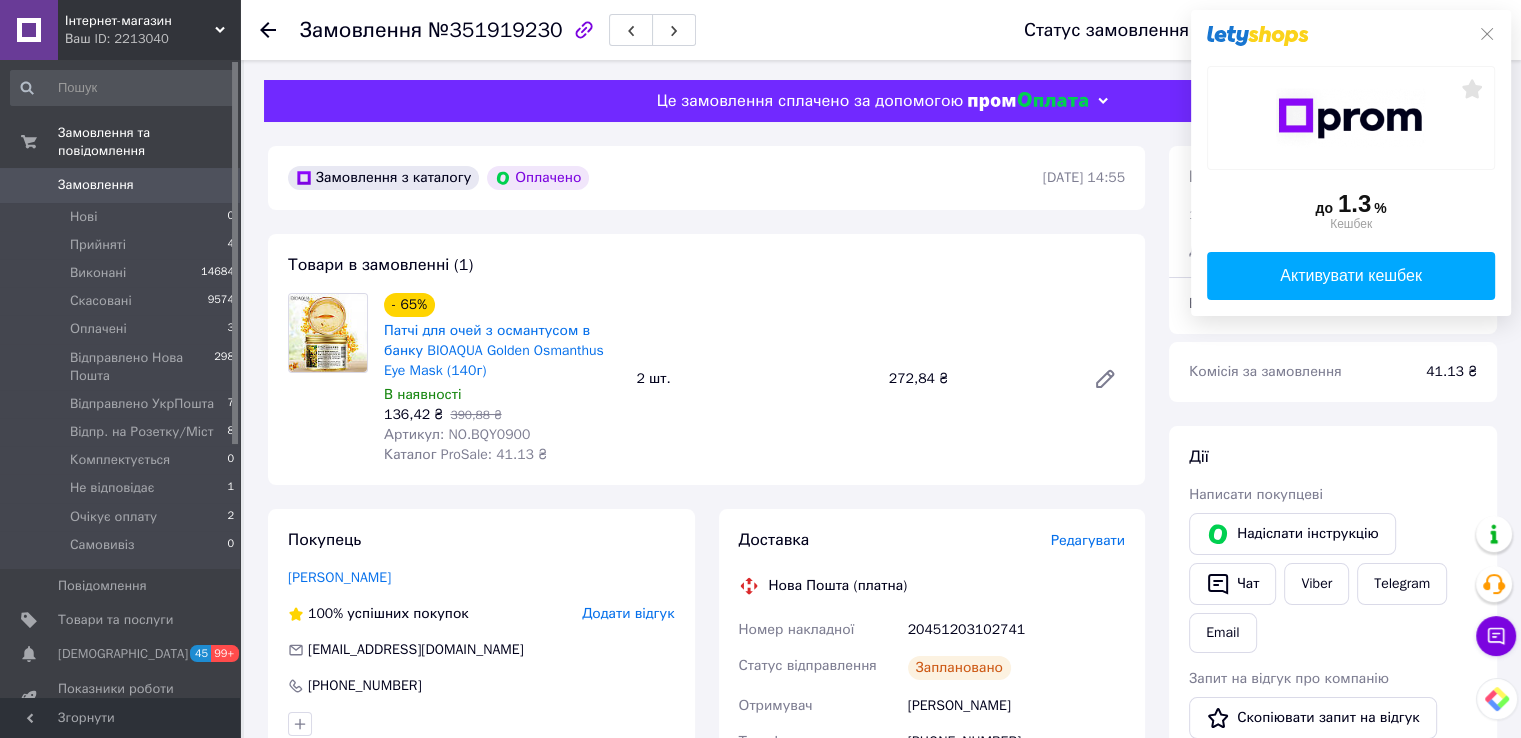 scroll, scrollTop: 100, scrollLeft: 0, axis: vertical 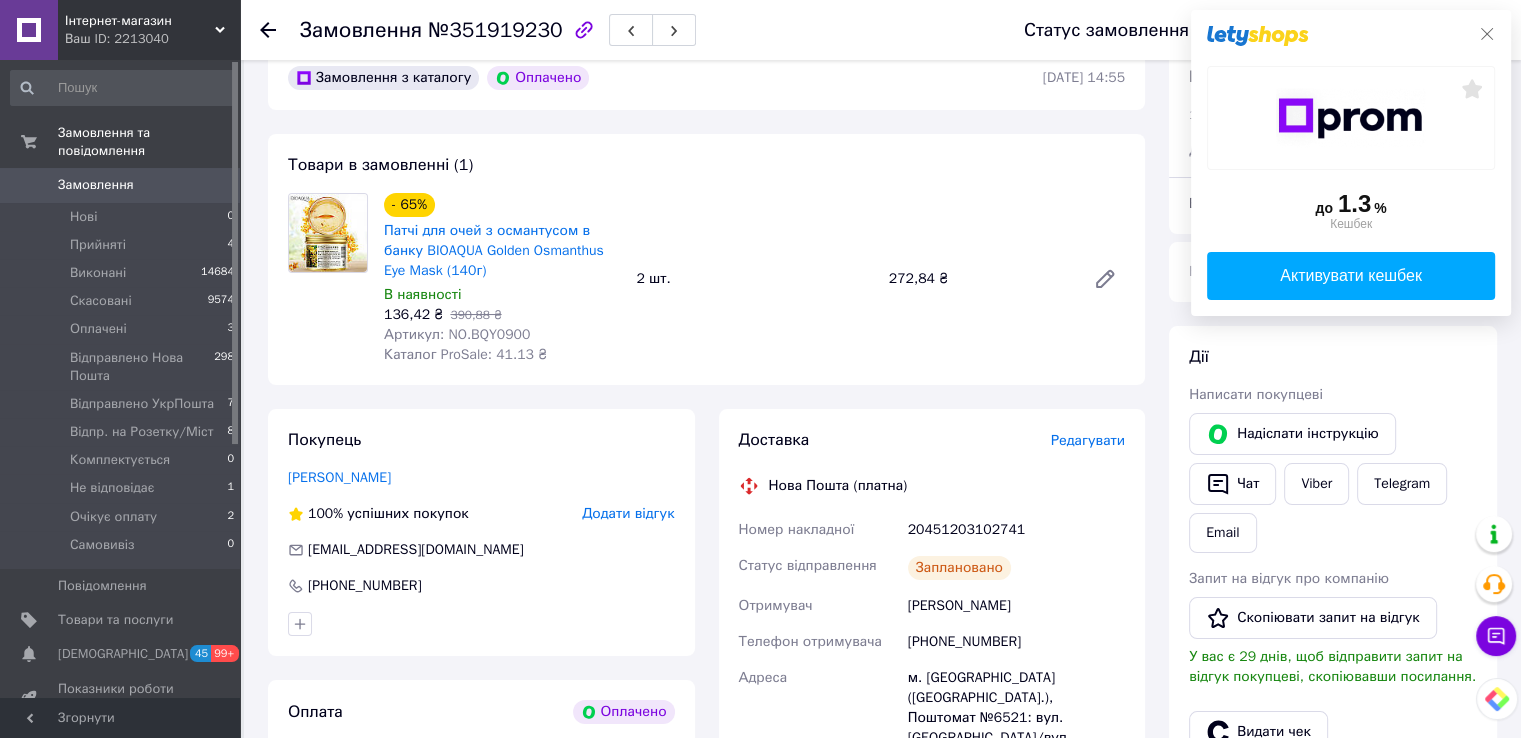 click 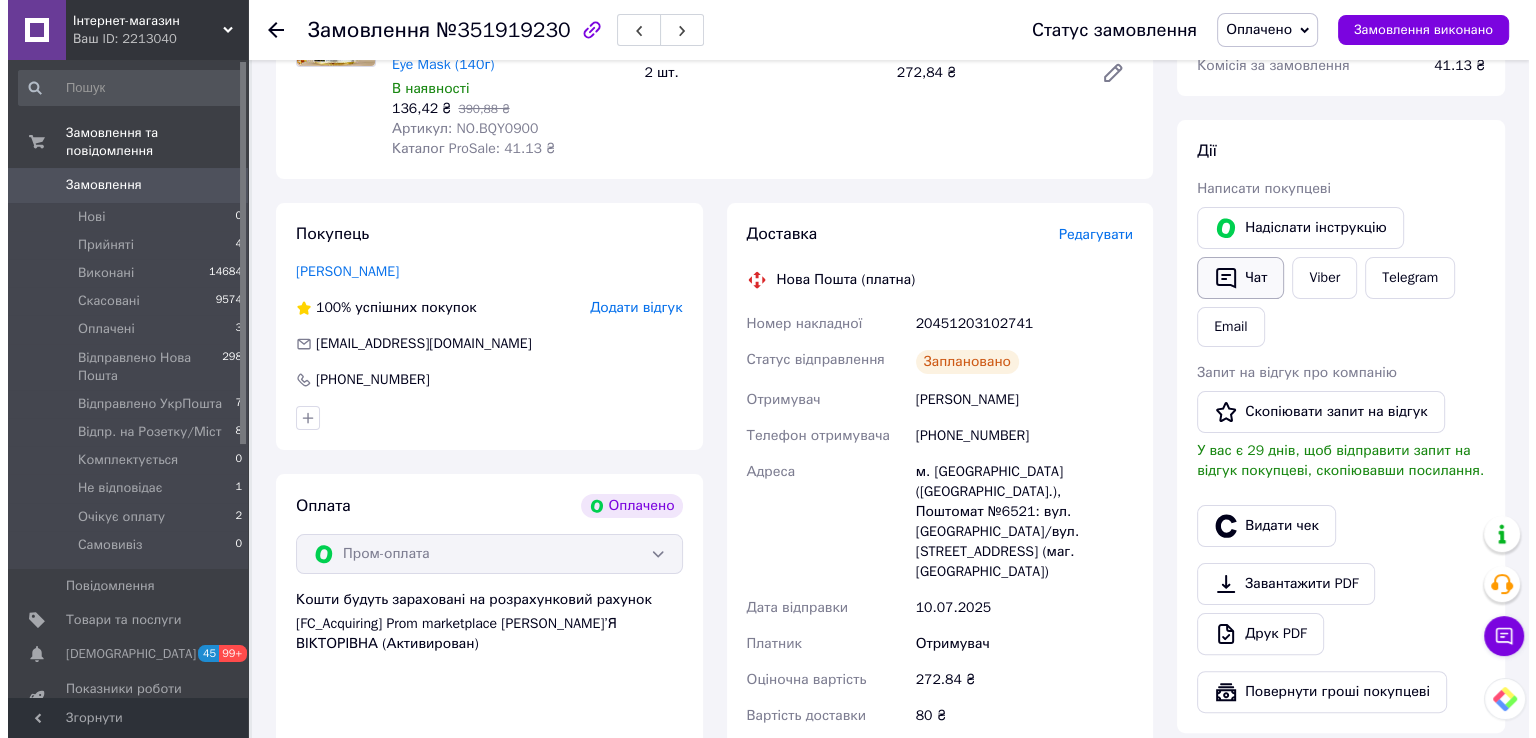 scroll, scrollTop: 400, scrollLeft: 0, axis: vertical 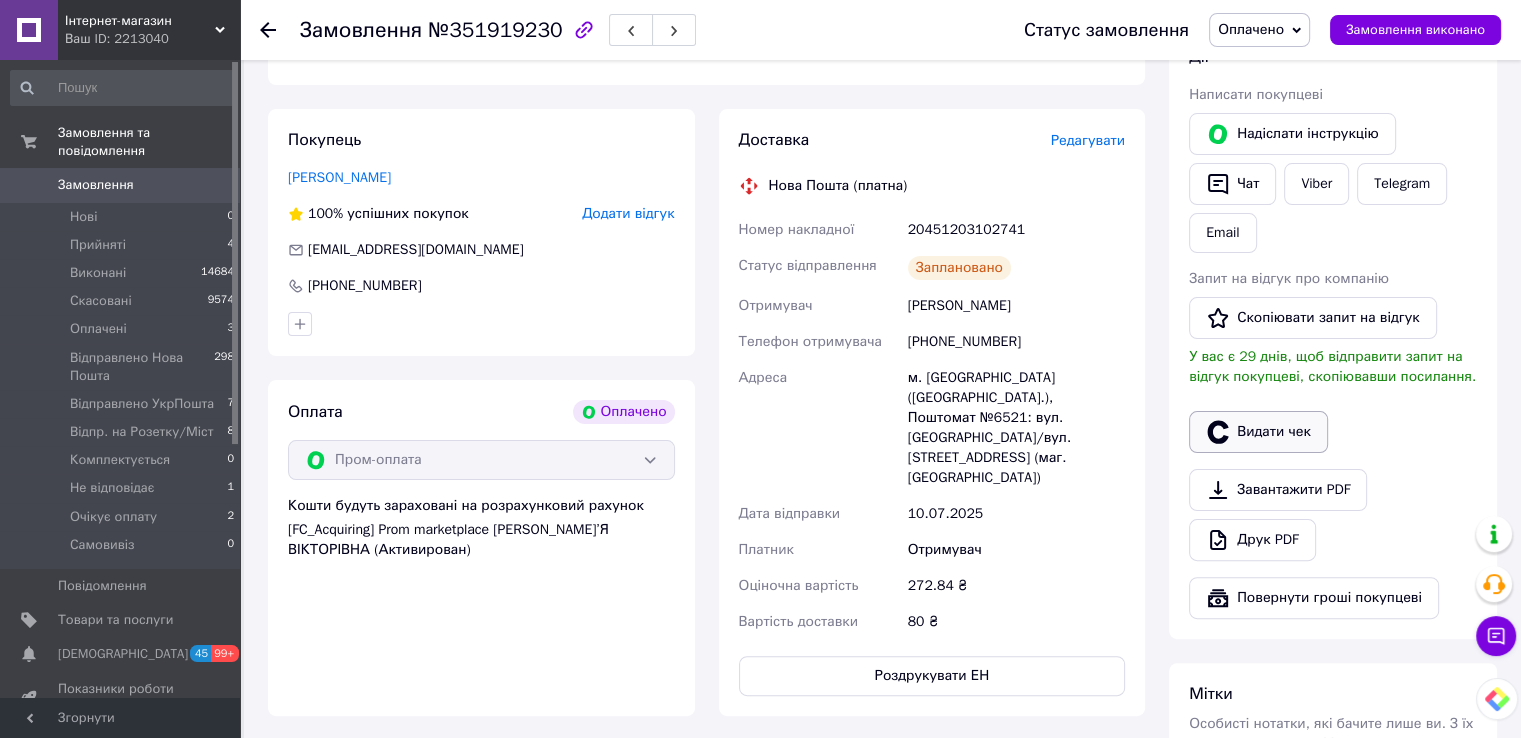 click on "Видати чек" at bounding box center (1258, 432) 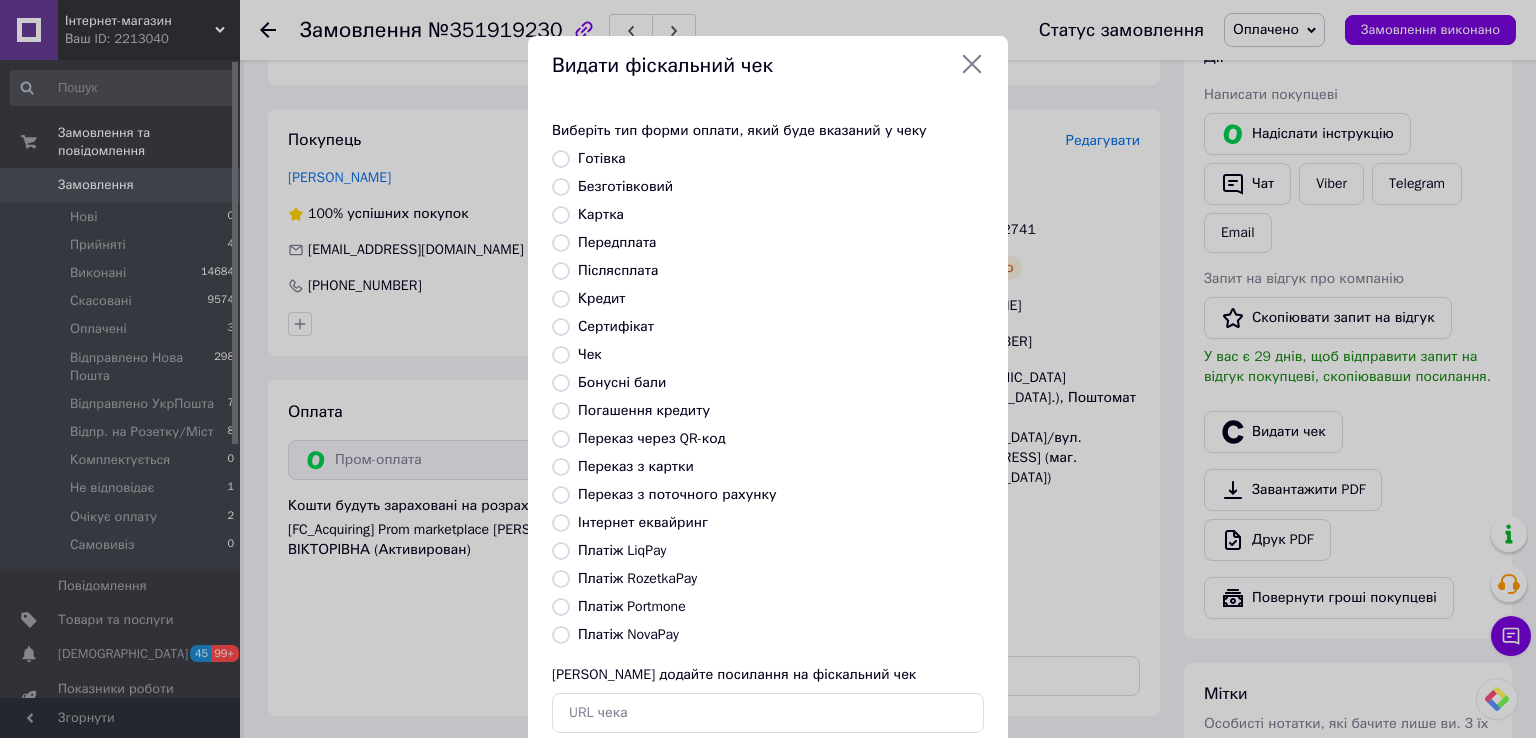 click on "Платіж RozetkaPay" at bounding box center [637, 578] 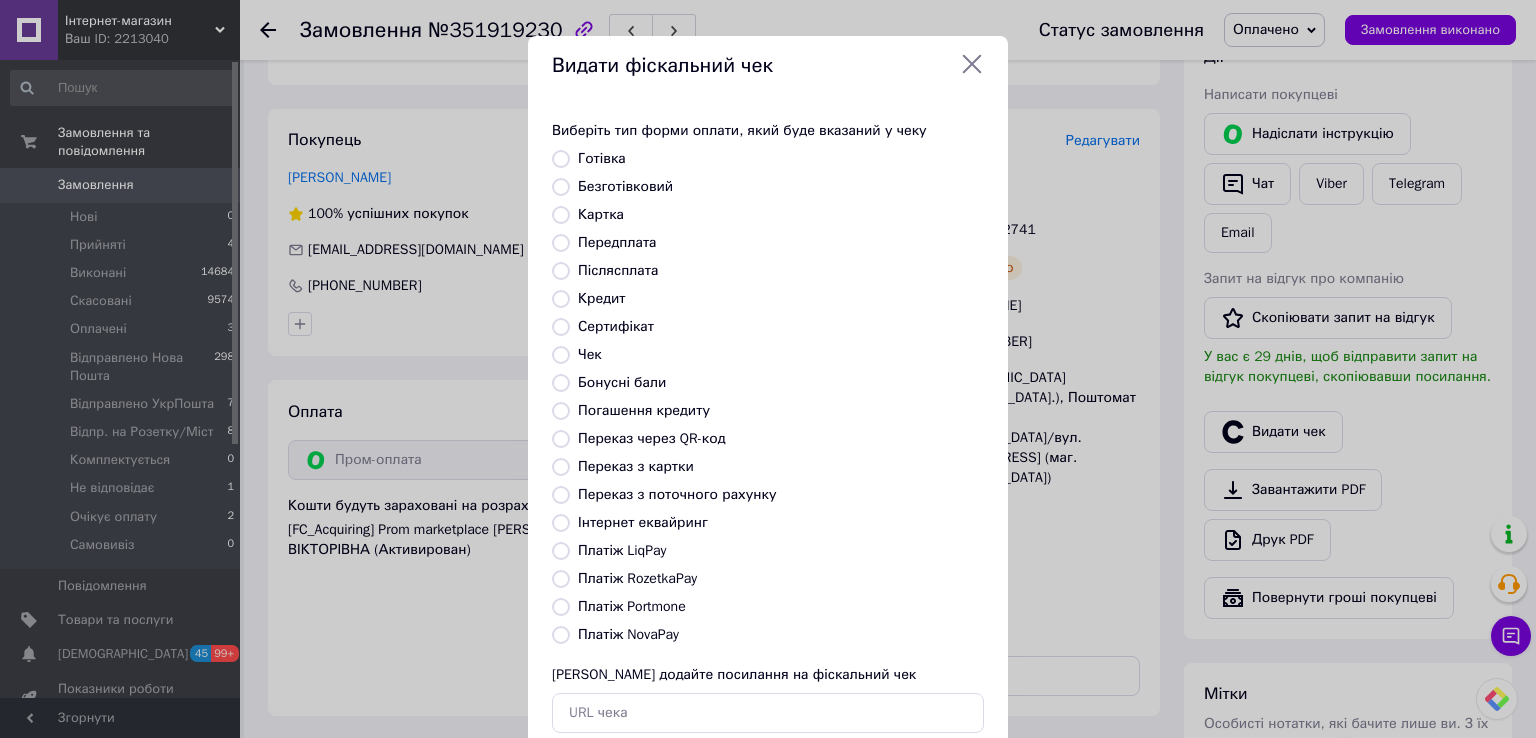 radio on "true" 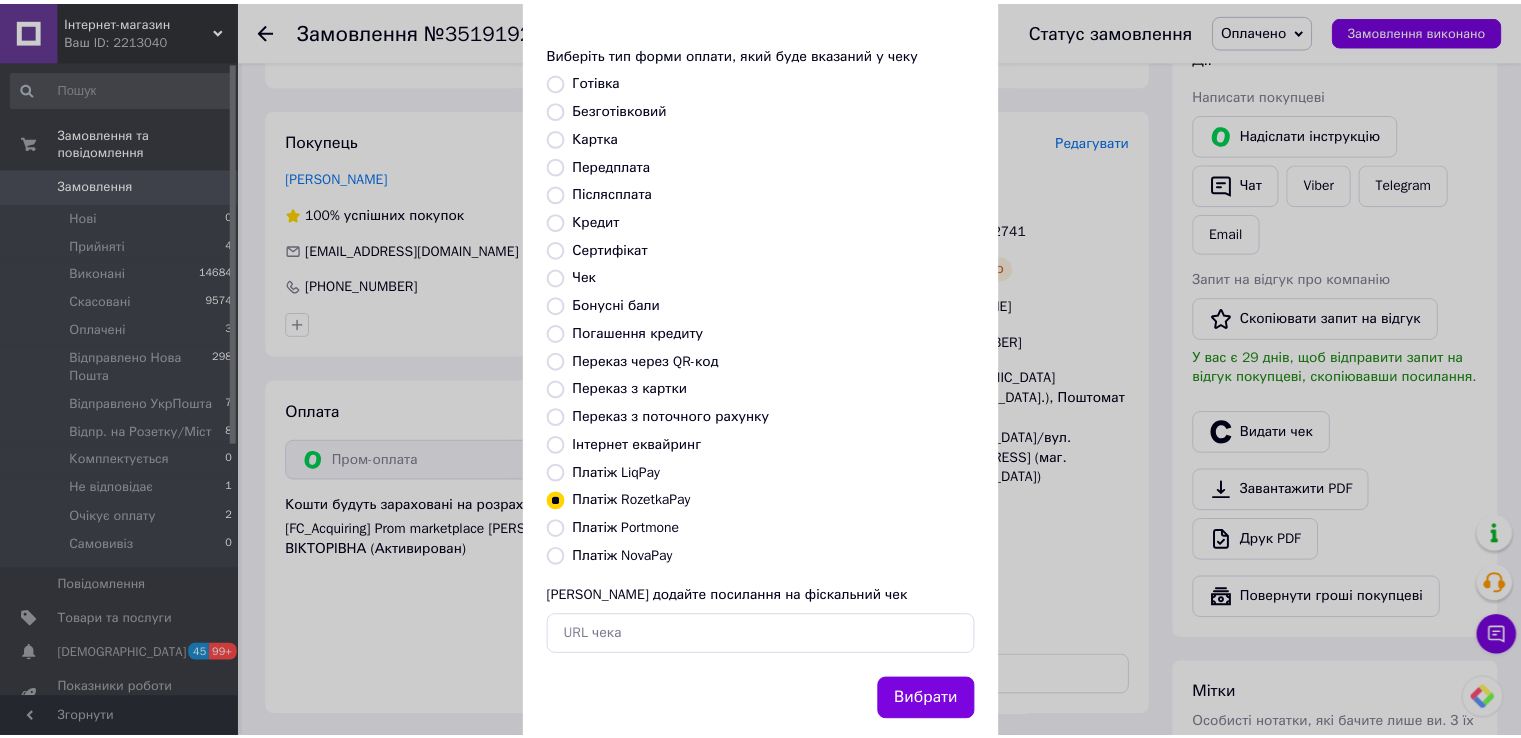 scroll, scrollTop: 120, scrollLeft: 0, axis: vertical 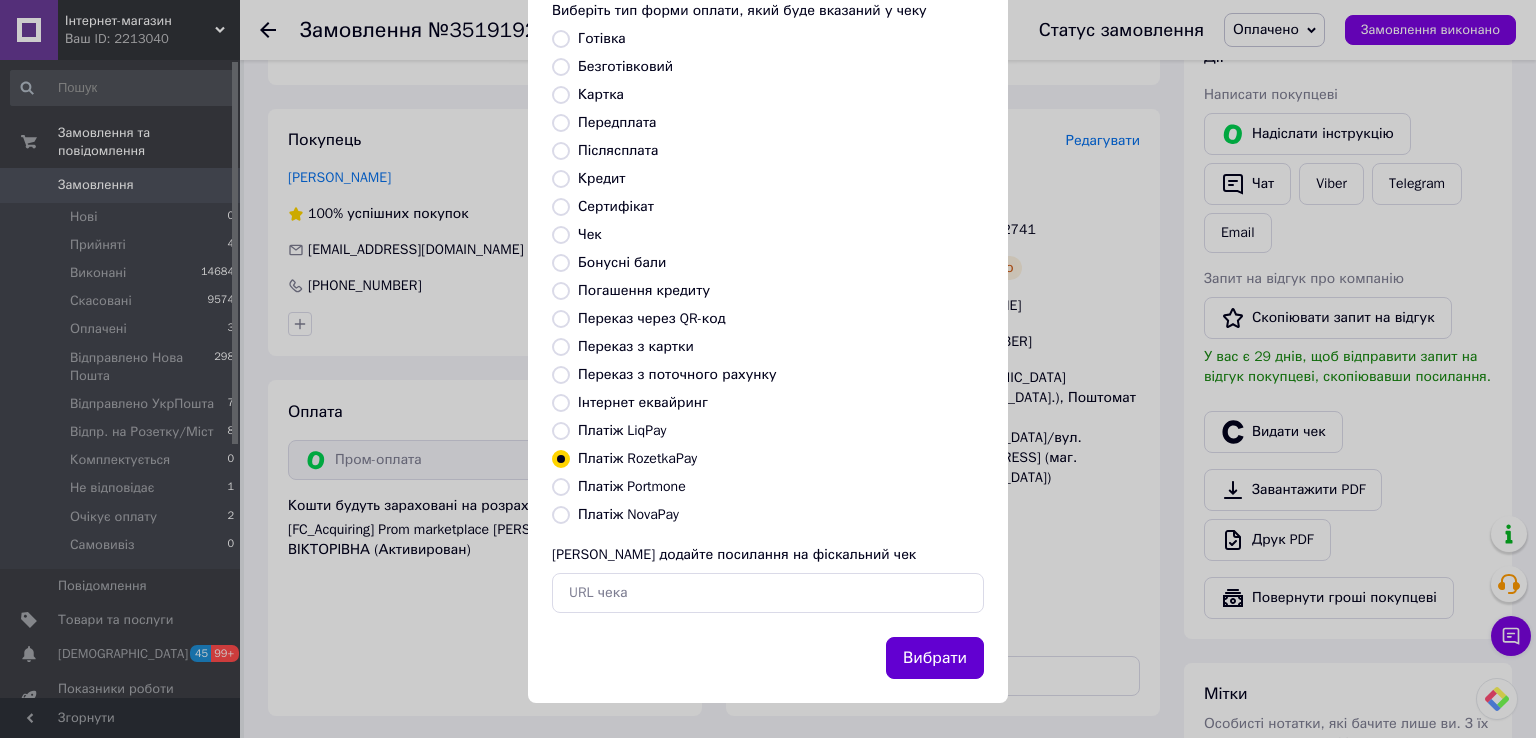 click on "Вибрати" at bounding box center (935, 658) 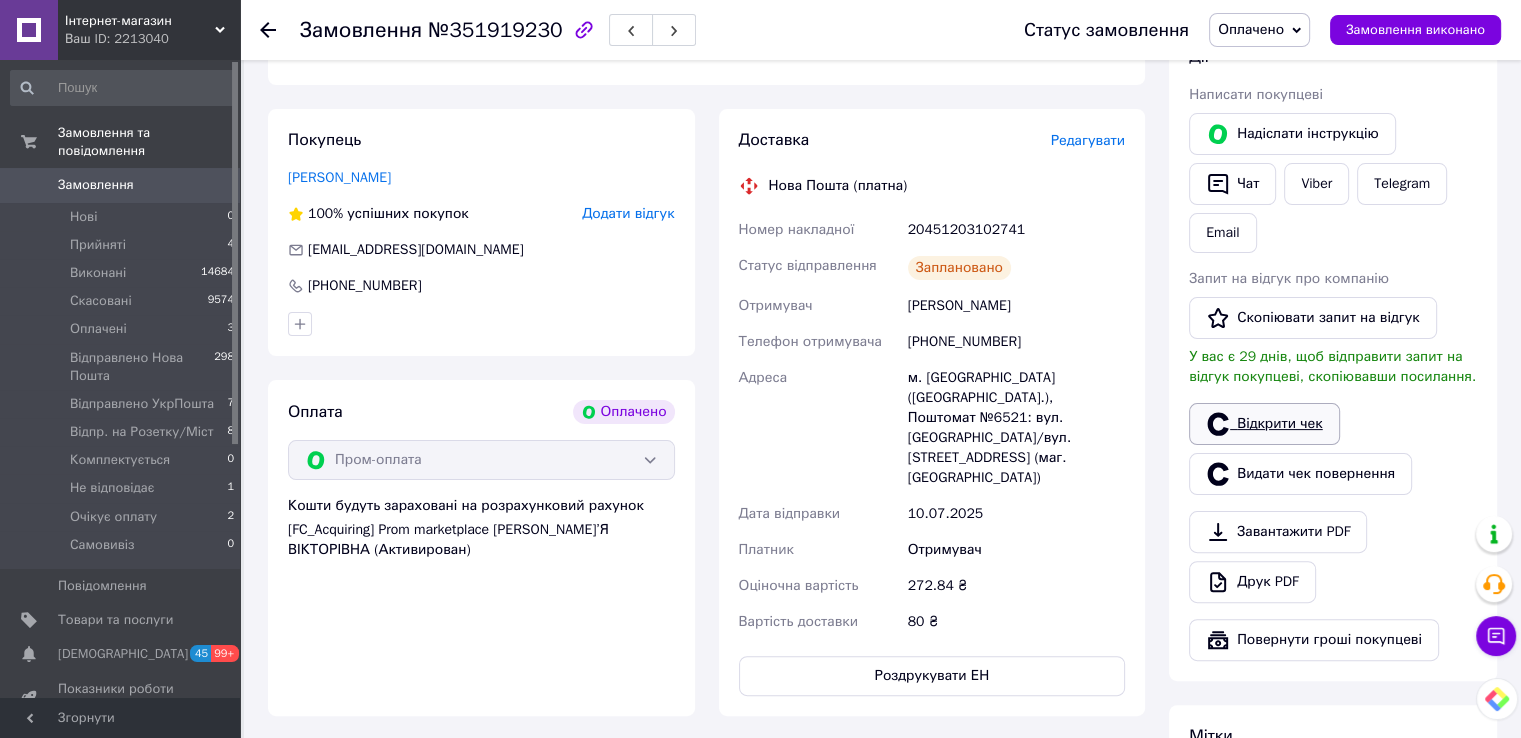 click on "Відкрити чек" at bounding box center [1264, 424] 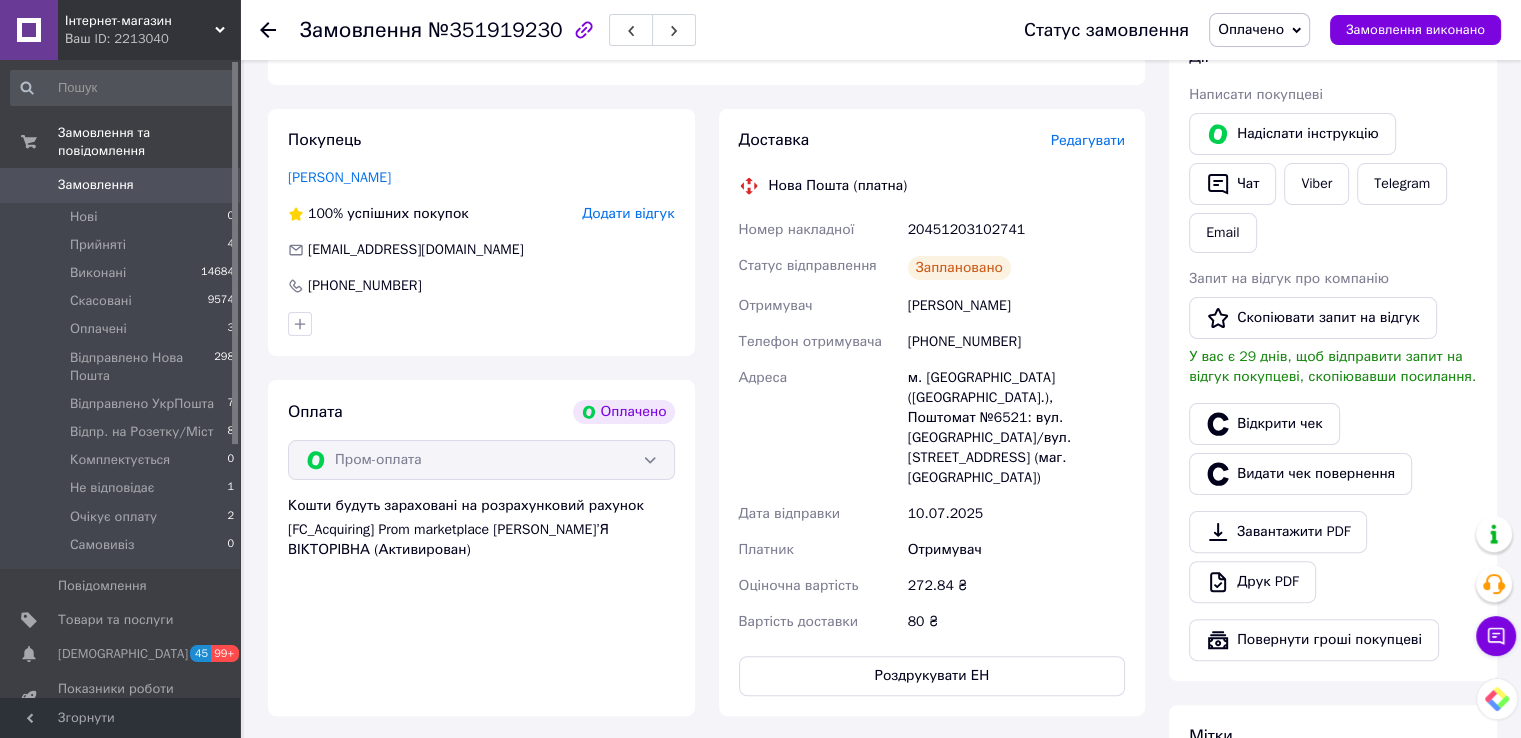 click on "Оплачено" at bounding box center (1251, 29) 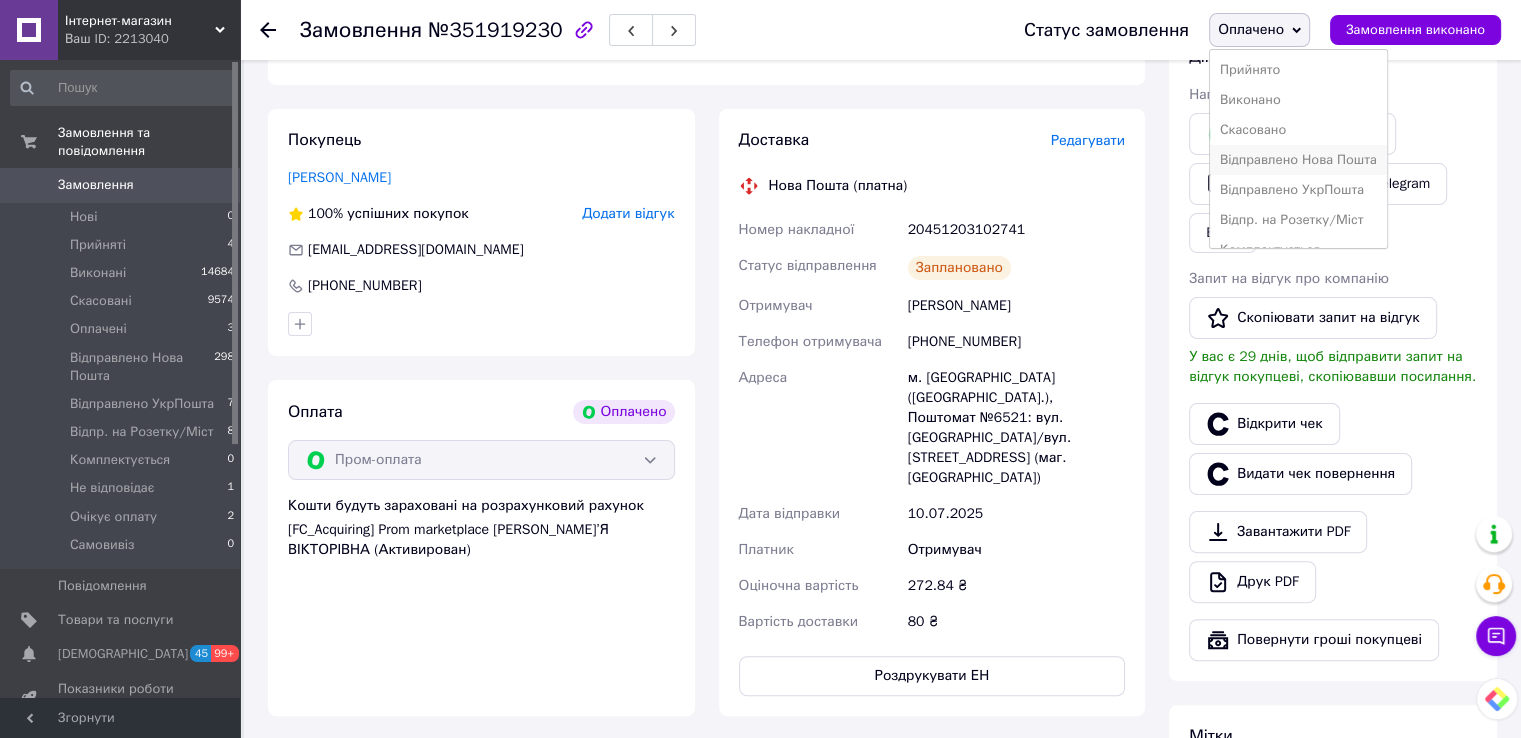 click on "Відправлено Нова Пошта" at bounding box center [1298, 160] 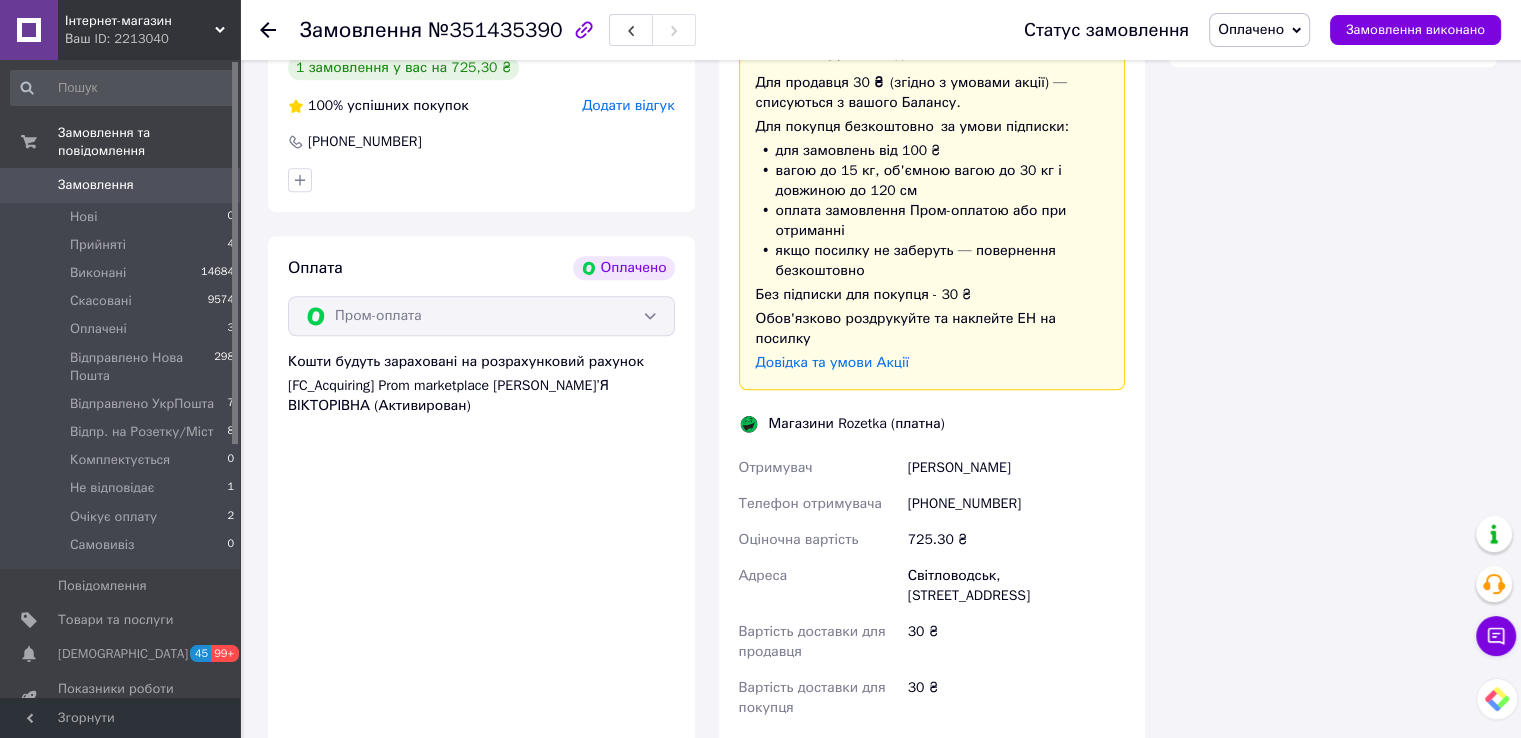 scroll, scrollTop: 1700, scrollLeft: 0, axis: vertical 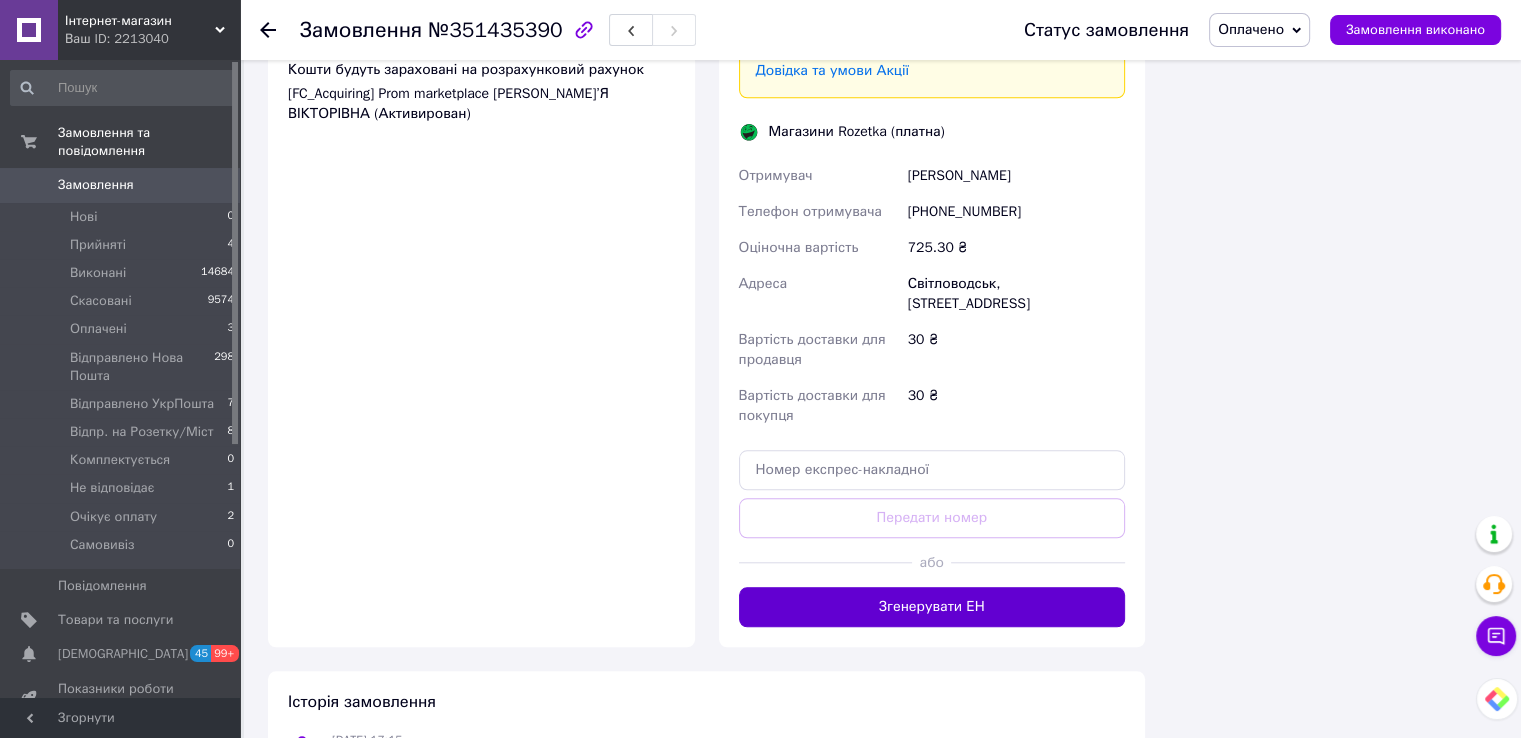 click on "Згенерувати ЕН" at bounding box center [932, 607] 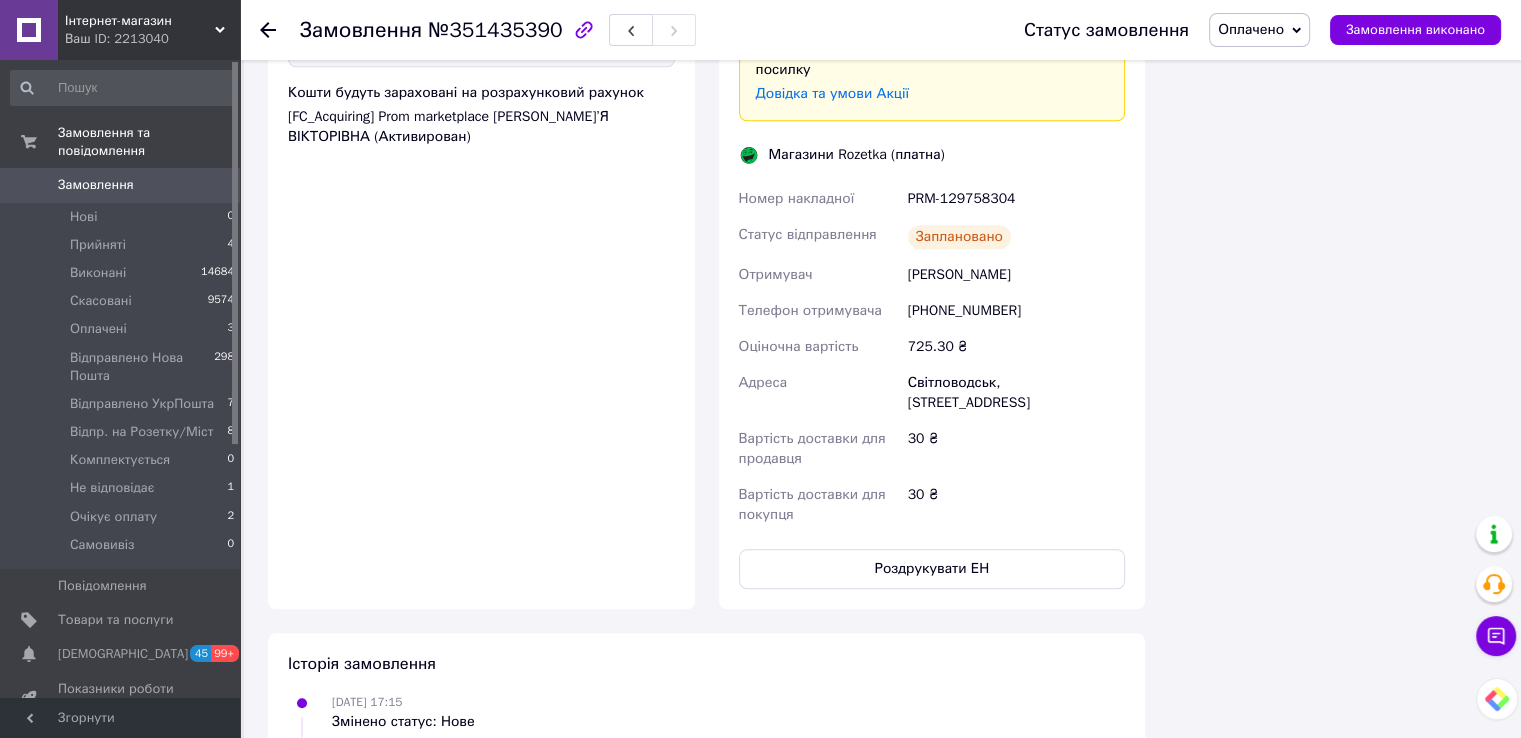 scroll, scrollTop: 1800, scrollLeft: 0, axis: vertical 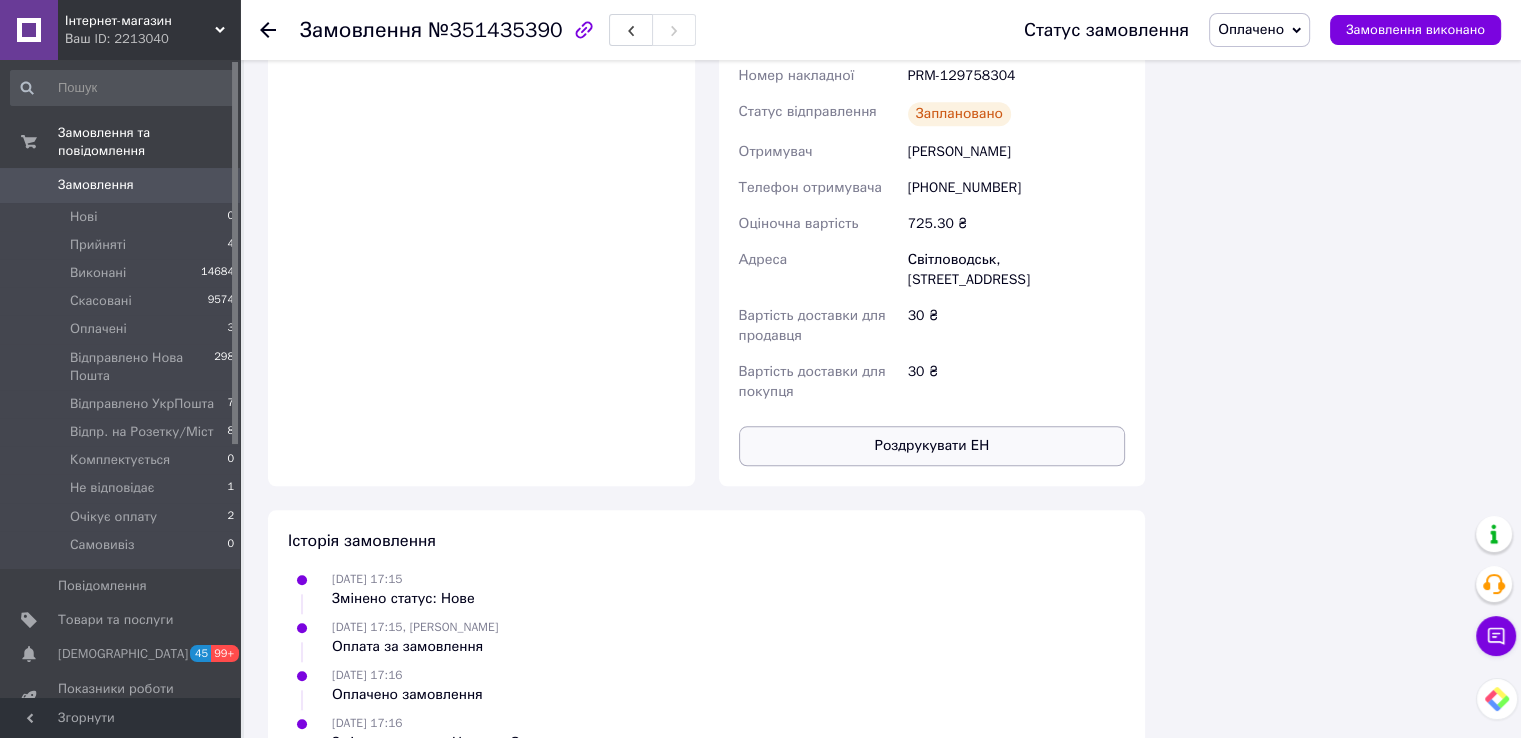 click on "Роздрукувати ЕН" at bounding box center [932, 446] 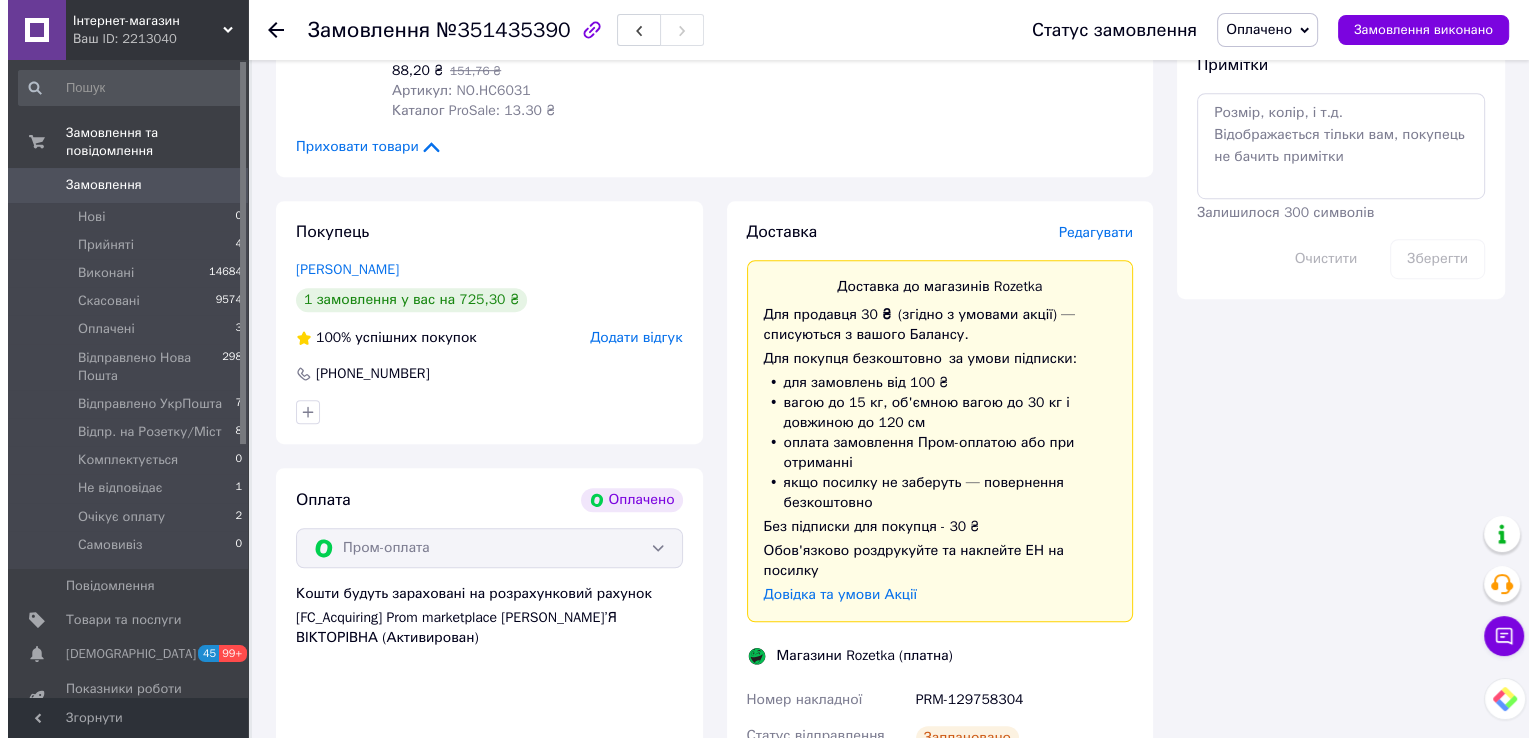 scroll, scrollTop: 700, scrollLeft: 0, axis: vertical 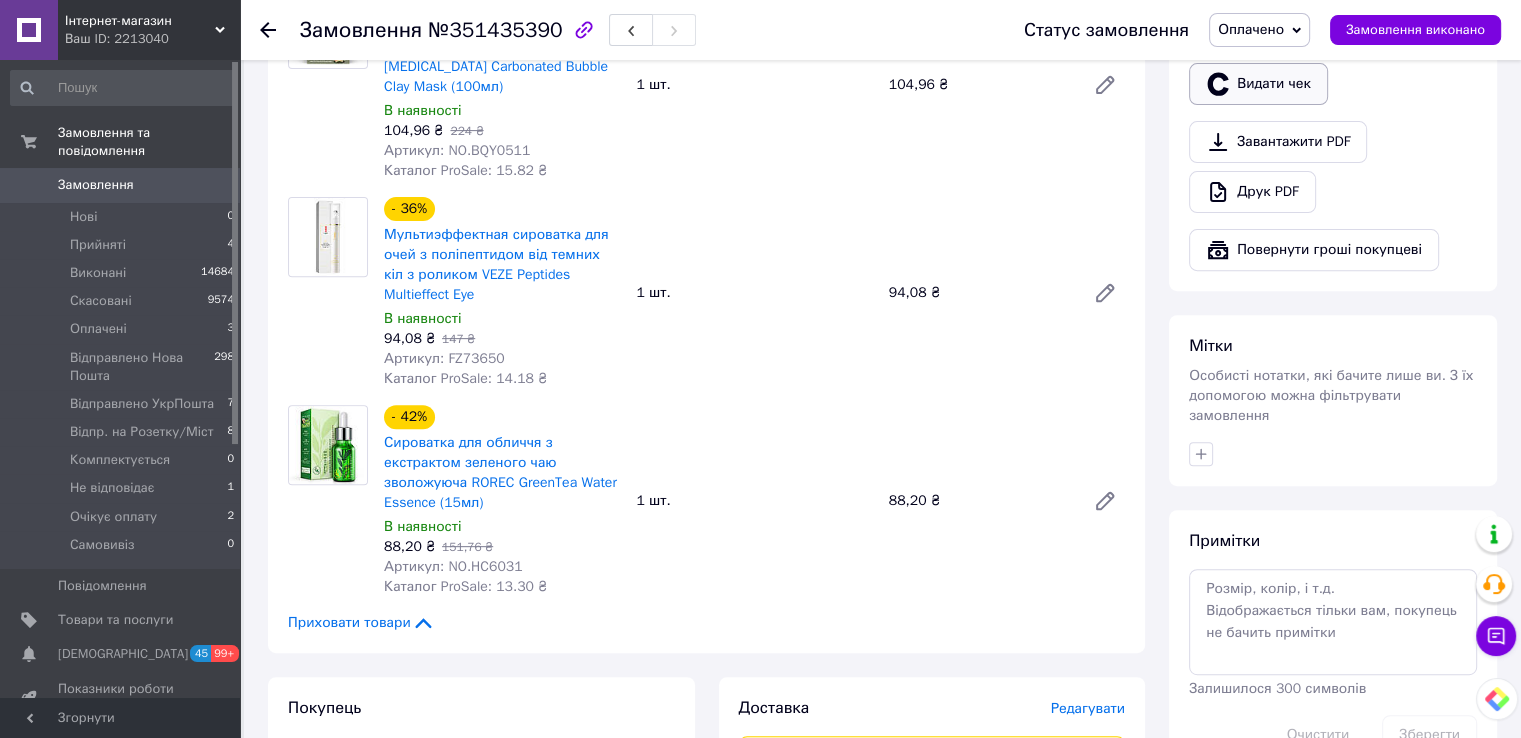 click on "Видати чек" at bounding box center [1258, 84] 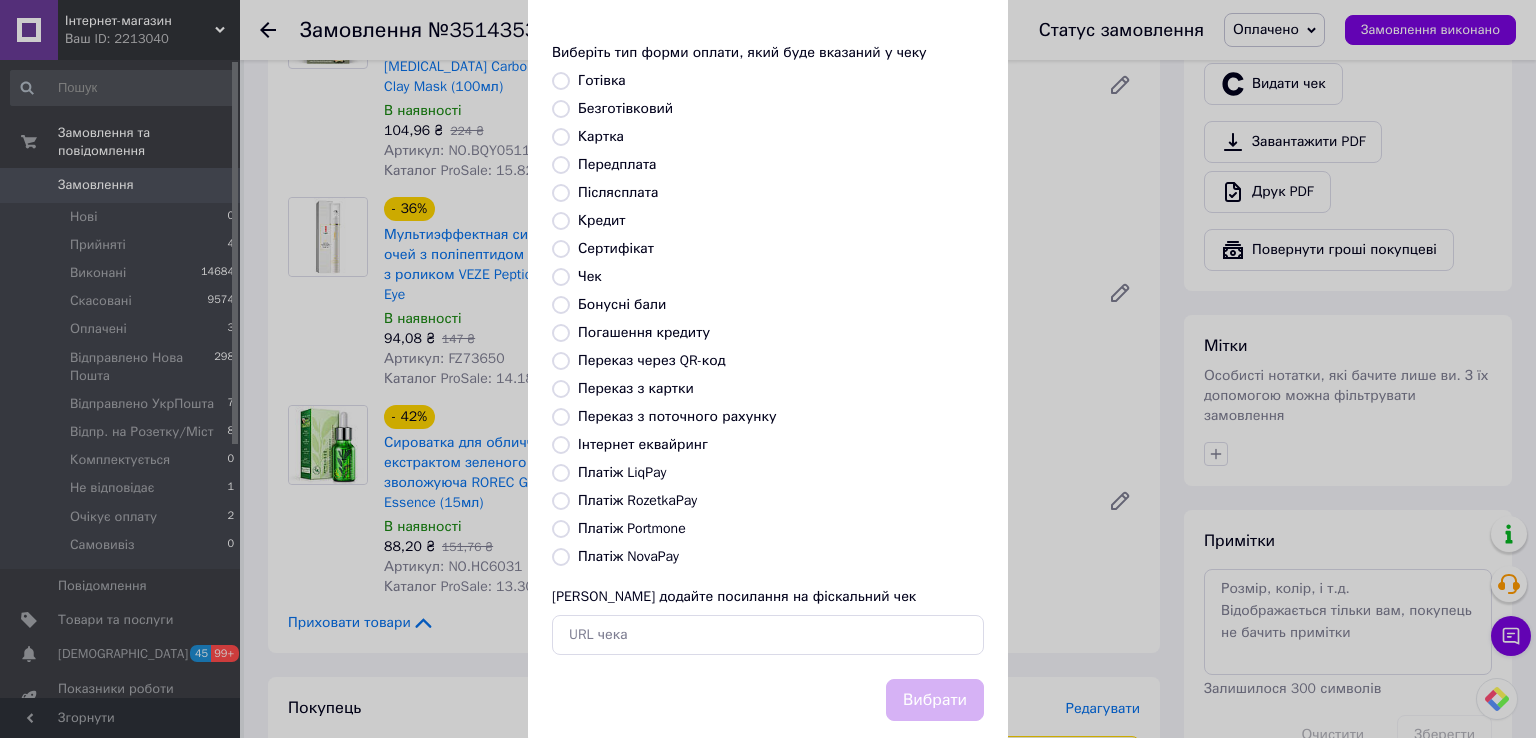 scroll, scrollTop: 100, scrollLeft: 0, axis: vertical 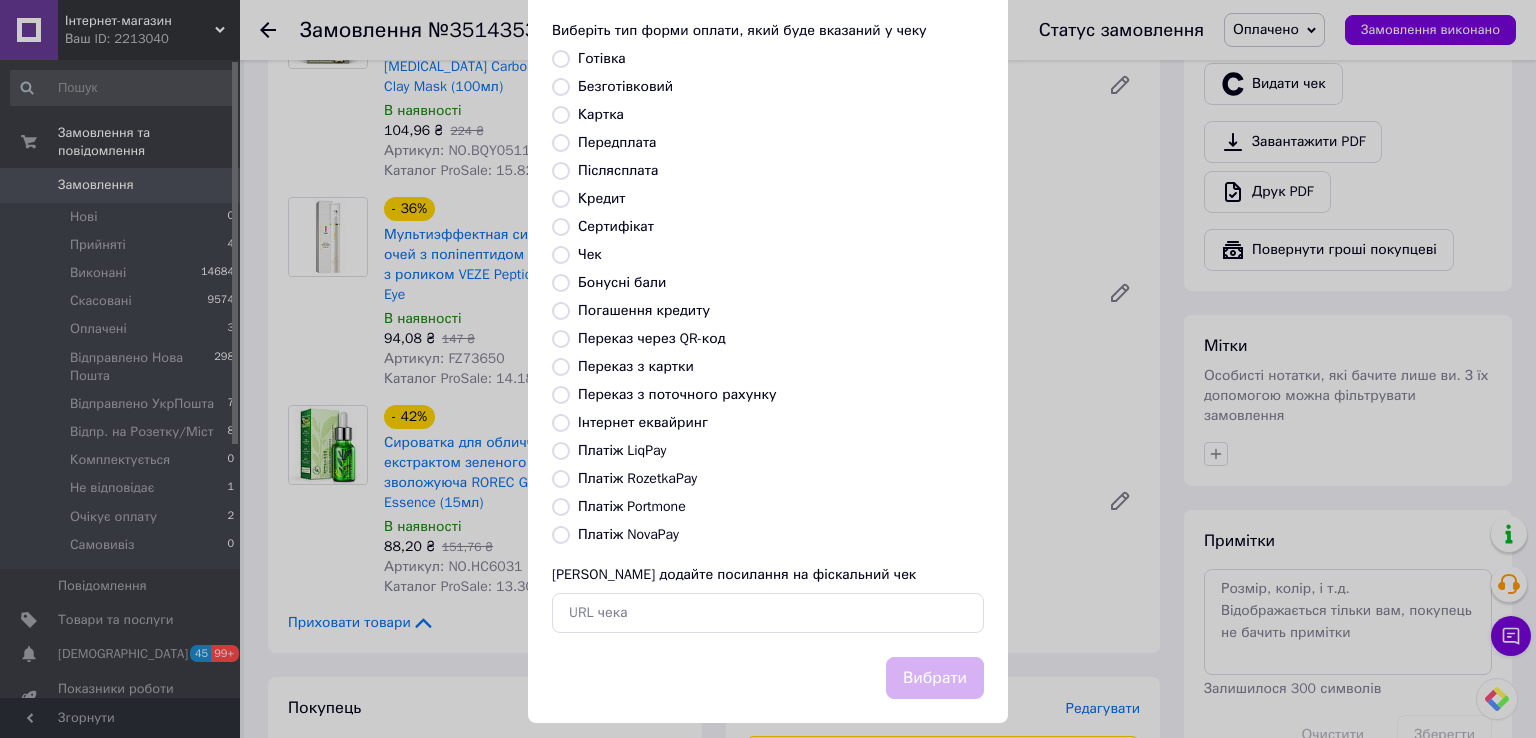 click on "Платіж RozetkaPay" at bounding box center [637, 478] 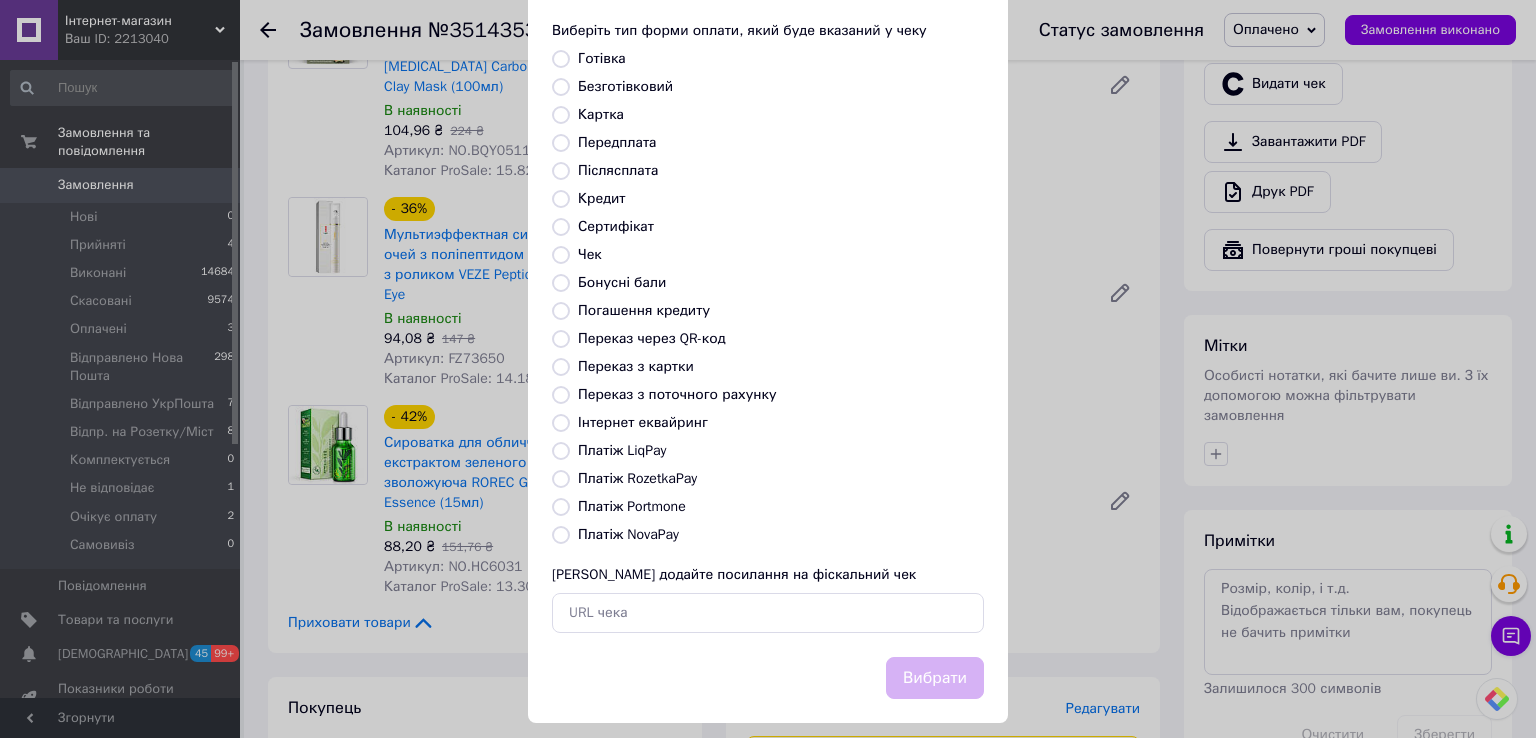 radio on "true" 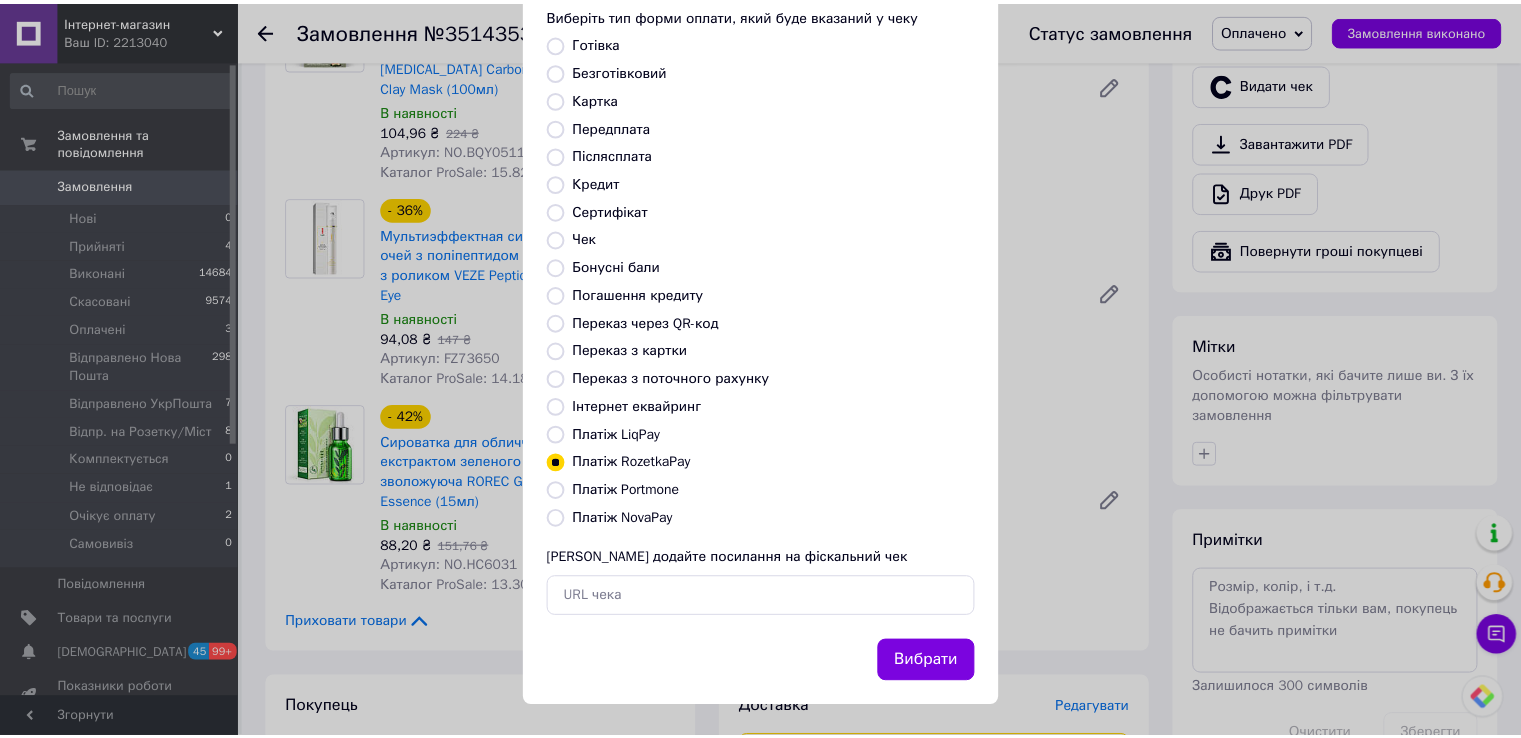 scroll, scrollTop: 120, scrollLeft: 0, axis: vertical 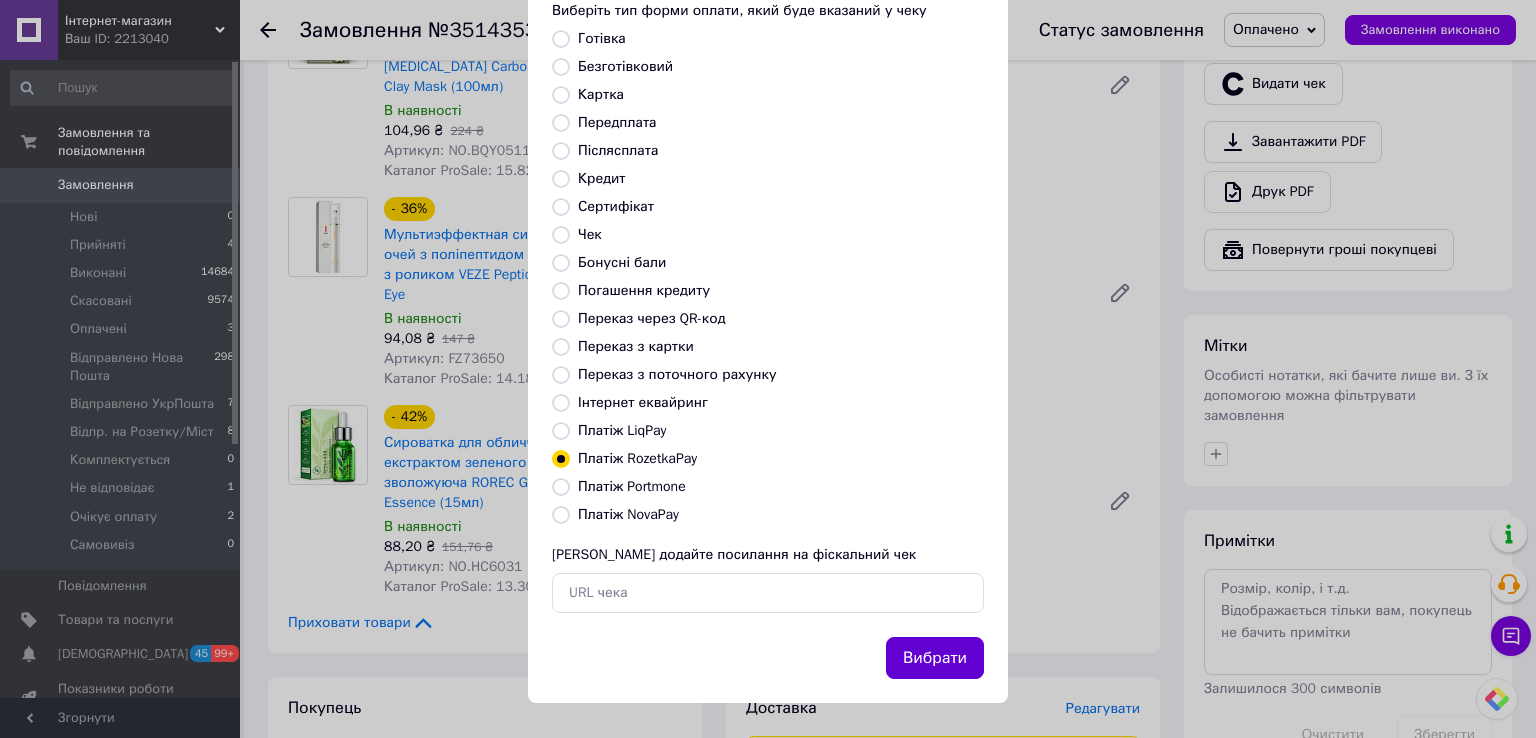 click on "Вибрати" at bounding box center [935, 658] 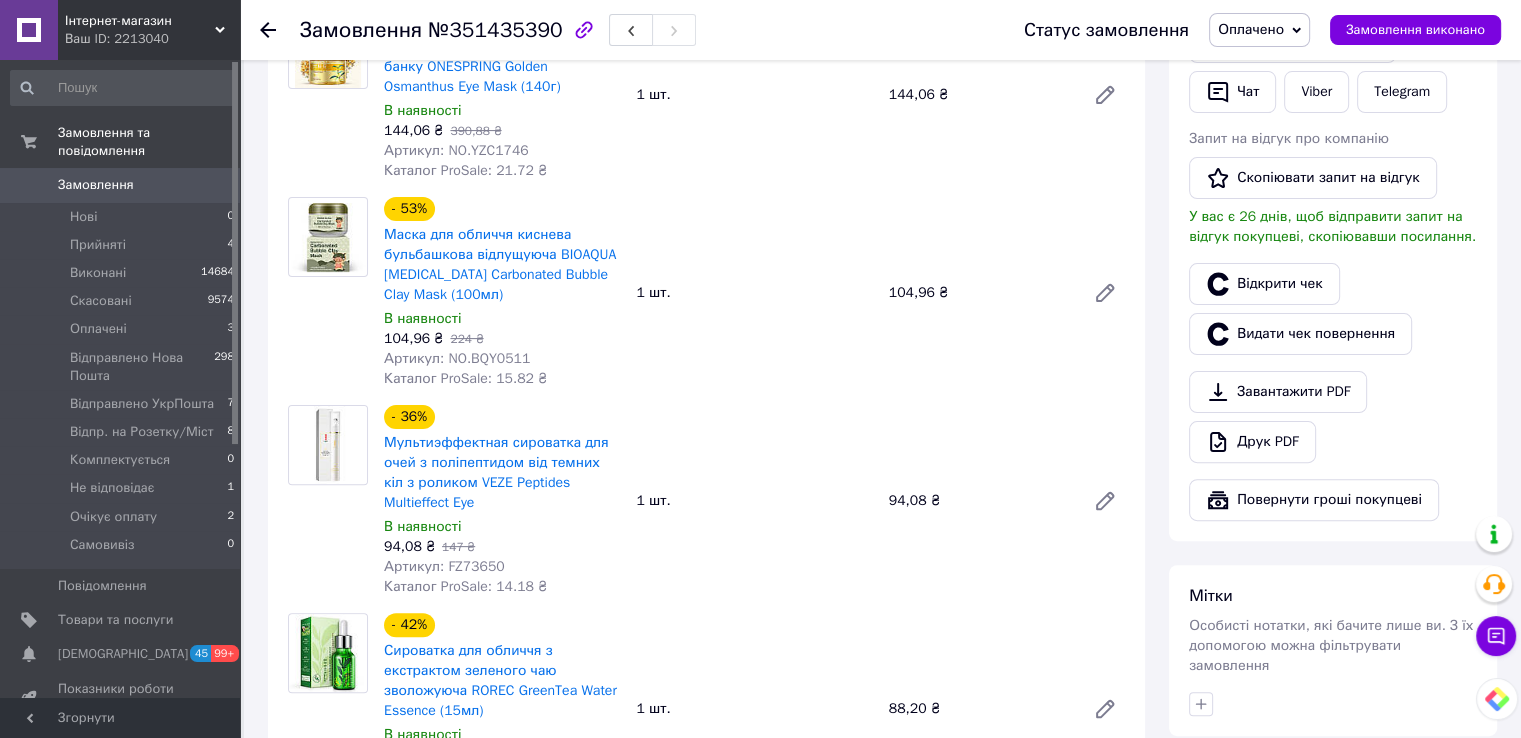 scroll, scrollTop: 400, scrollLeft: 0, axis: vertical 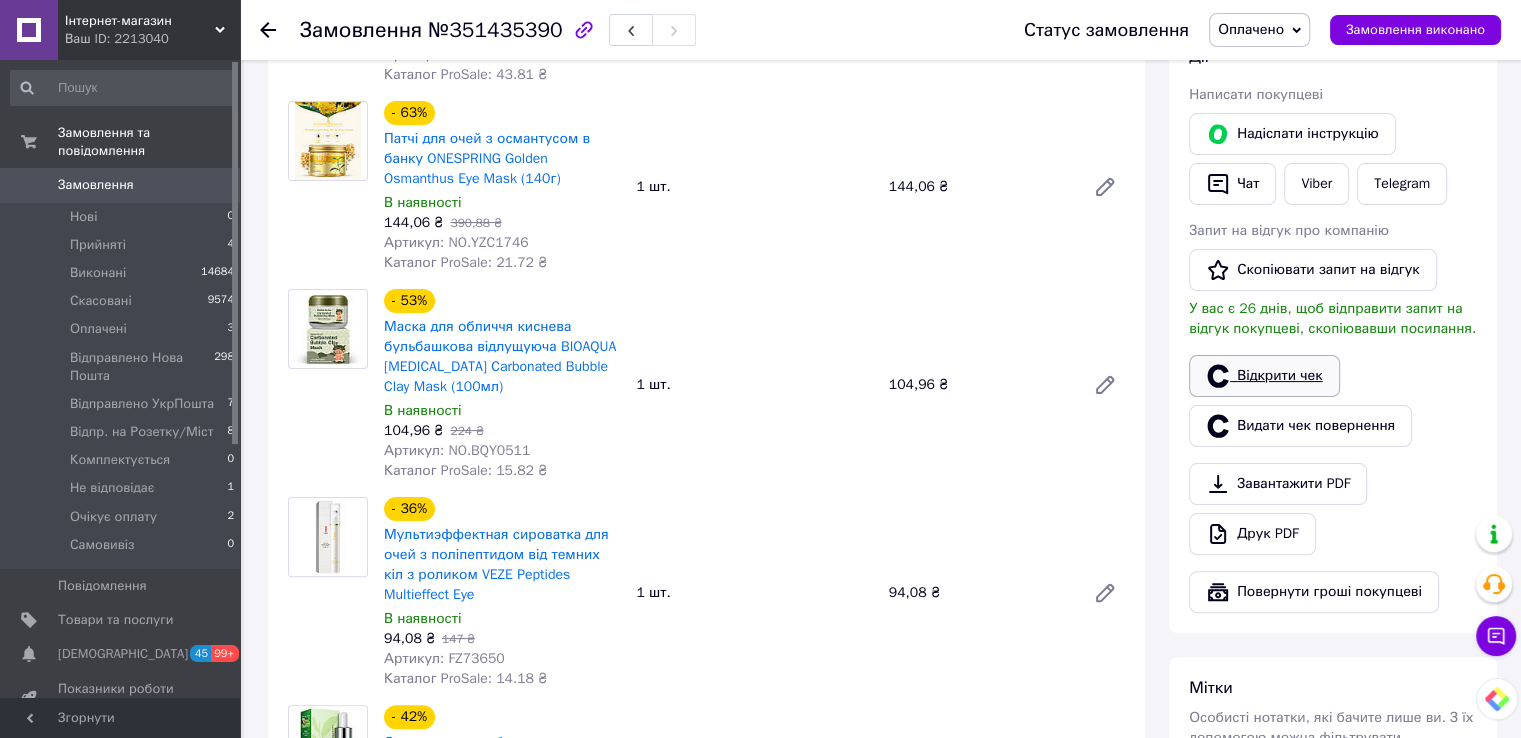 click on "Відкрити чек" at bounding box center (1264, 376) 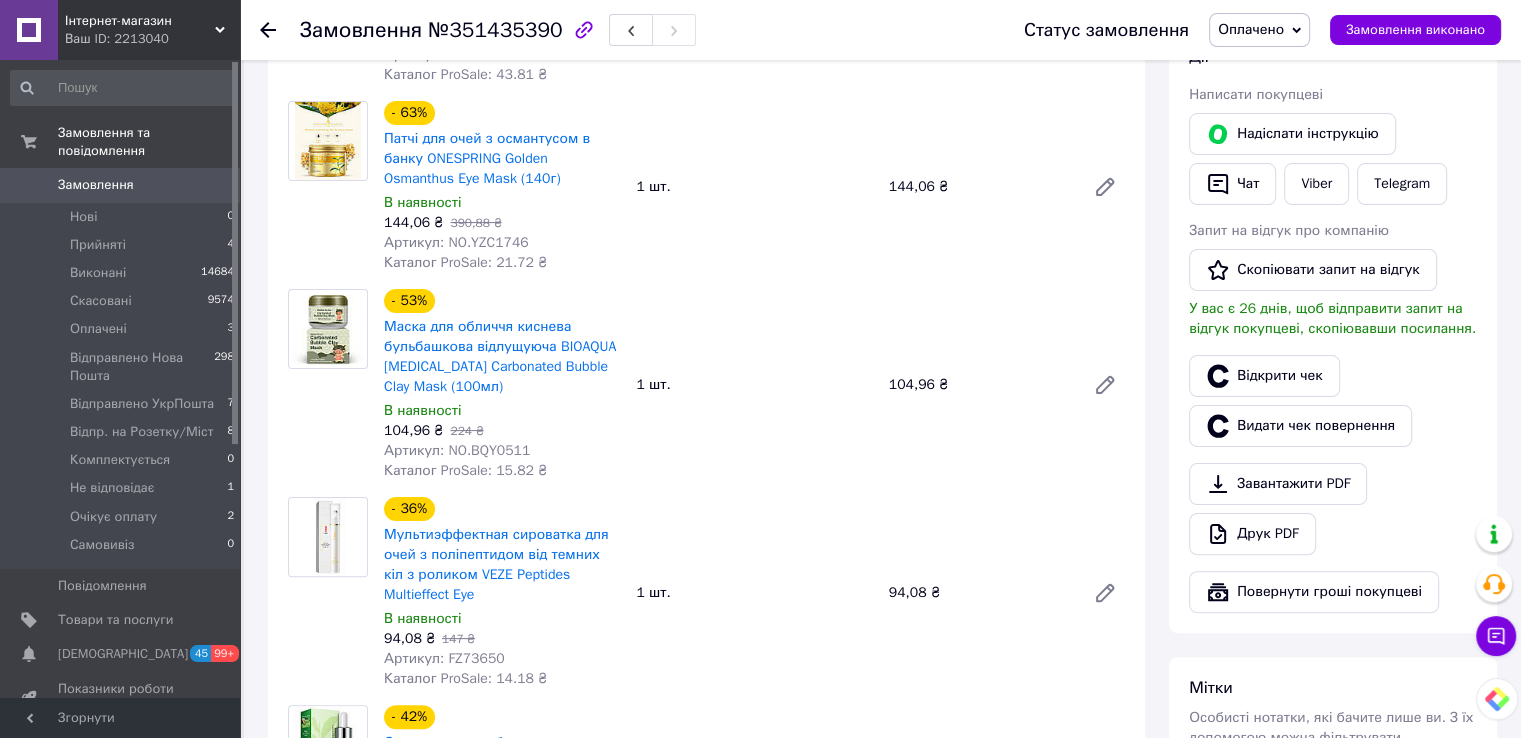 click on "Оплачено" at bounding box center (1251, 29) 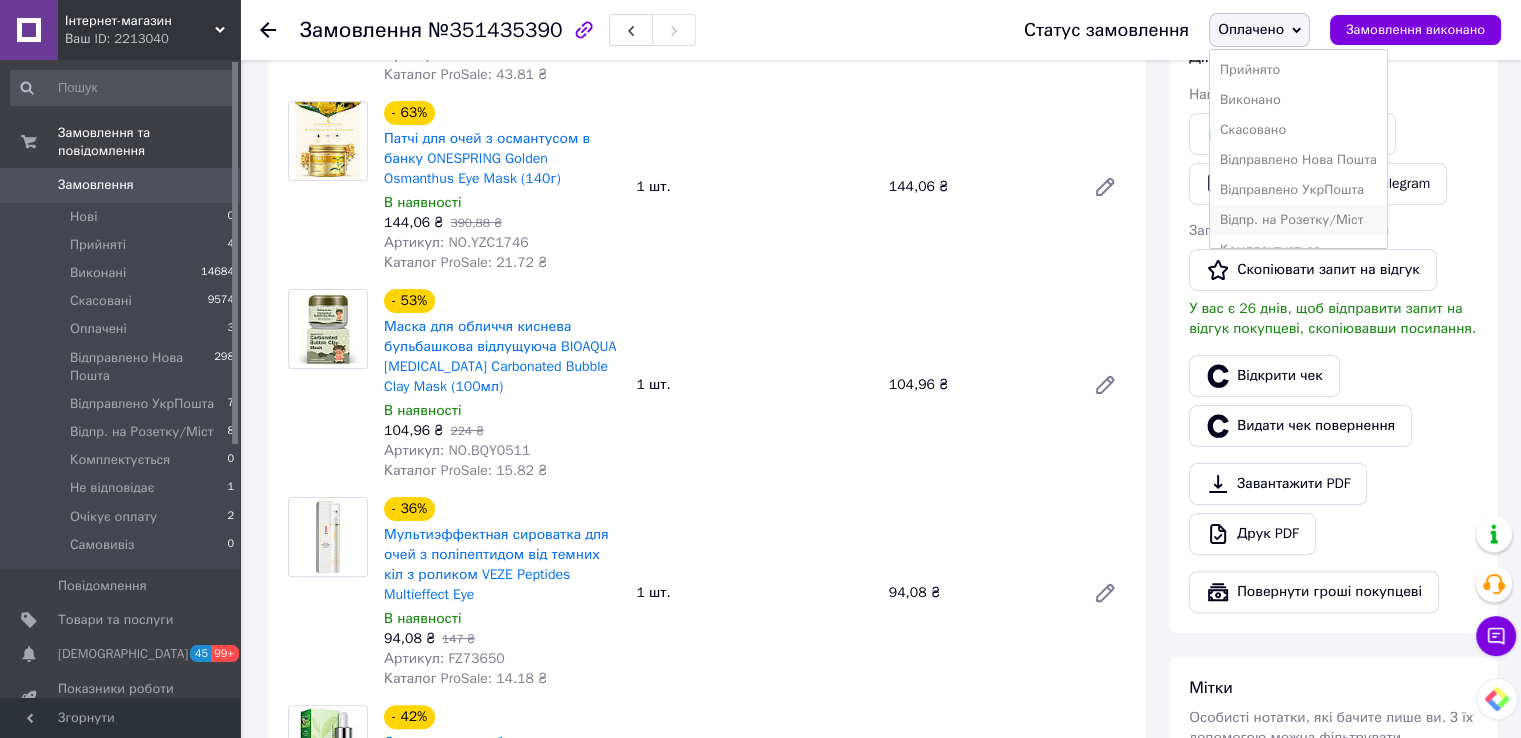click on "Відпр. на Розетку/Міст" at bounding box center (1298, 220) 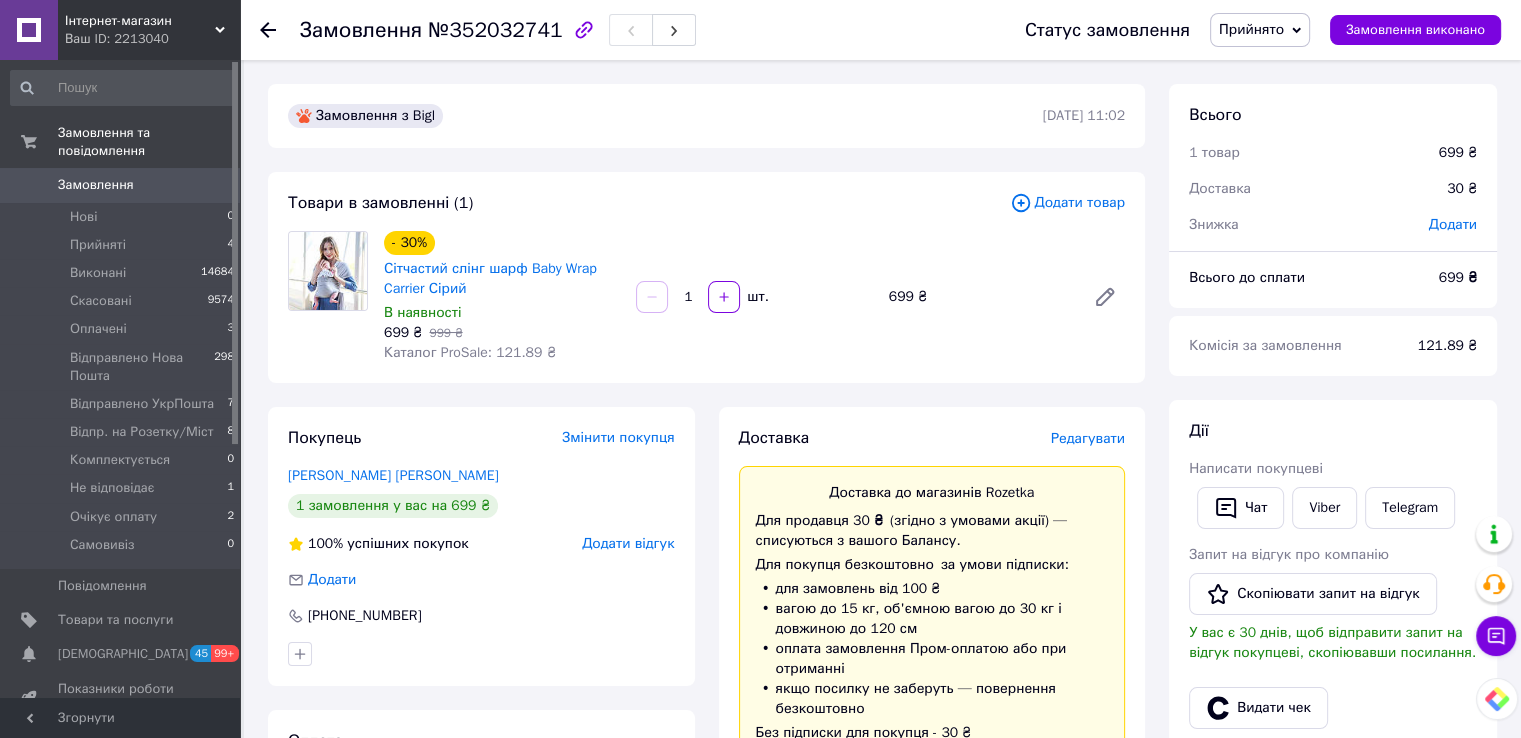scroll, scrollTop: 0, scrollLeft: 0, axis: both 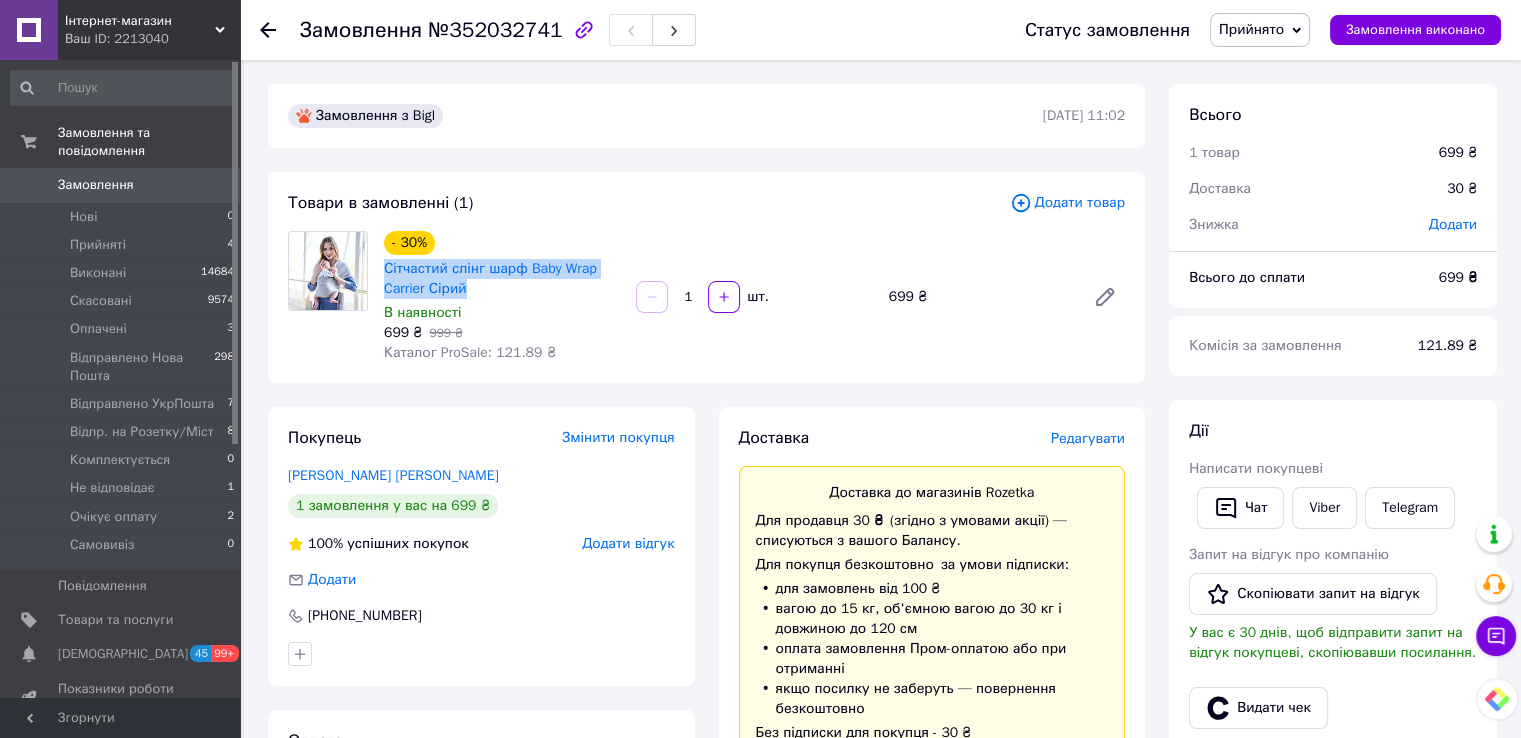 drag, startPoint x: 504, startPoint y: 289, endPoint x: 383, endPoint y: 270, distance: 122.48265 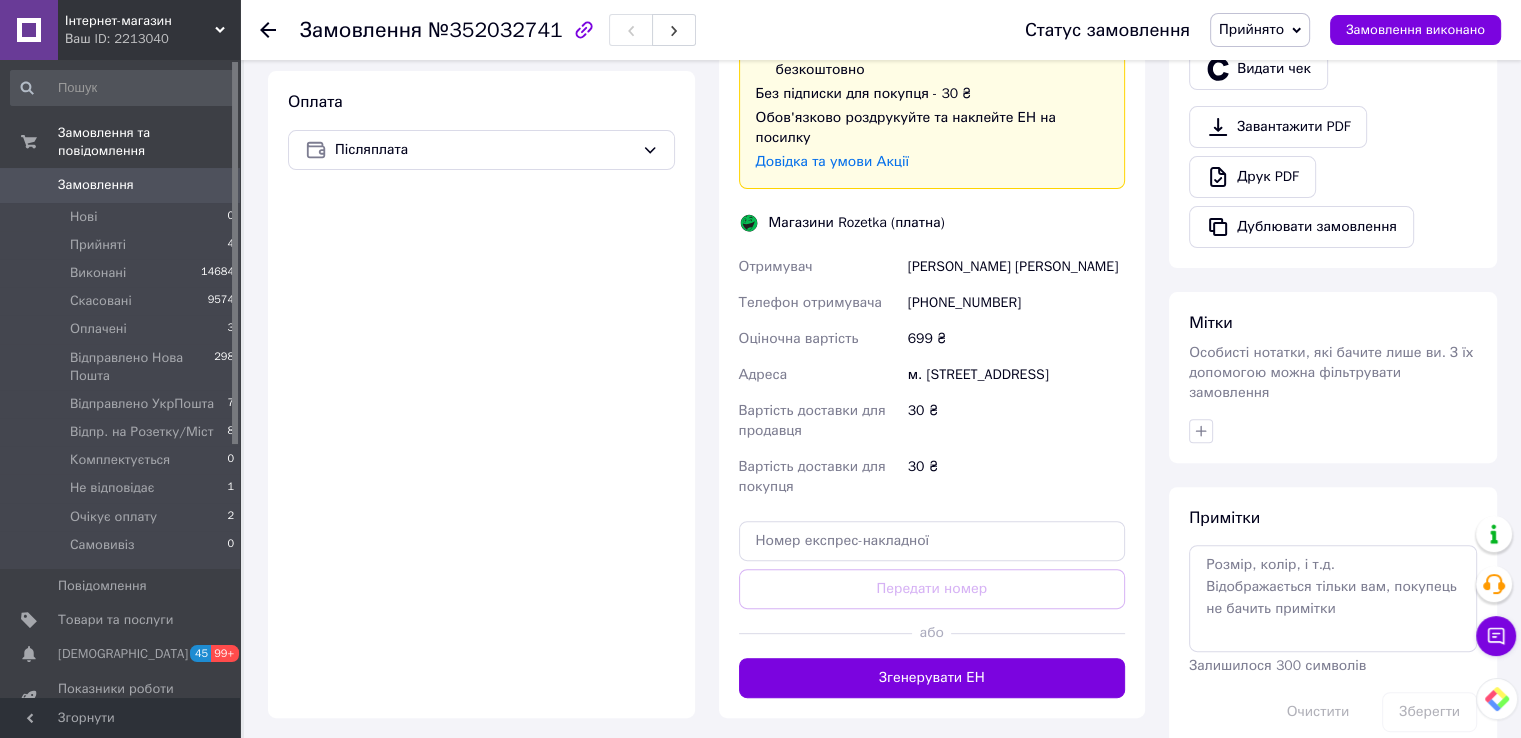 scroll, scrollTop: 800, scrollLeft: 0, axis: vertical 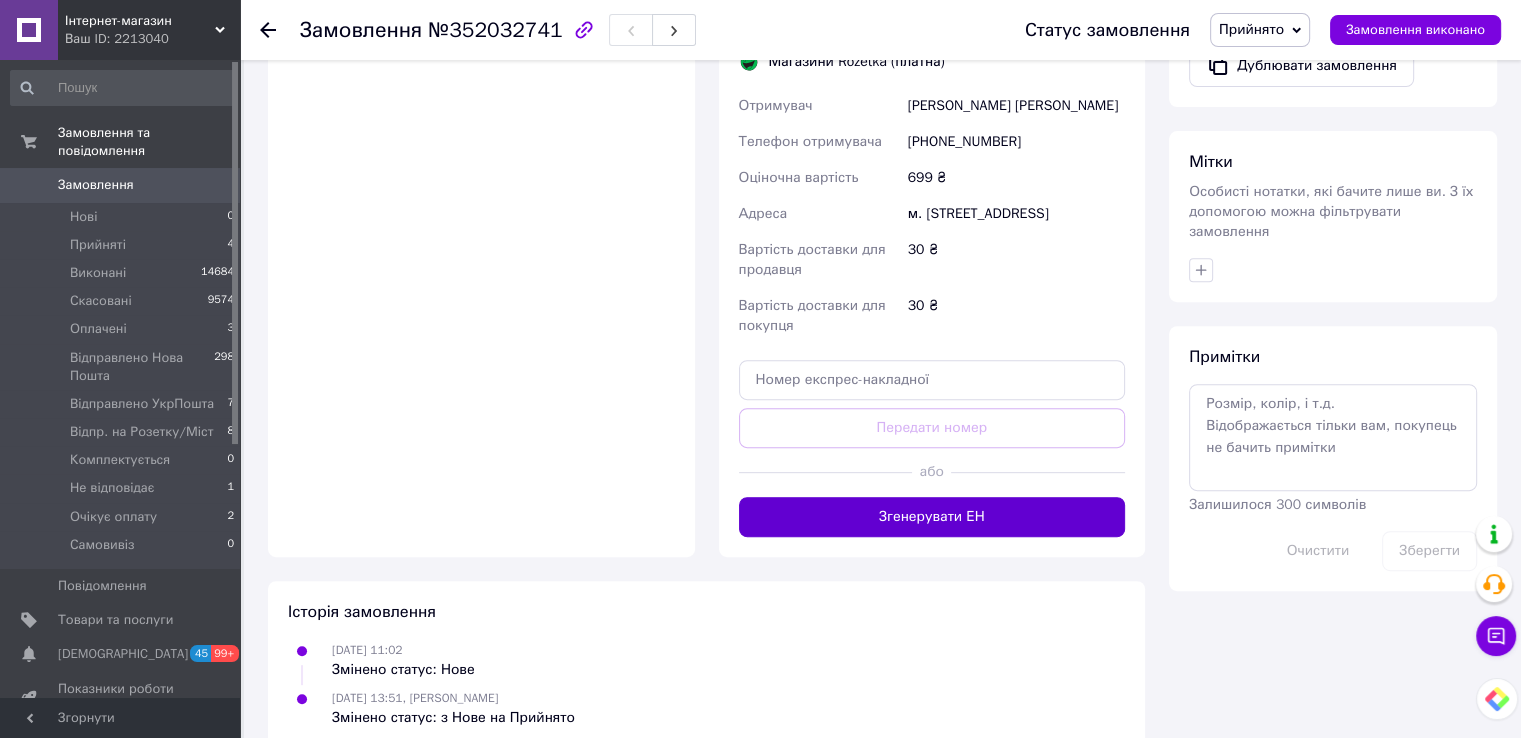 click on "Згенерувати ЕН" at bounding box center [932, 517] 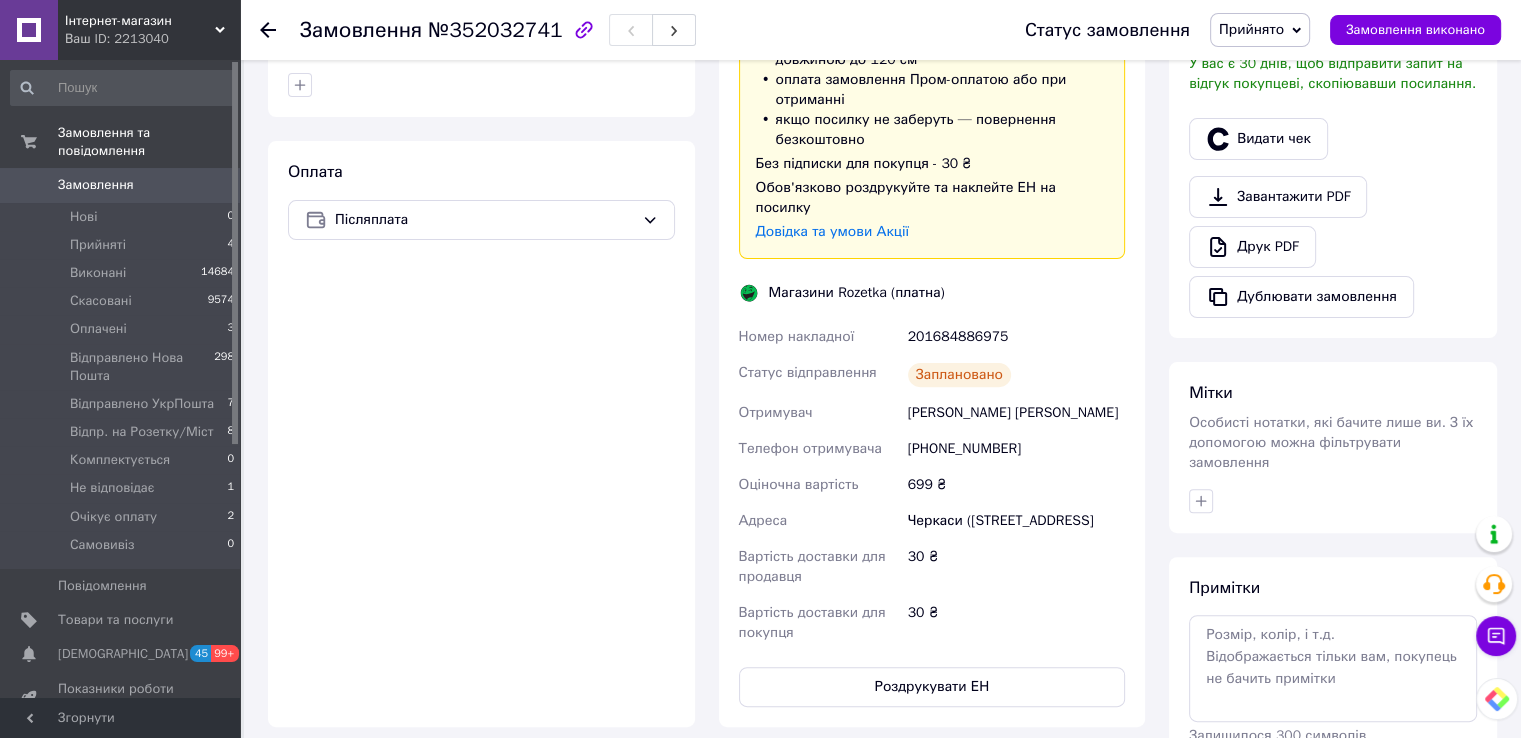 scroll, scrollTop: 600, scrollLeft: 0, axis: vertical 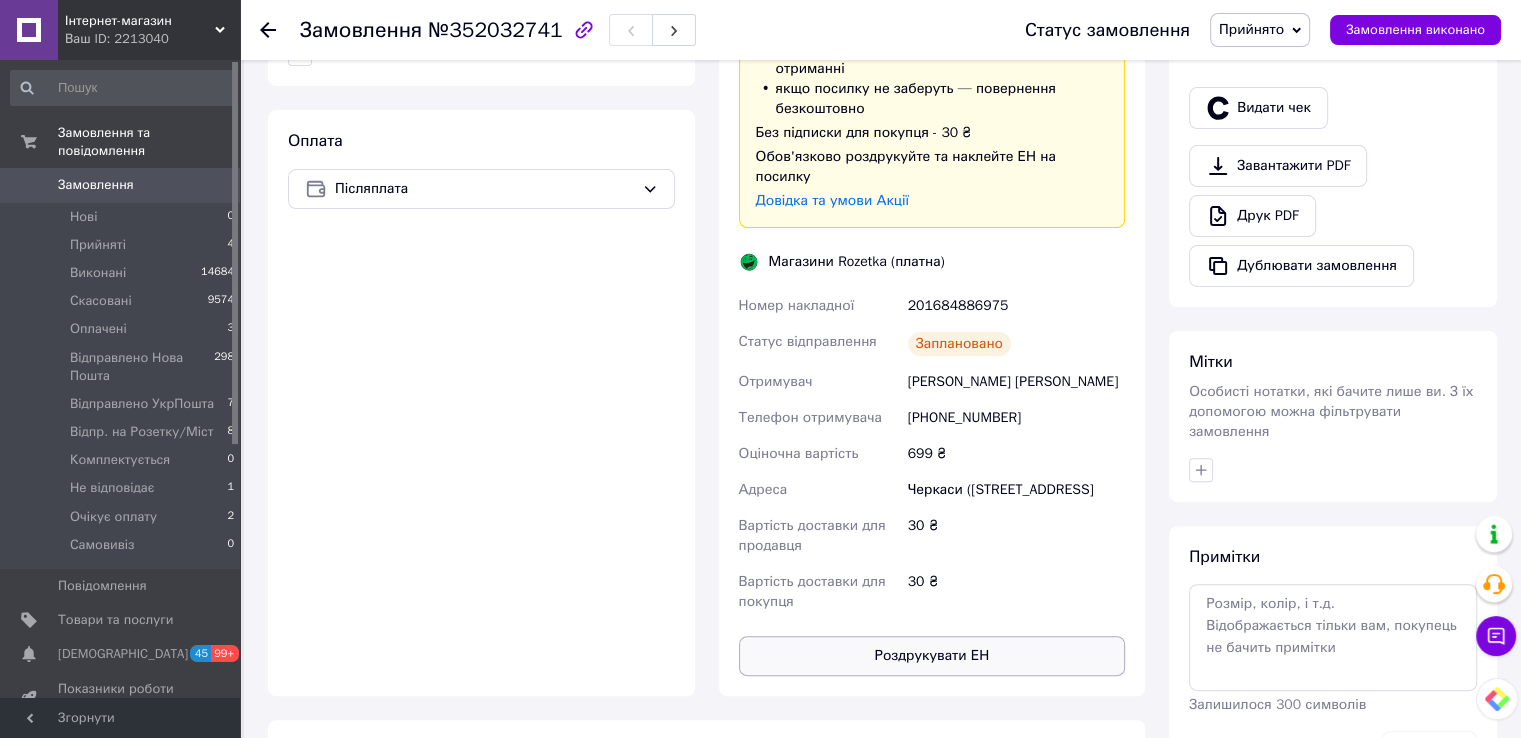 click on "Роздрукувати ЕН" at bounding box center [932, 656] 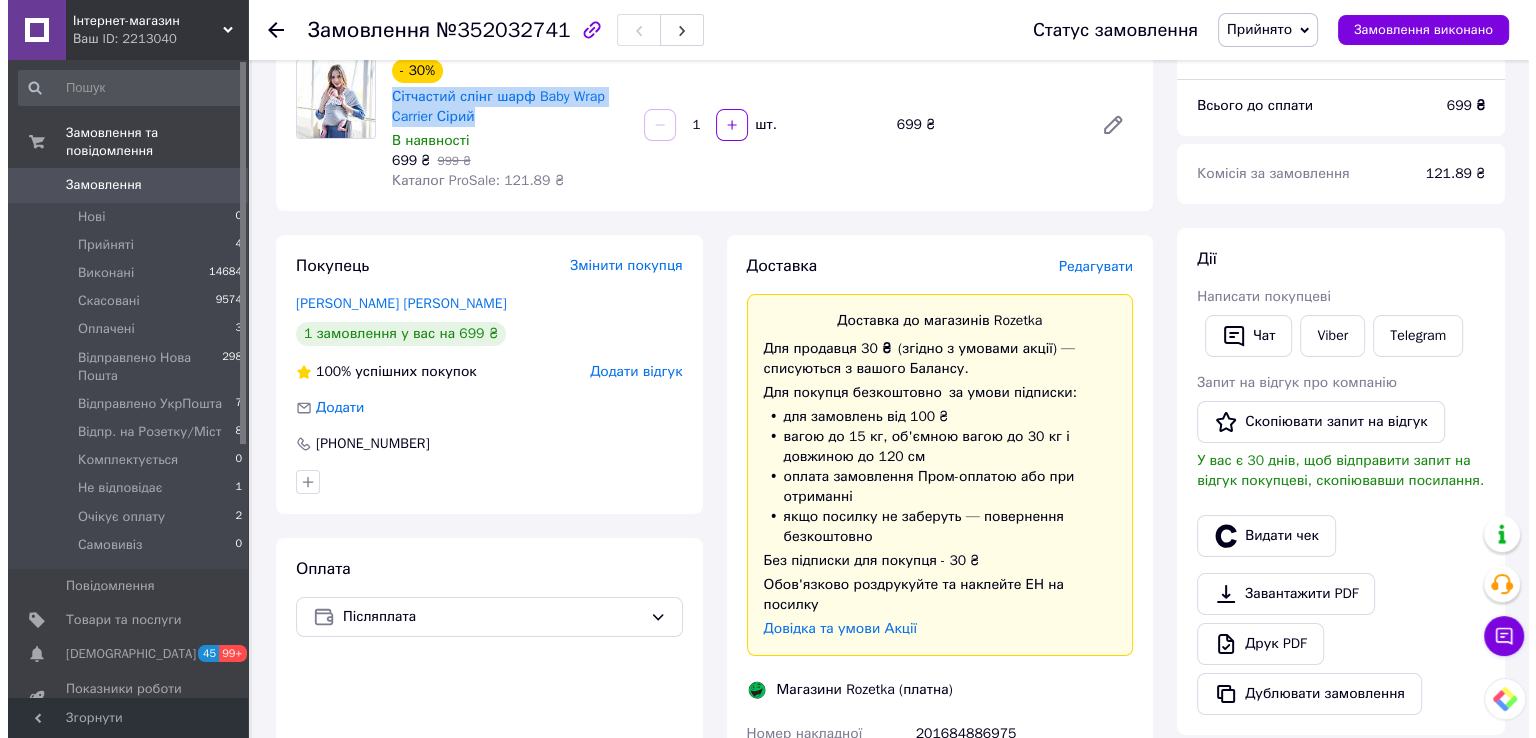 scroll, scrollTop: 200, scrollLeft: 0, axis: vertical 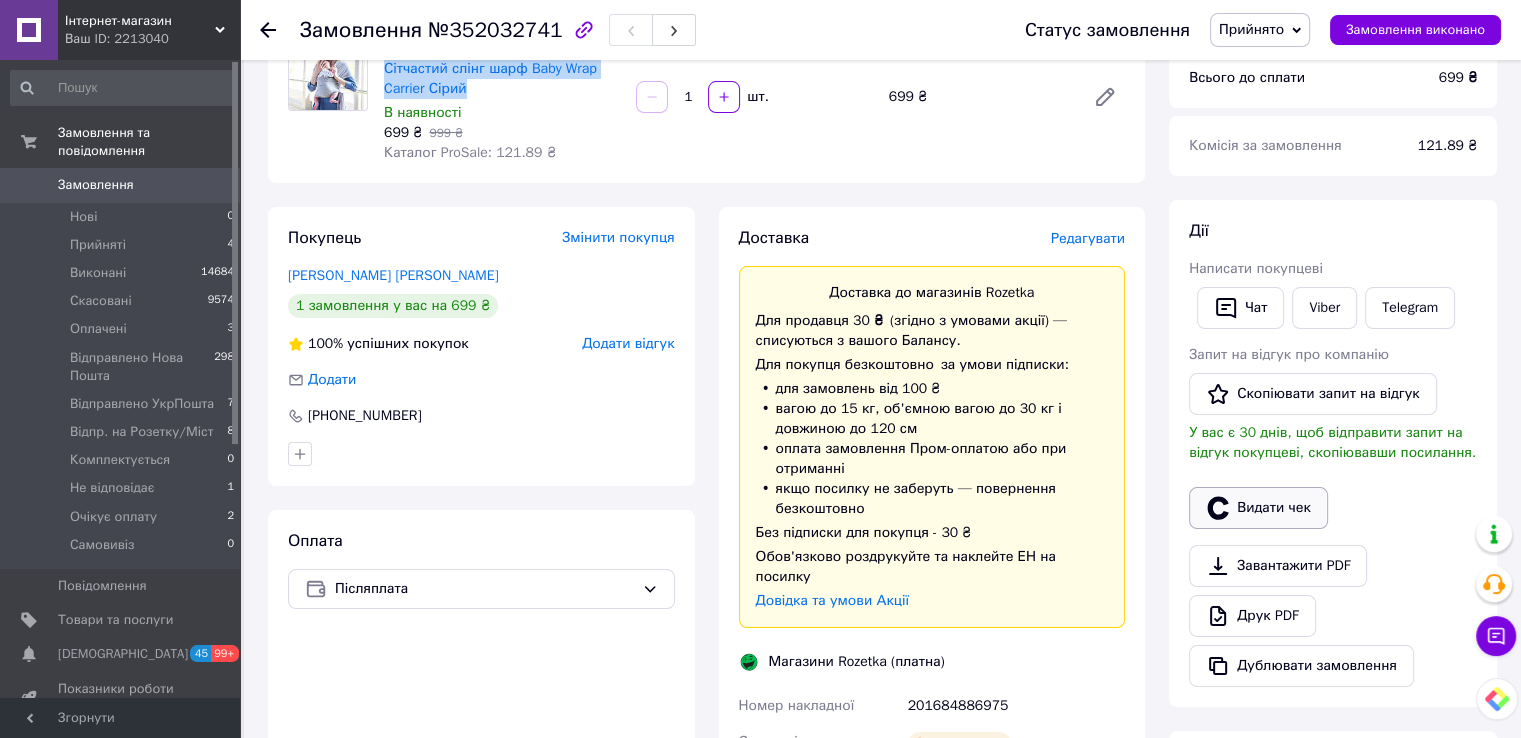 click on "Видати чек" at bounding box center [1258, 508] 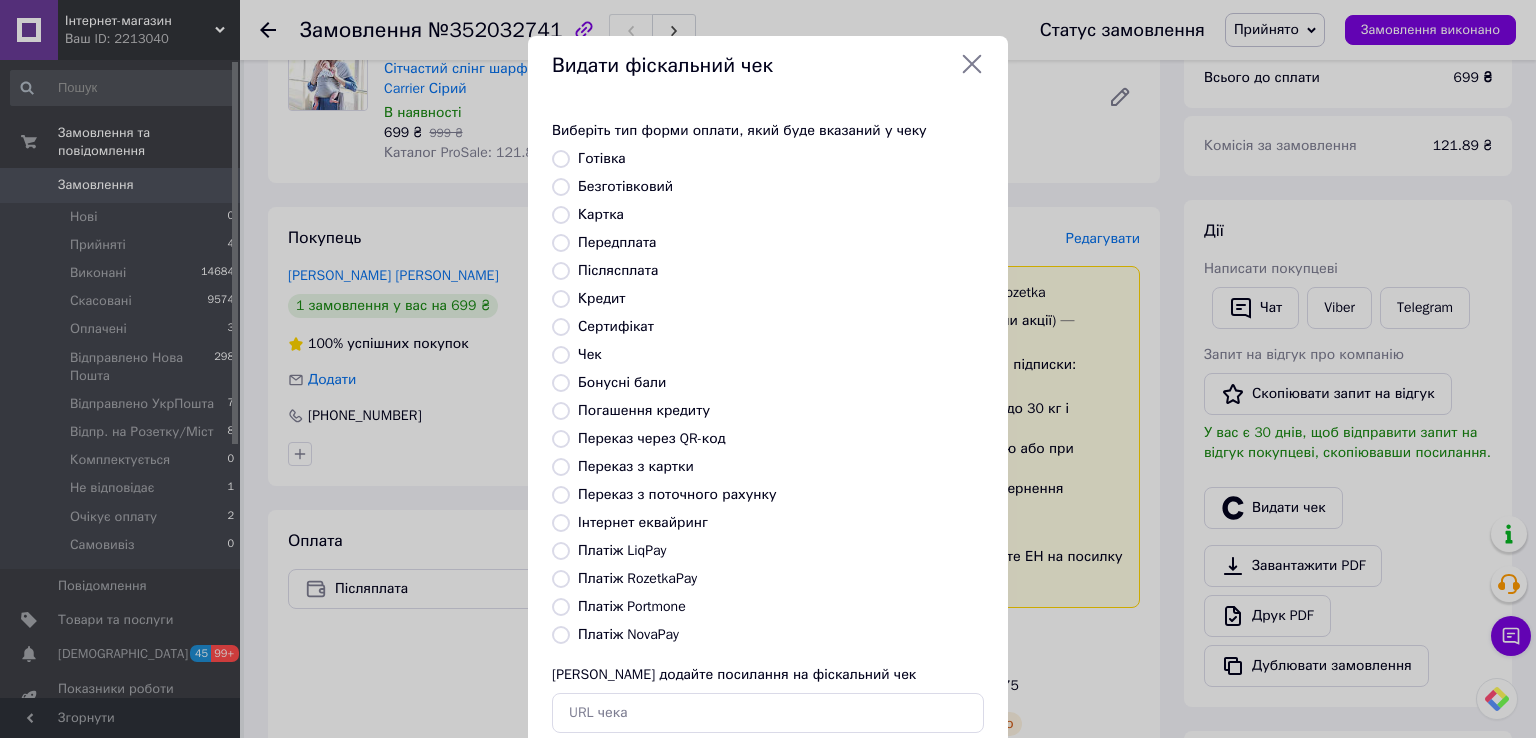 click on "Платіж RozetkaPay" at bounding box center (637, 578) 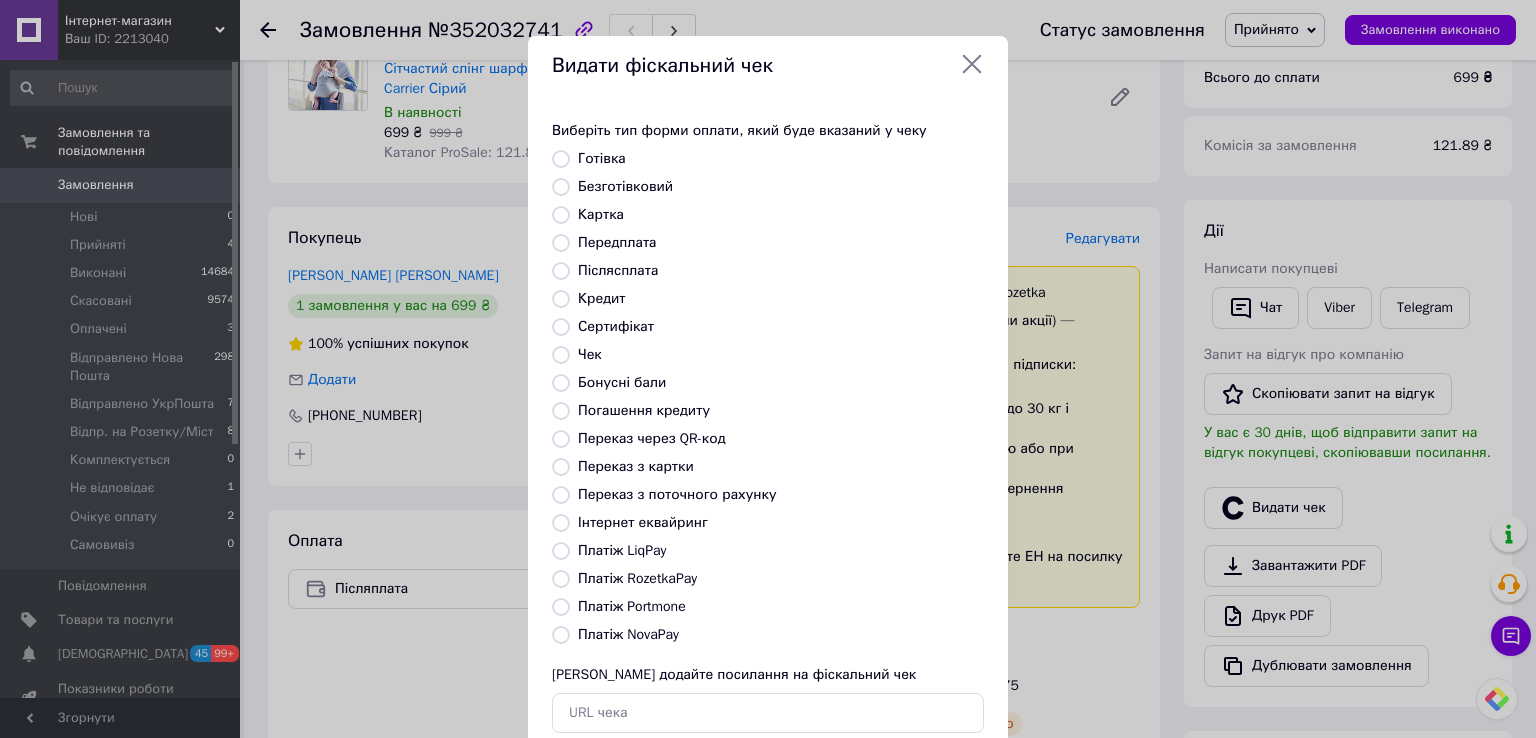 radio on "true" 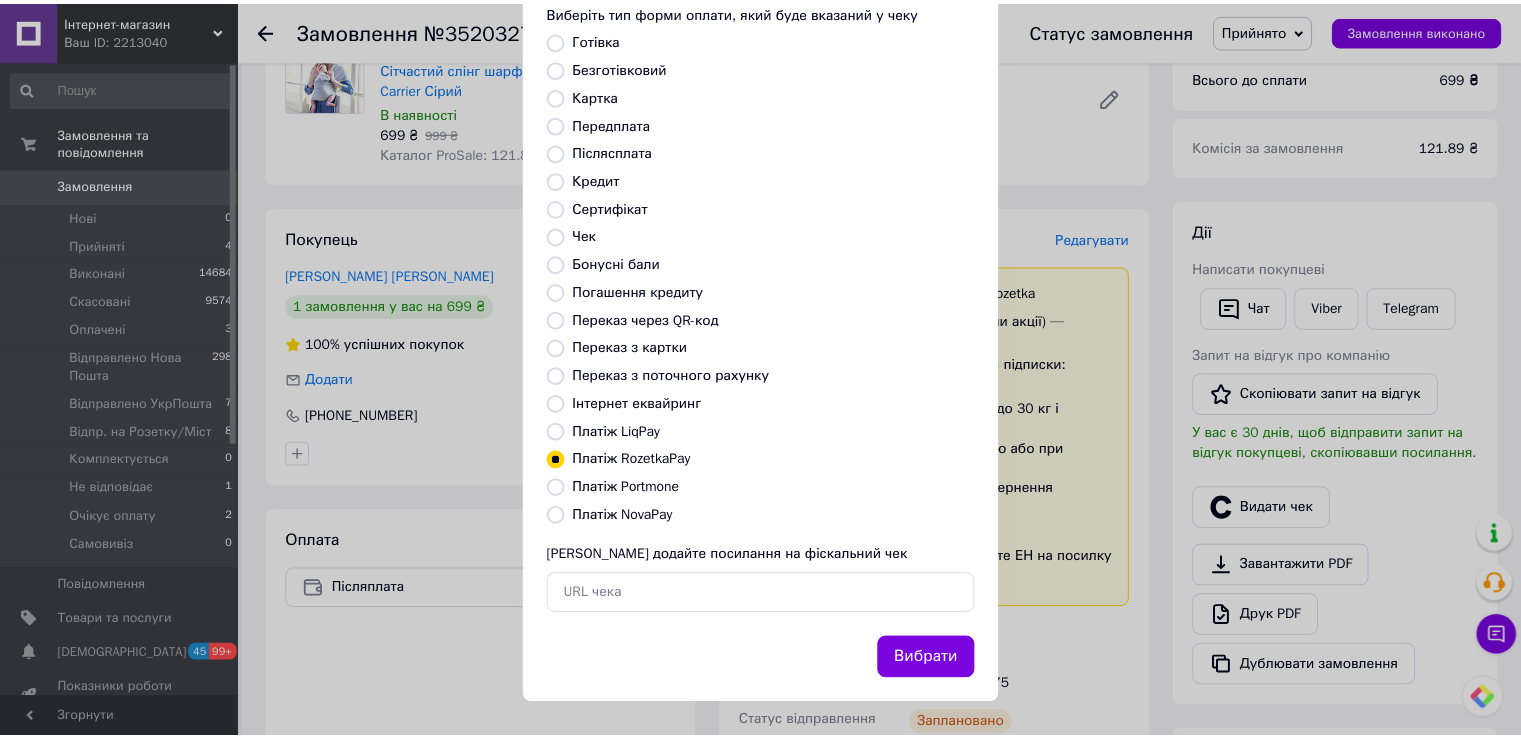 scroll, scrollTop: 120, scrollLeft: 0, axis: vertical 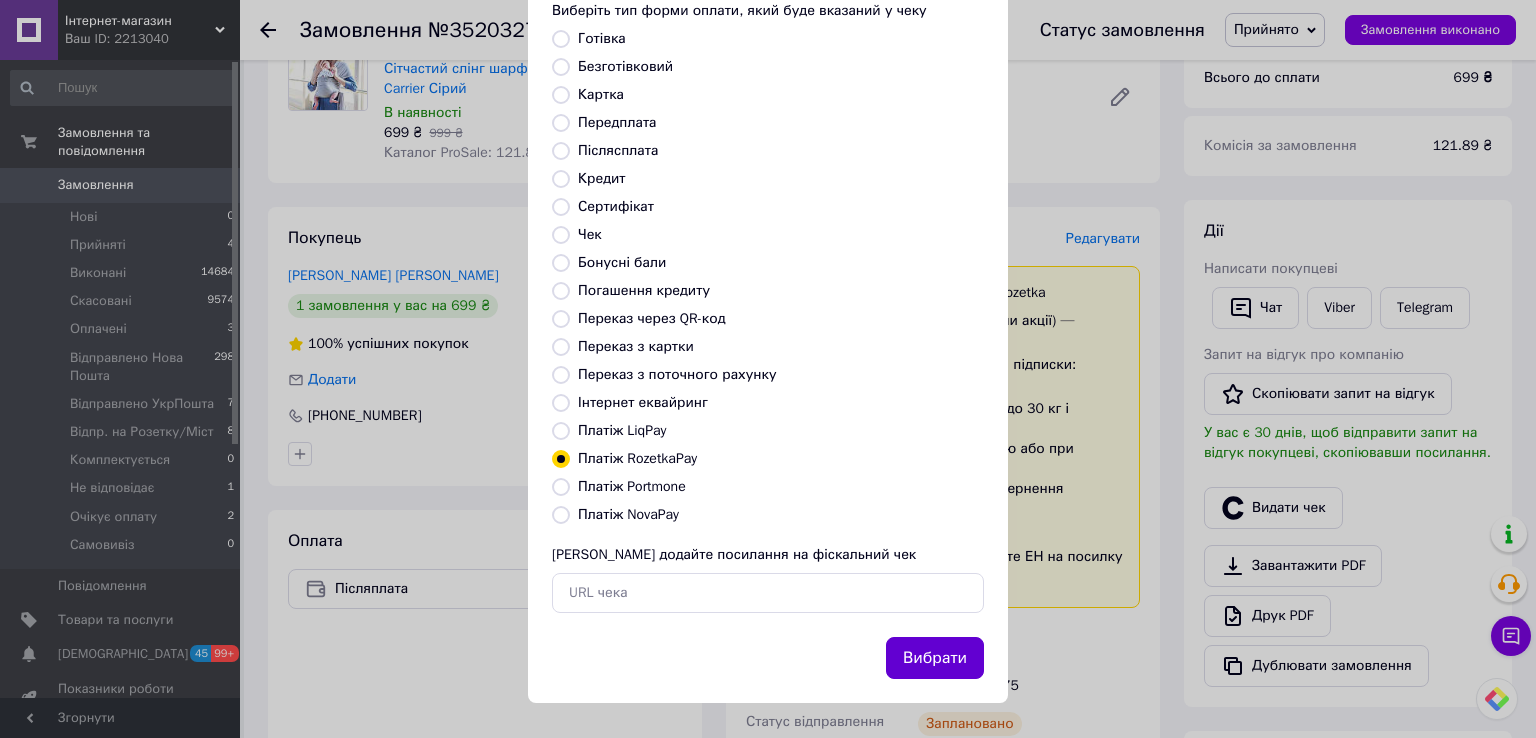 click on "Вибрати" at bounding box center [935, 658] 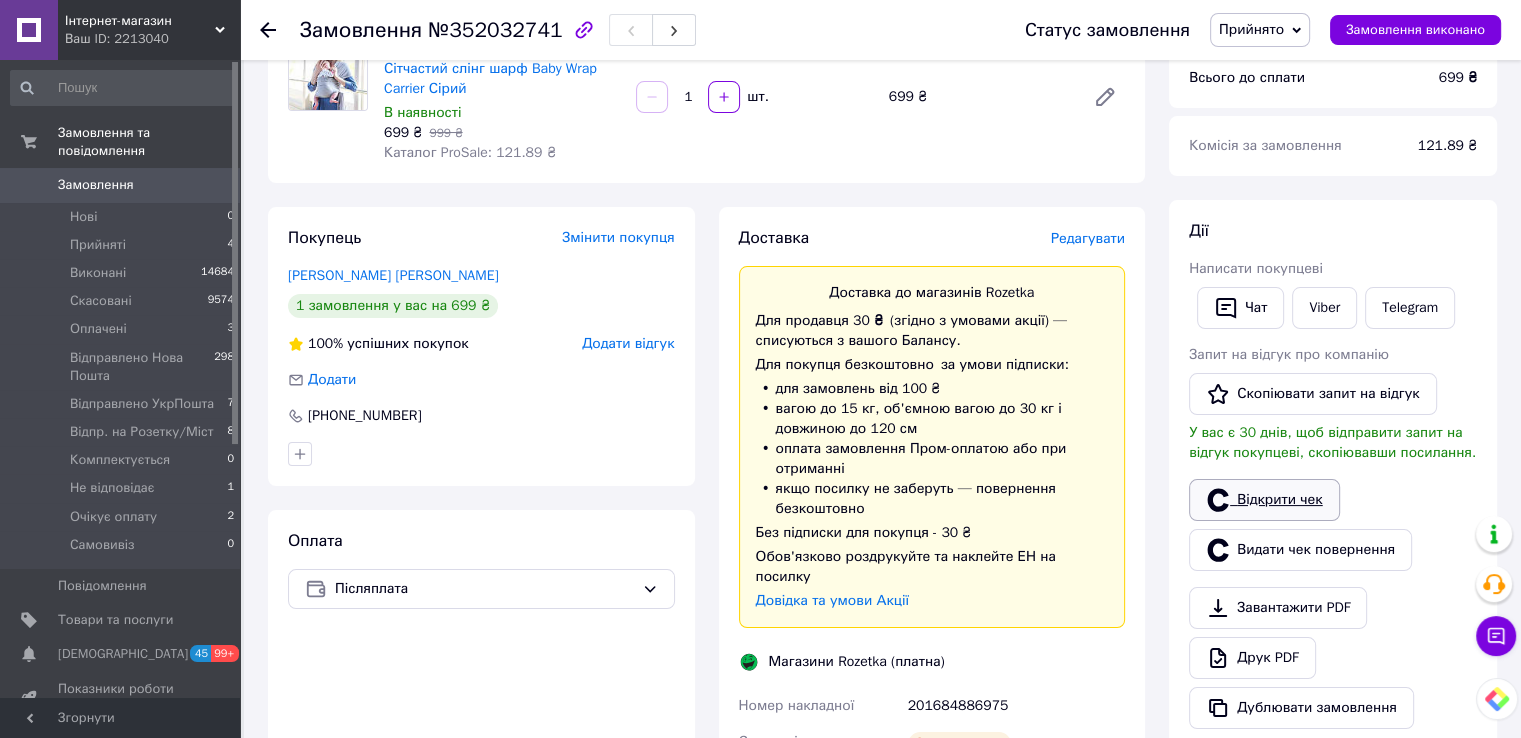 click on "Відкрити чек" at bounding box center [1264, 500] 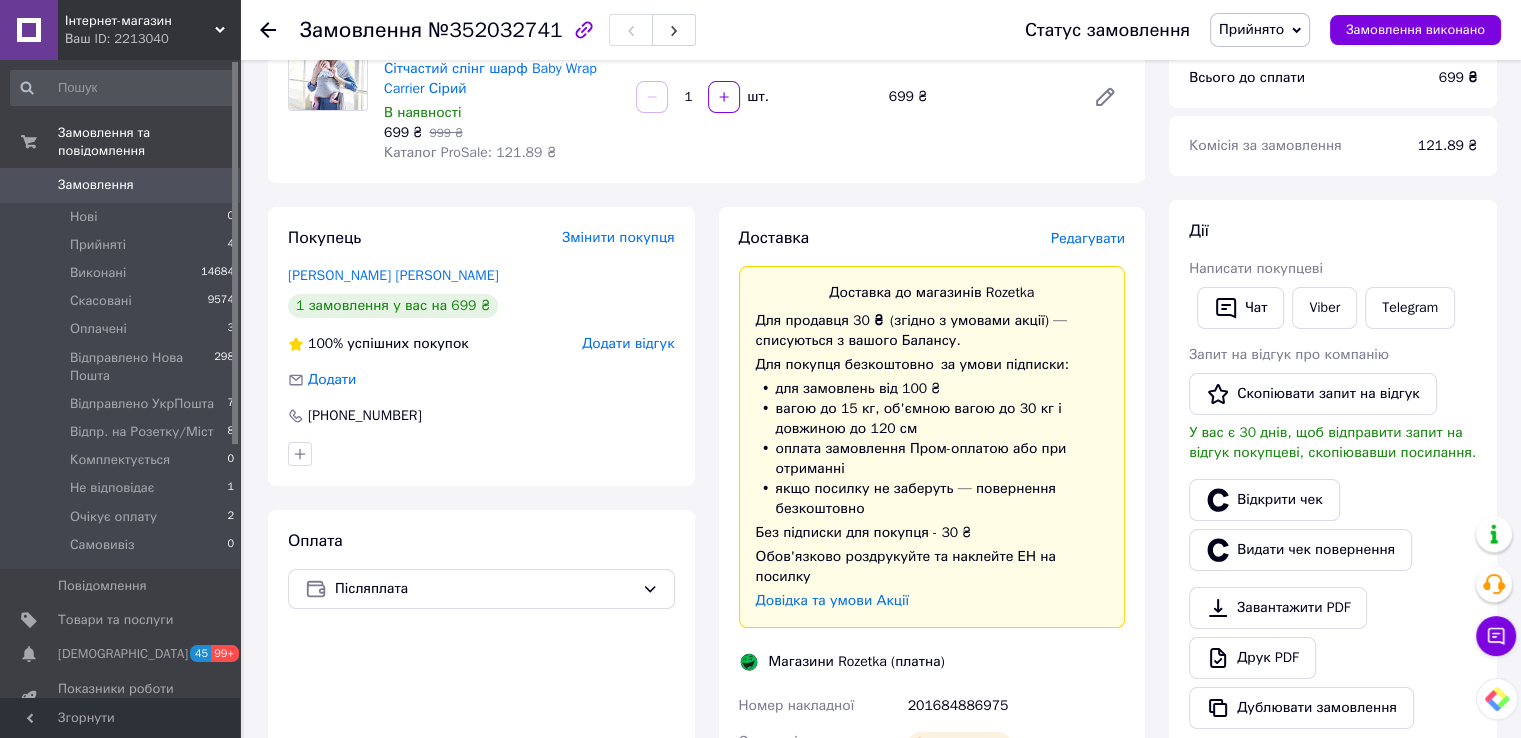 click on "Прийнято" at bounding box center [1260, 30] 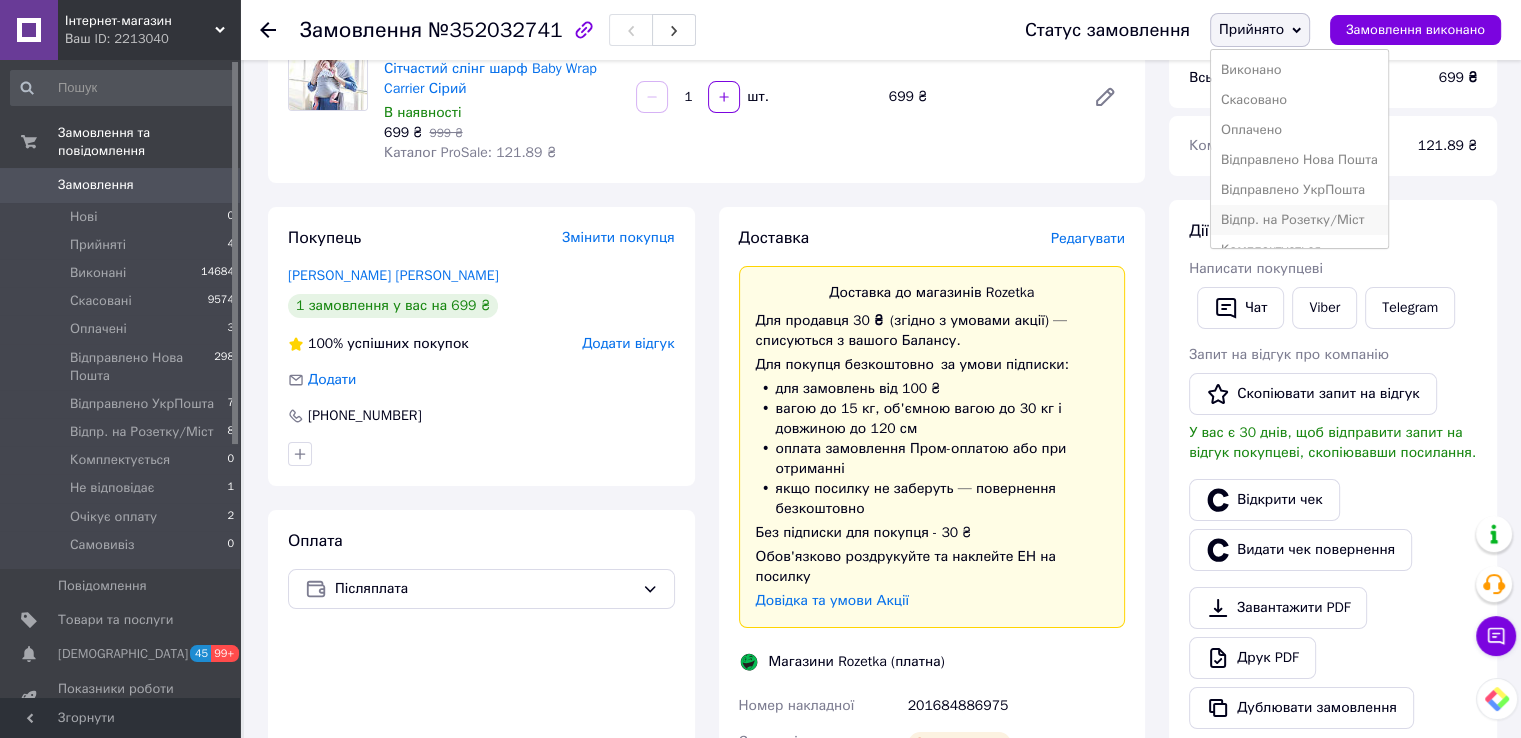 click on "Відпр. на Розетку/Міст" at bounding box center (1299, 220) 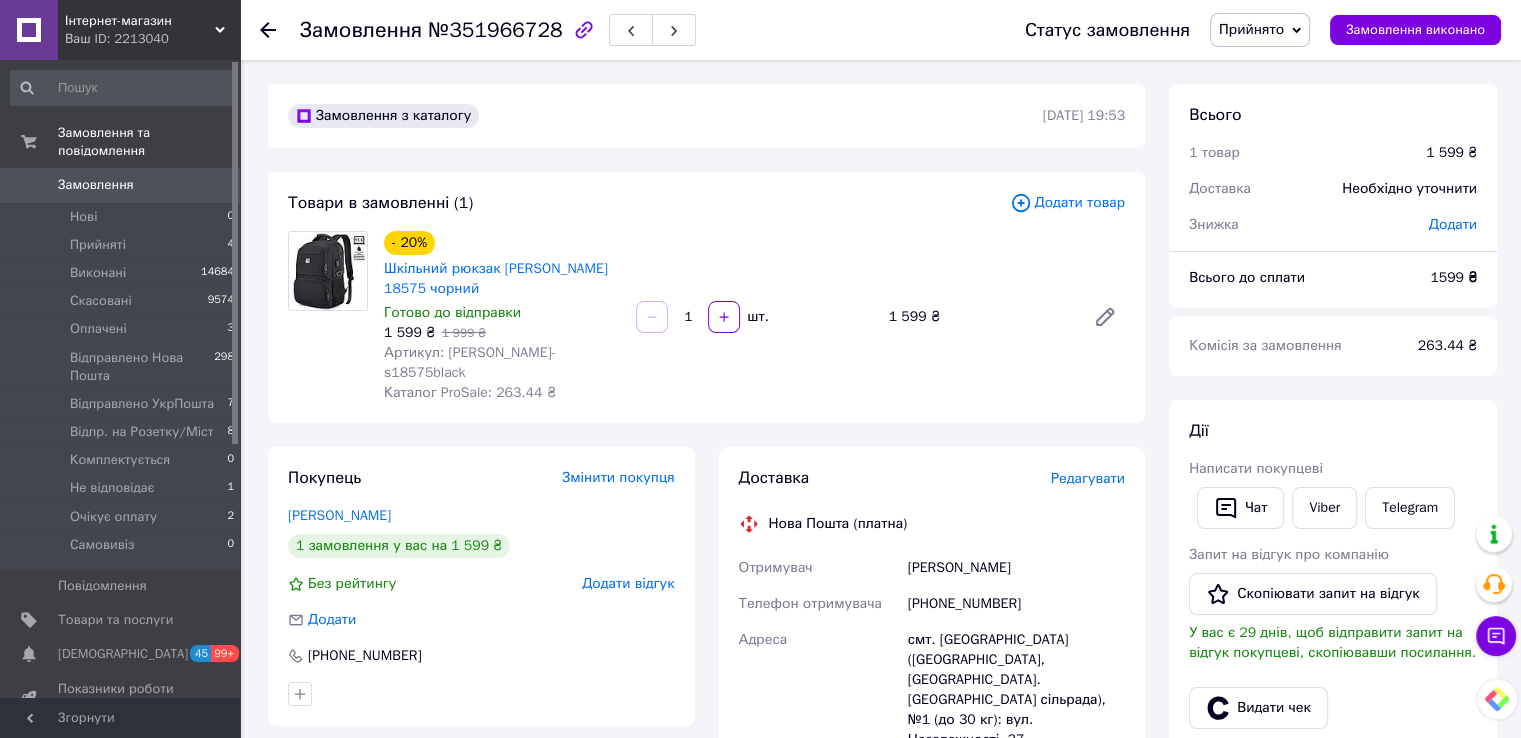 scroll, scrollTop: 0, scrollLeft: 0, axis: both 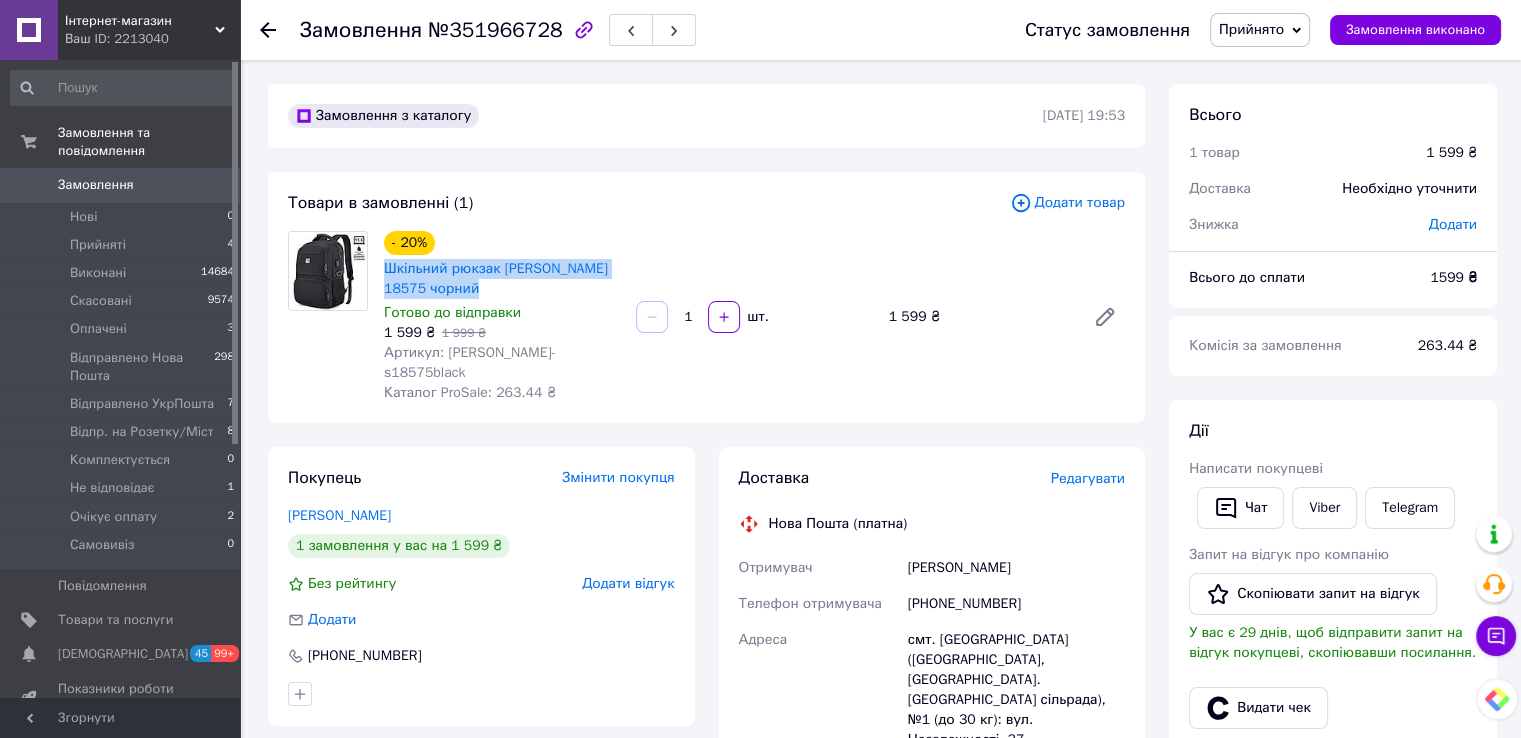 drag, startPoint x: 495, startPoint y: 286, endPoint x: 383, endPoint y: 271, distance: 113 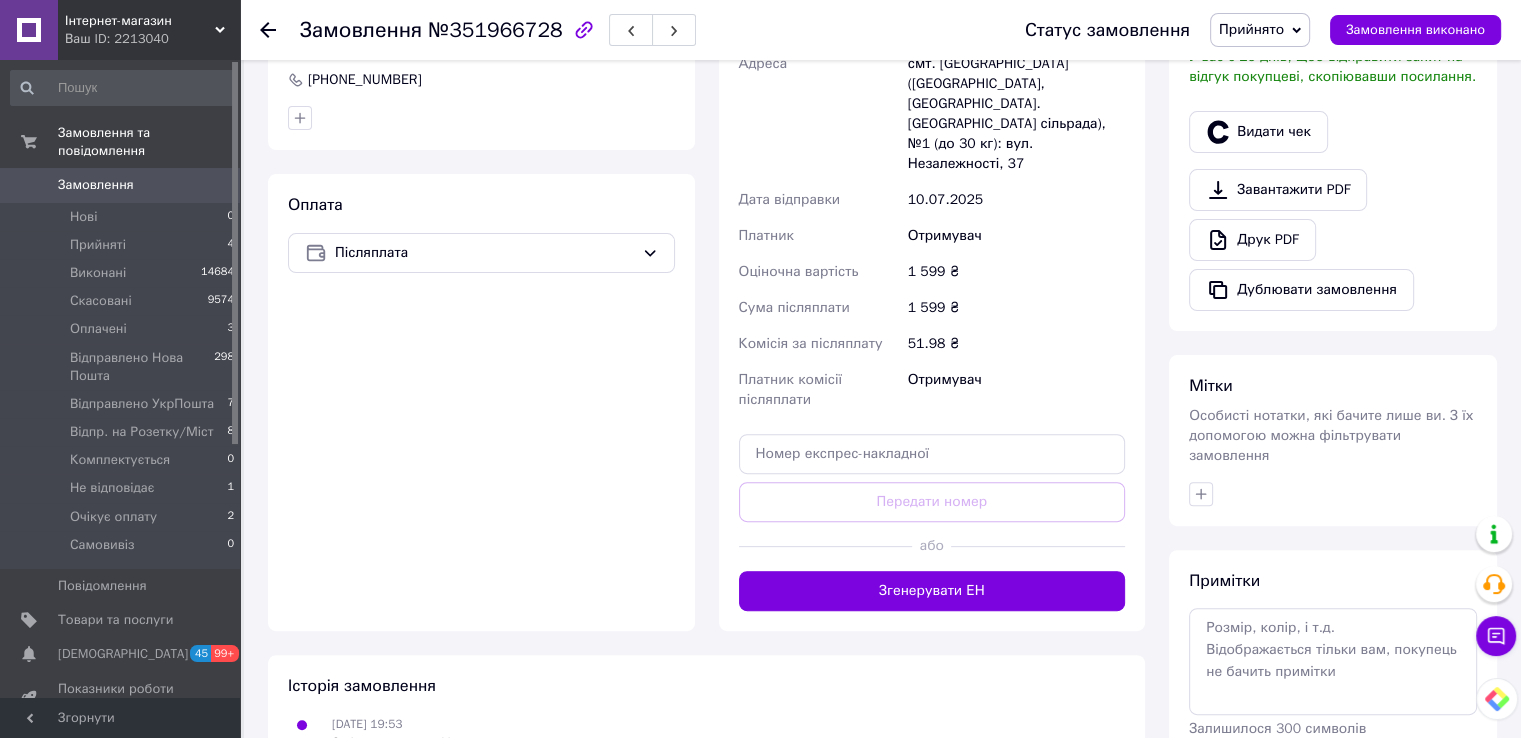 scroll, scrollTop: 600, scrollLeft: 0, axis: vertical 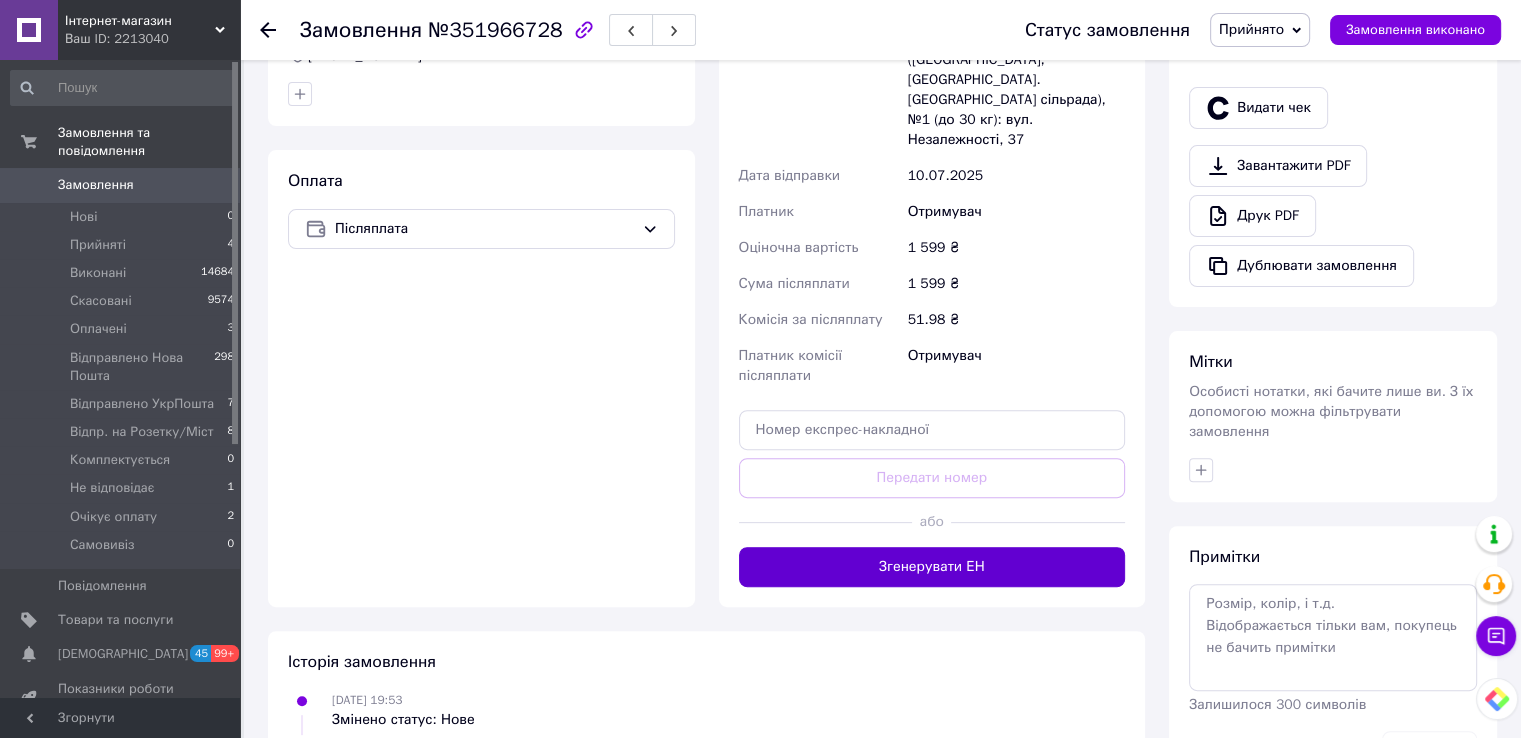 click on "Згенерувати ЕН" at bounding box center (932, 567) 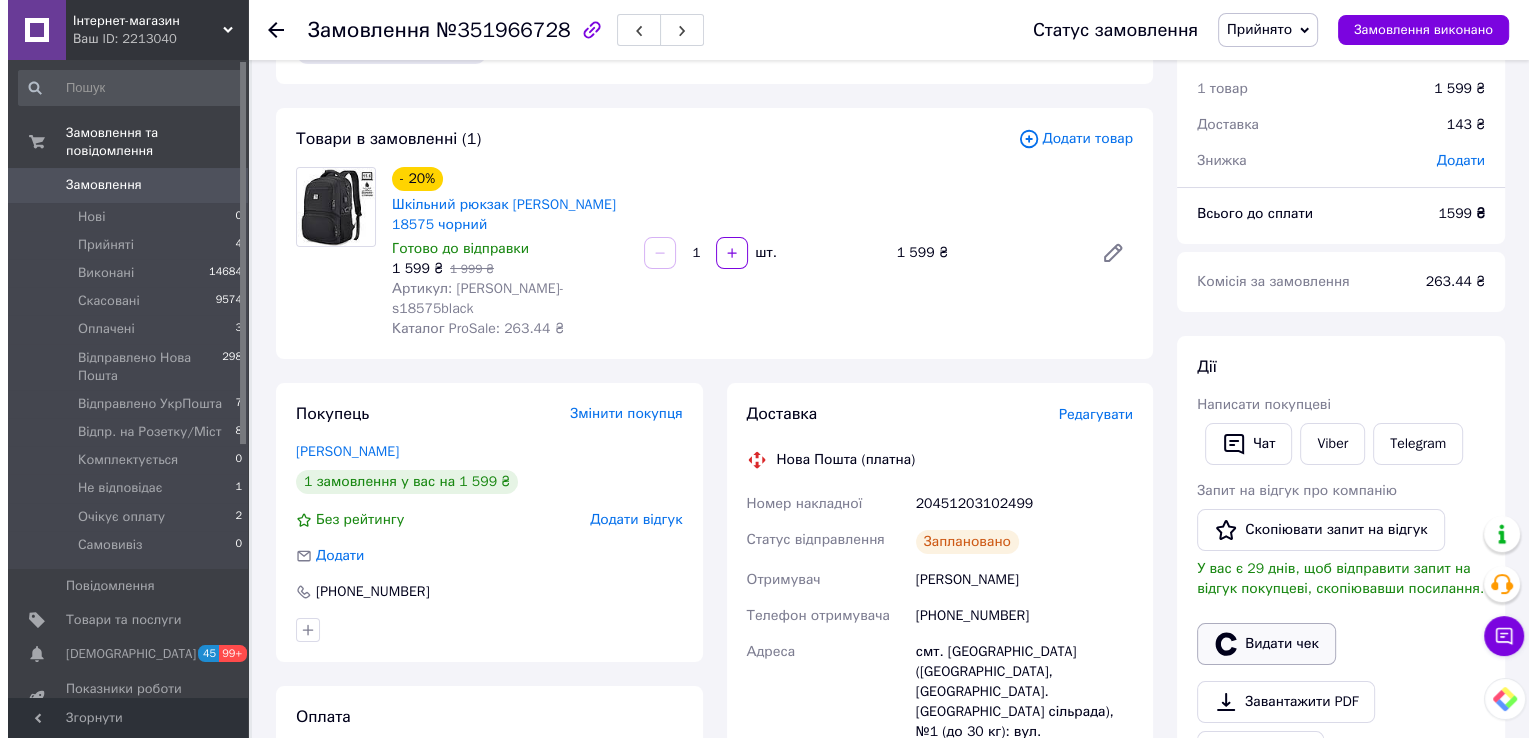 scroll, scrollTop: 100, scrollLeft: 0, axis: vertical 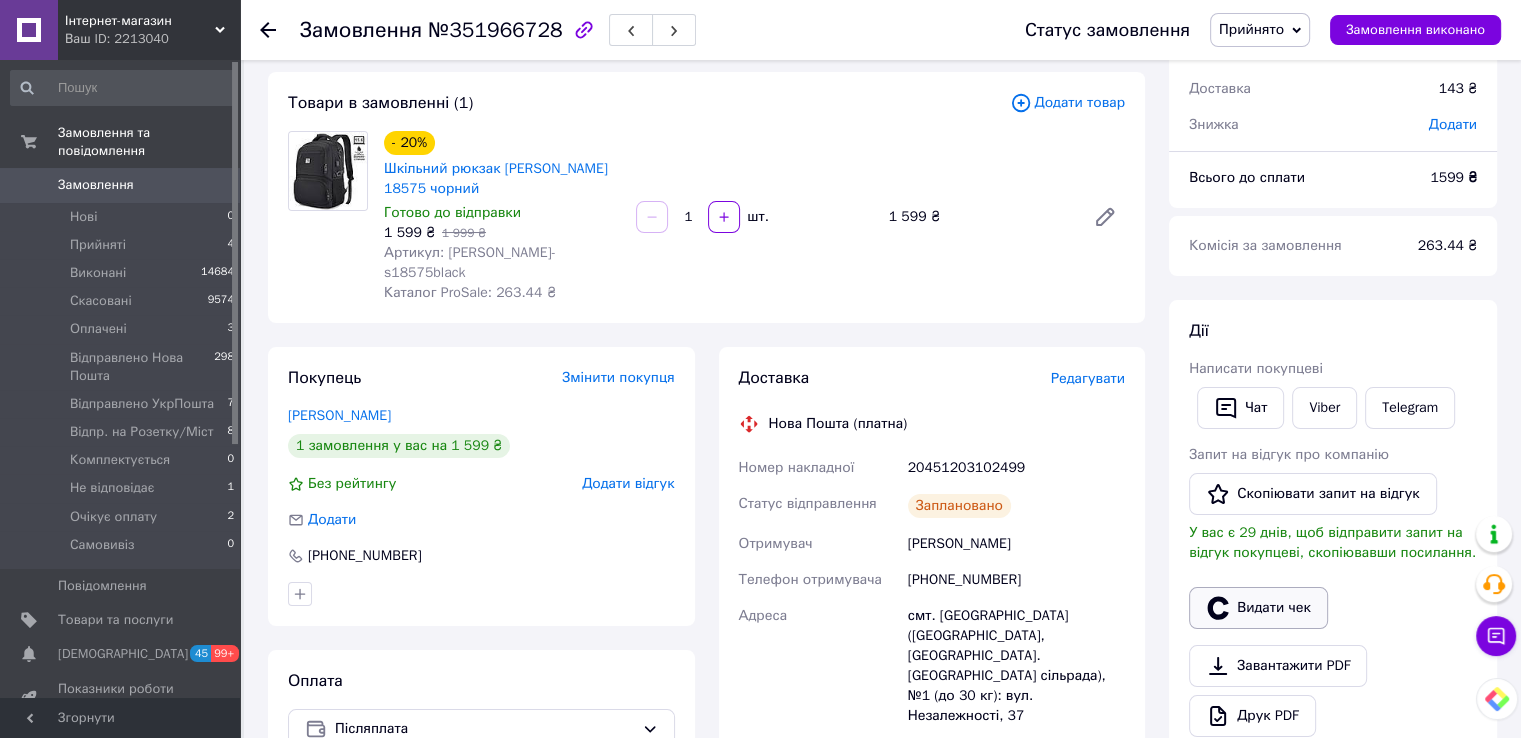 click on "Видати чек" at bounding box center (1258, 608) 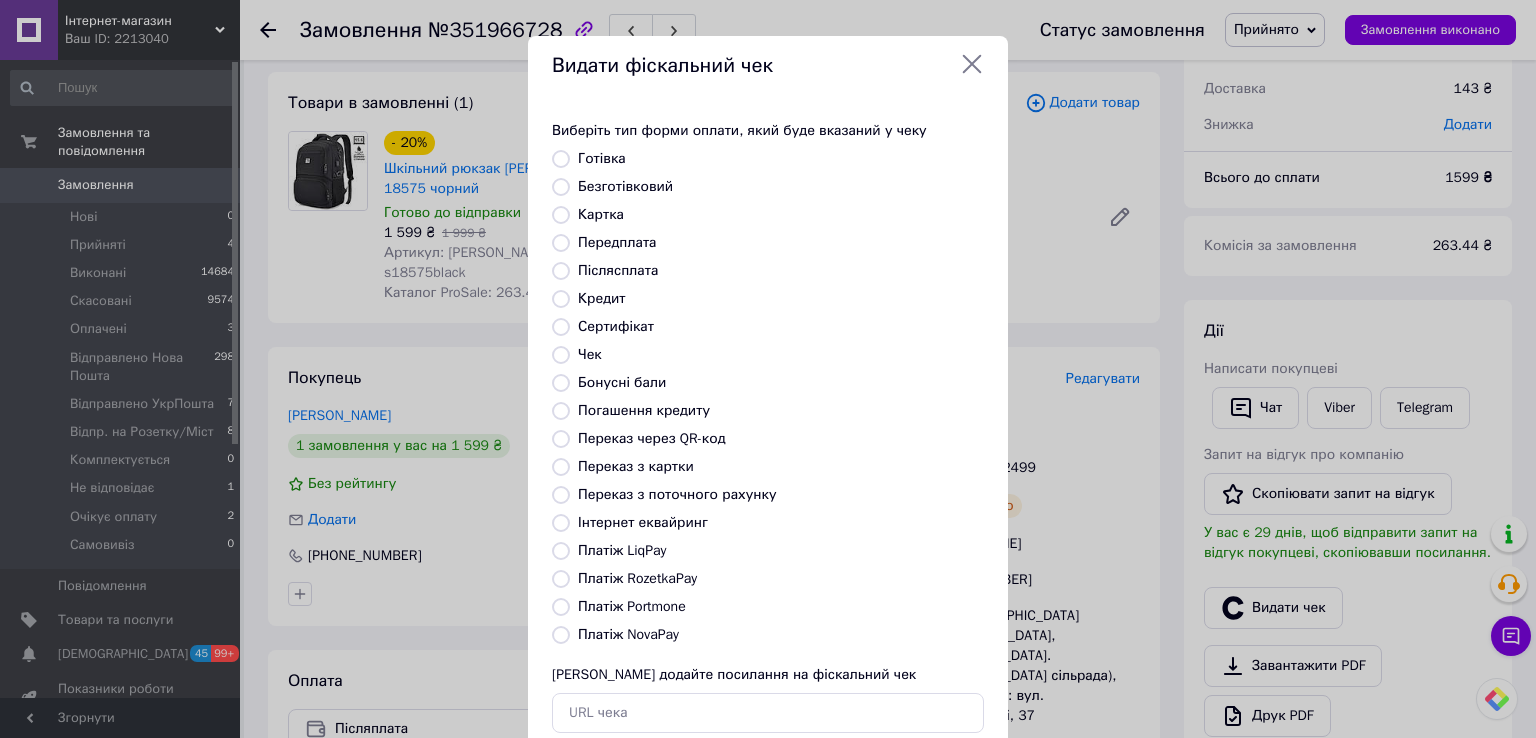 click on "Платіж NovaPay" at bounding box center (628, 634) 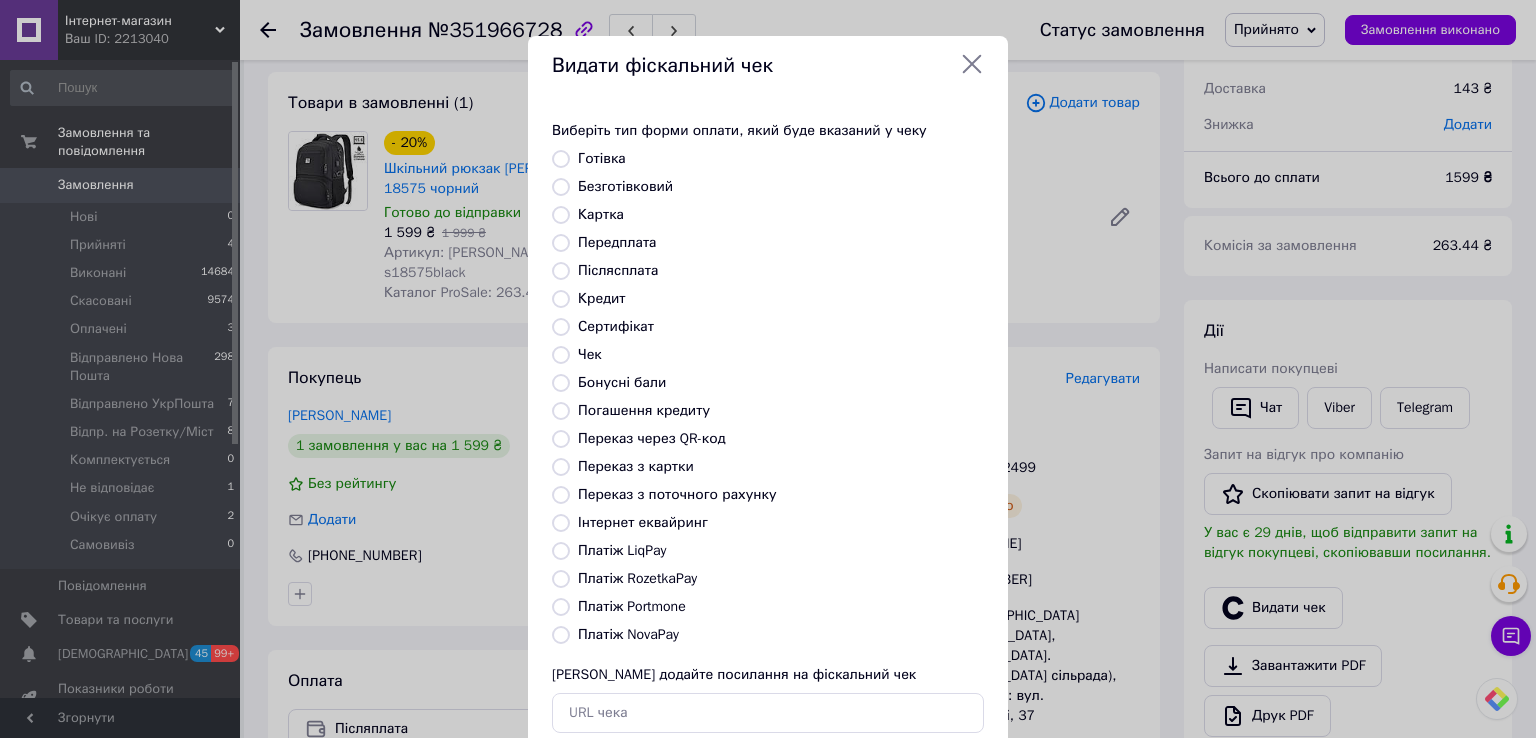 radio on "true" 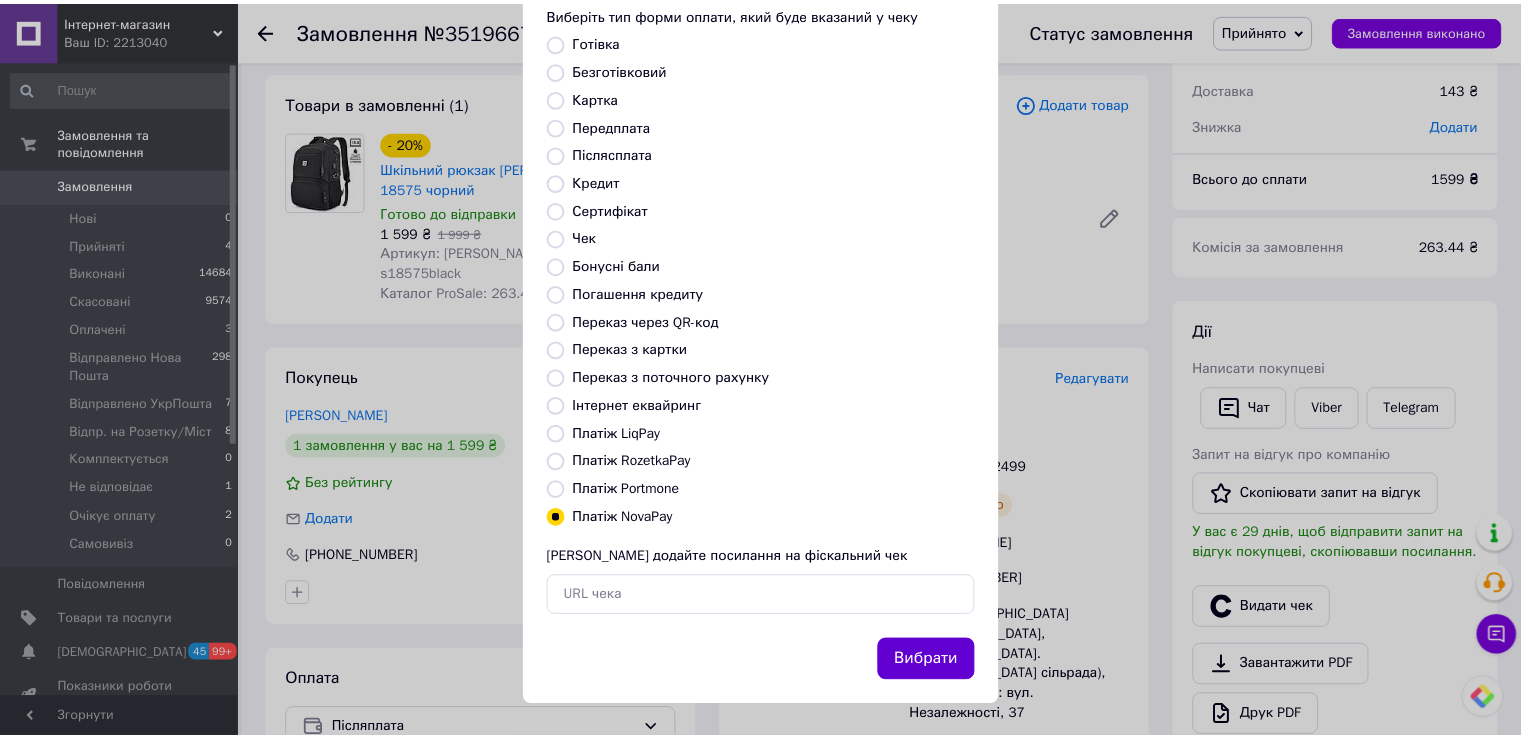 scroll, scrollTop: 120, scrollLeft: 0, axis: vertical 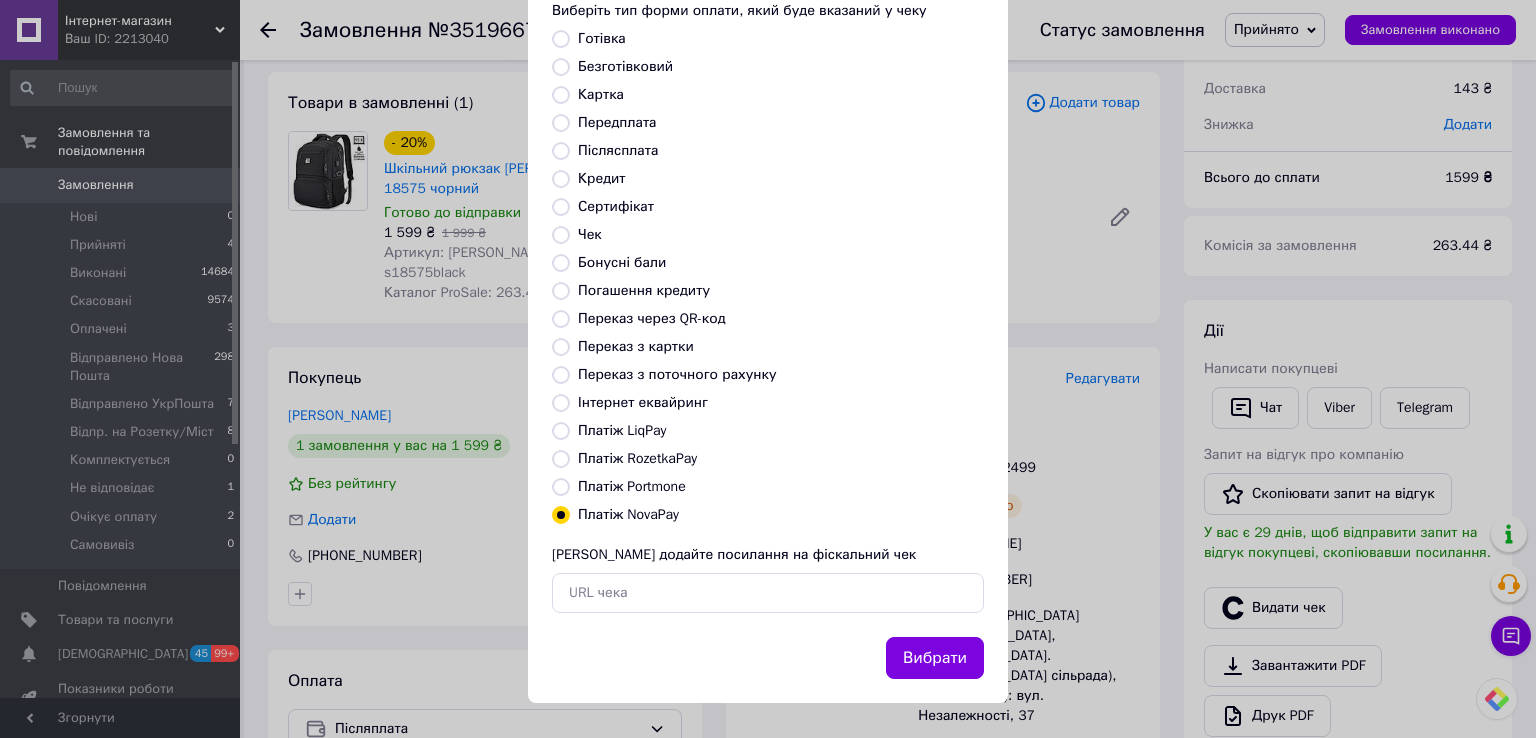 click on "Вибрати" at bounding box center (935, 658) 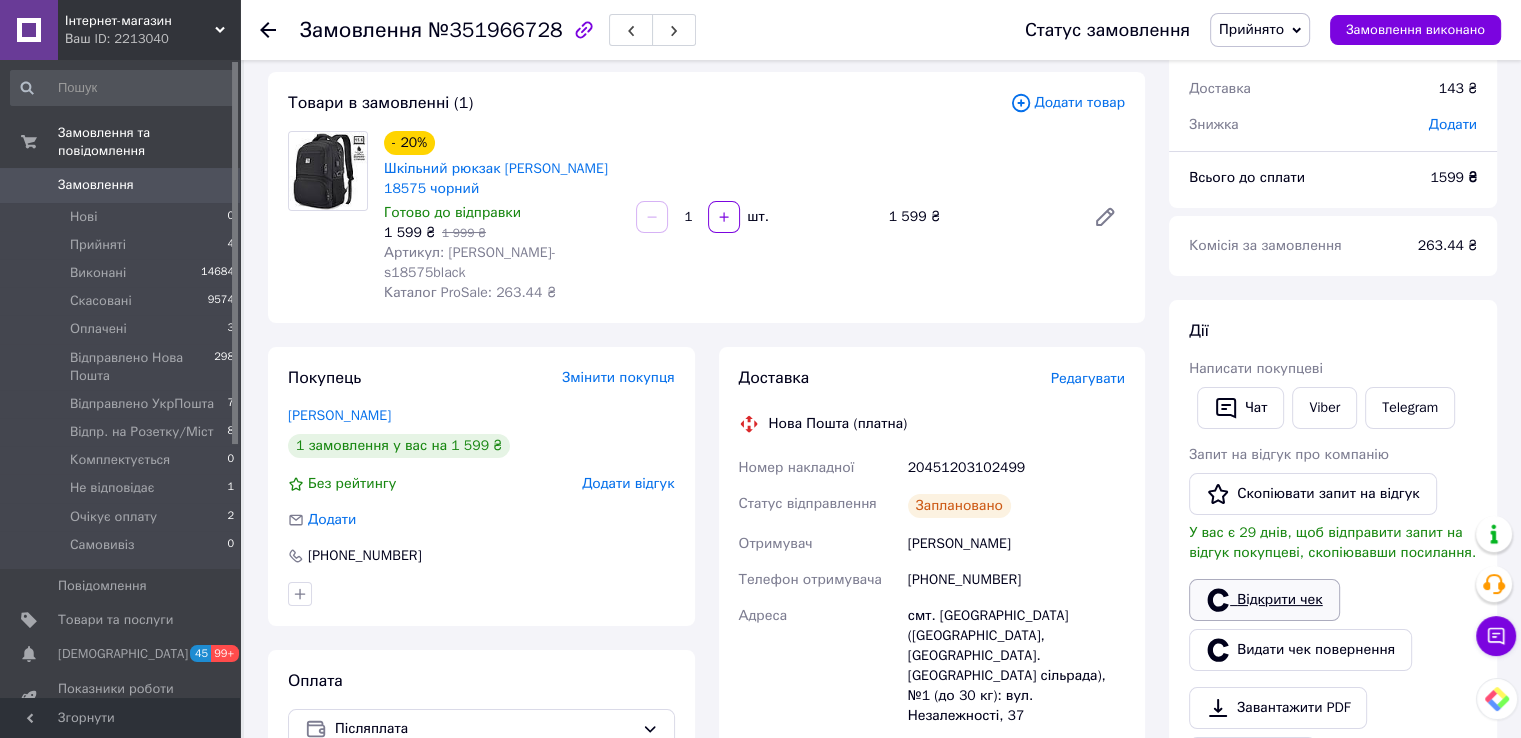 click on "Відкрити чек" at bounding box center (1264, 600) 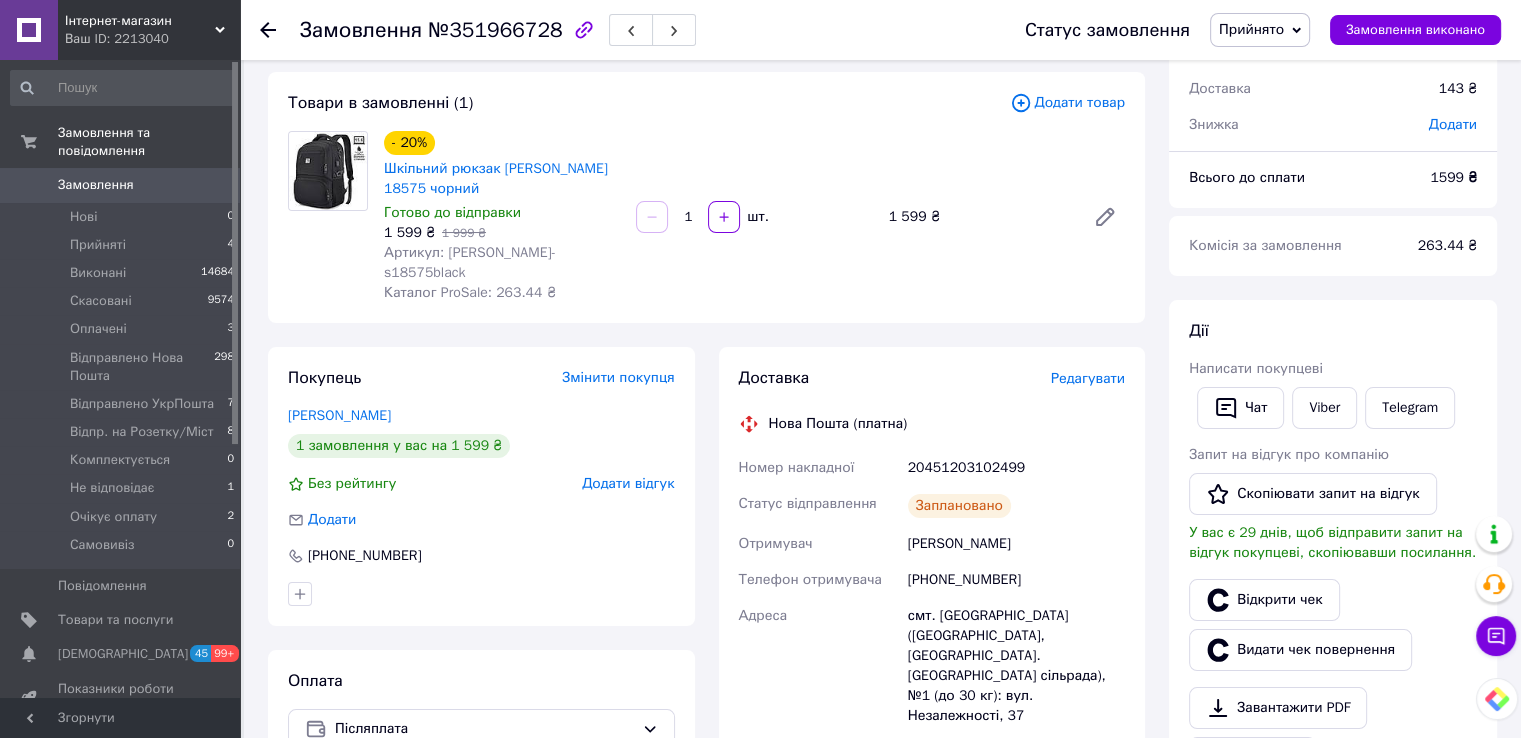 click on "Прийнято" at bounding box center [1260, 30] 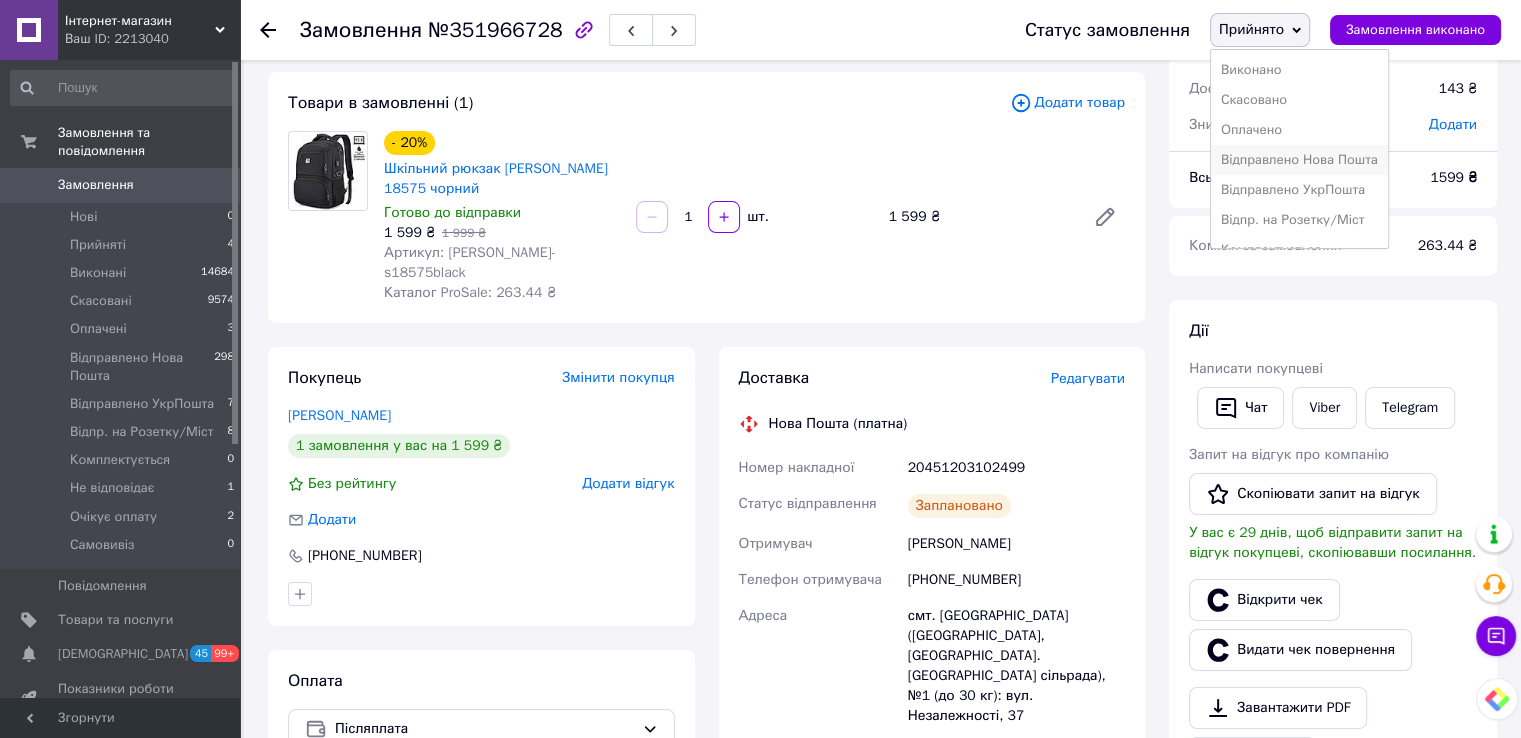 click on "Відправлено Нова Пошта" at bounding box center [1299, 160] 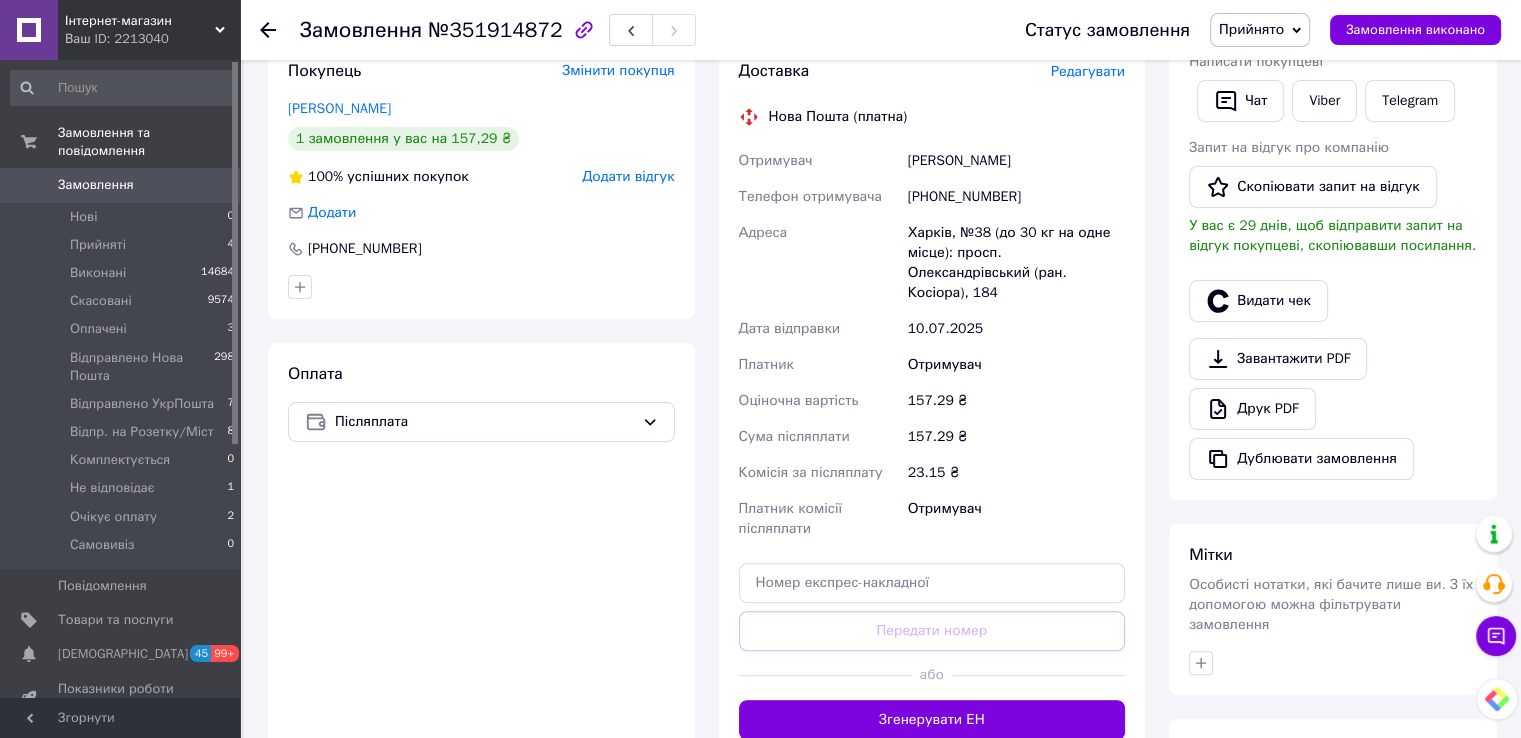 scroll, scrollTop: 500, scrollLeft: 0, axis: vertical 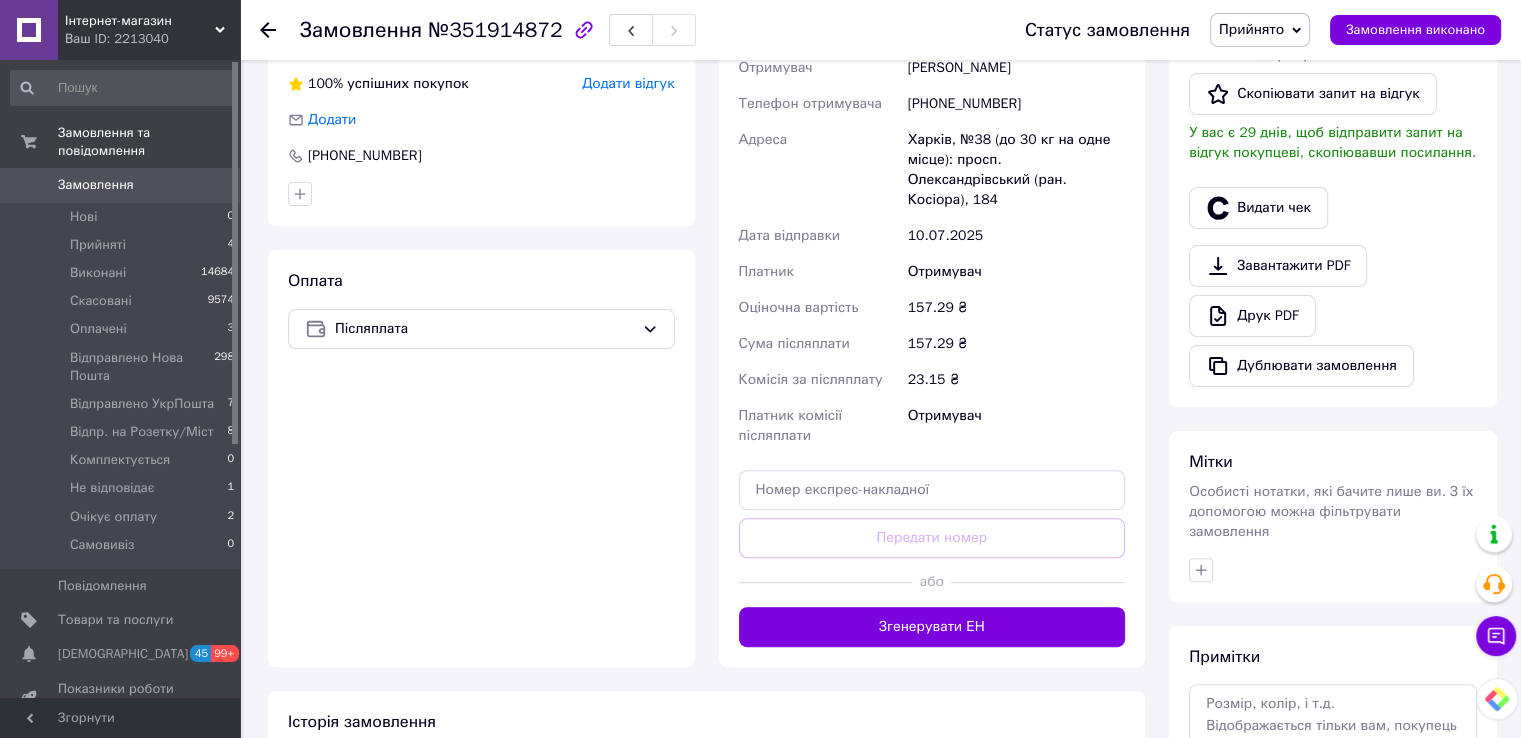 click on "Згенерувати ЕН" at bounding box center [932, 627] 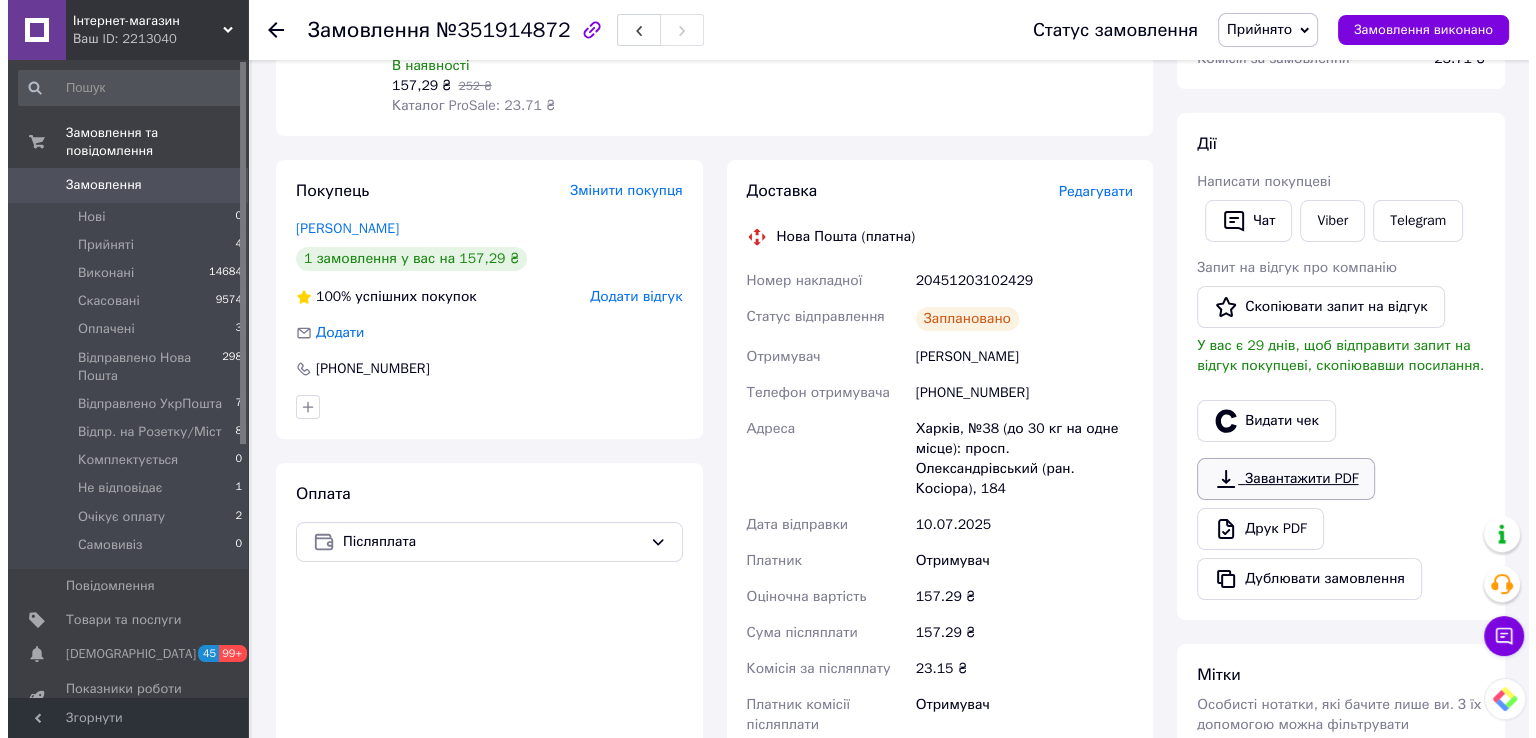 scroll, scrollTop: 300, scrollLeft: 0, axis: vertical 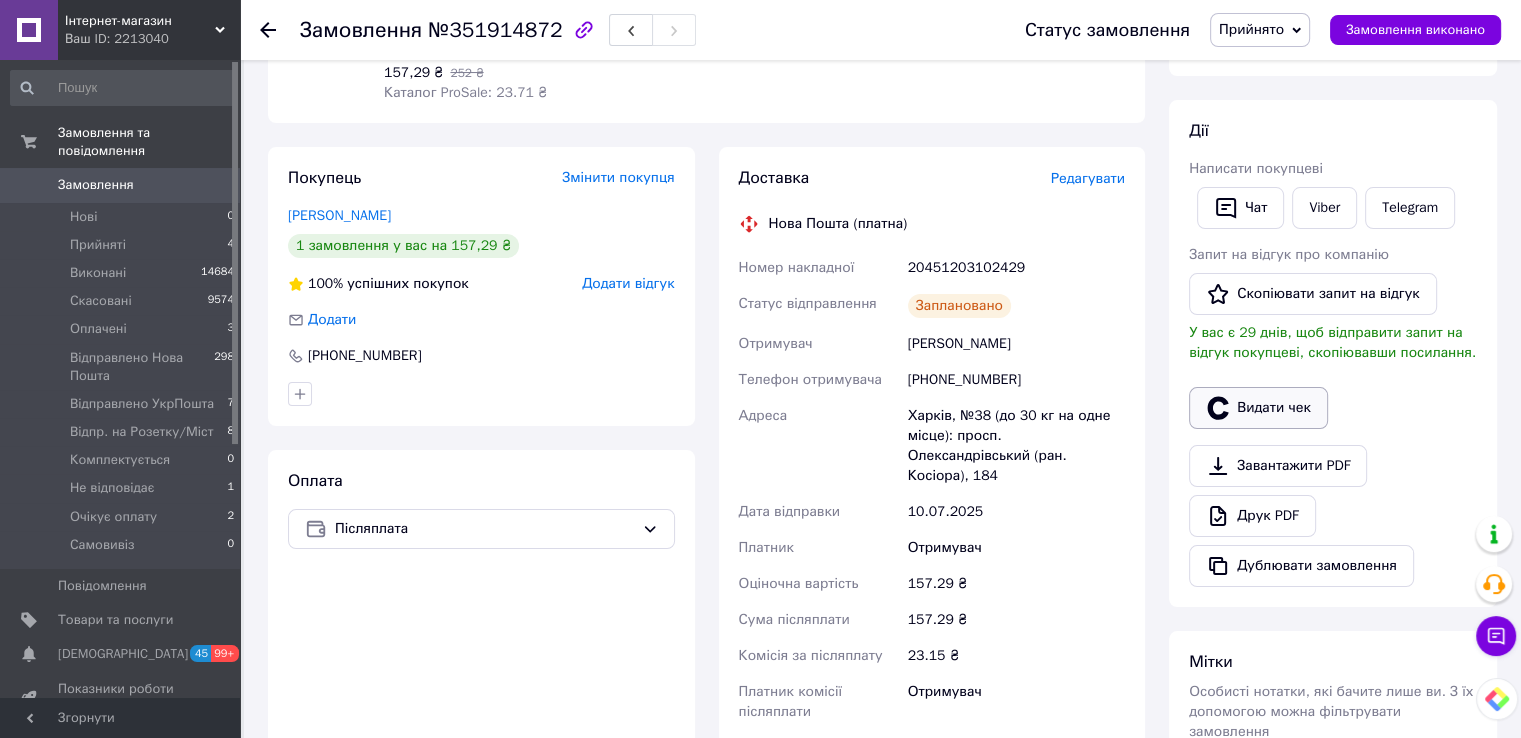 click on "Видати чек" at bounding box center [1258, 408] 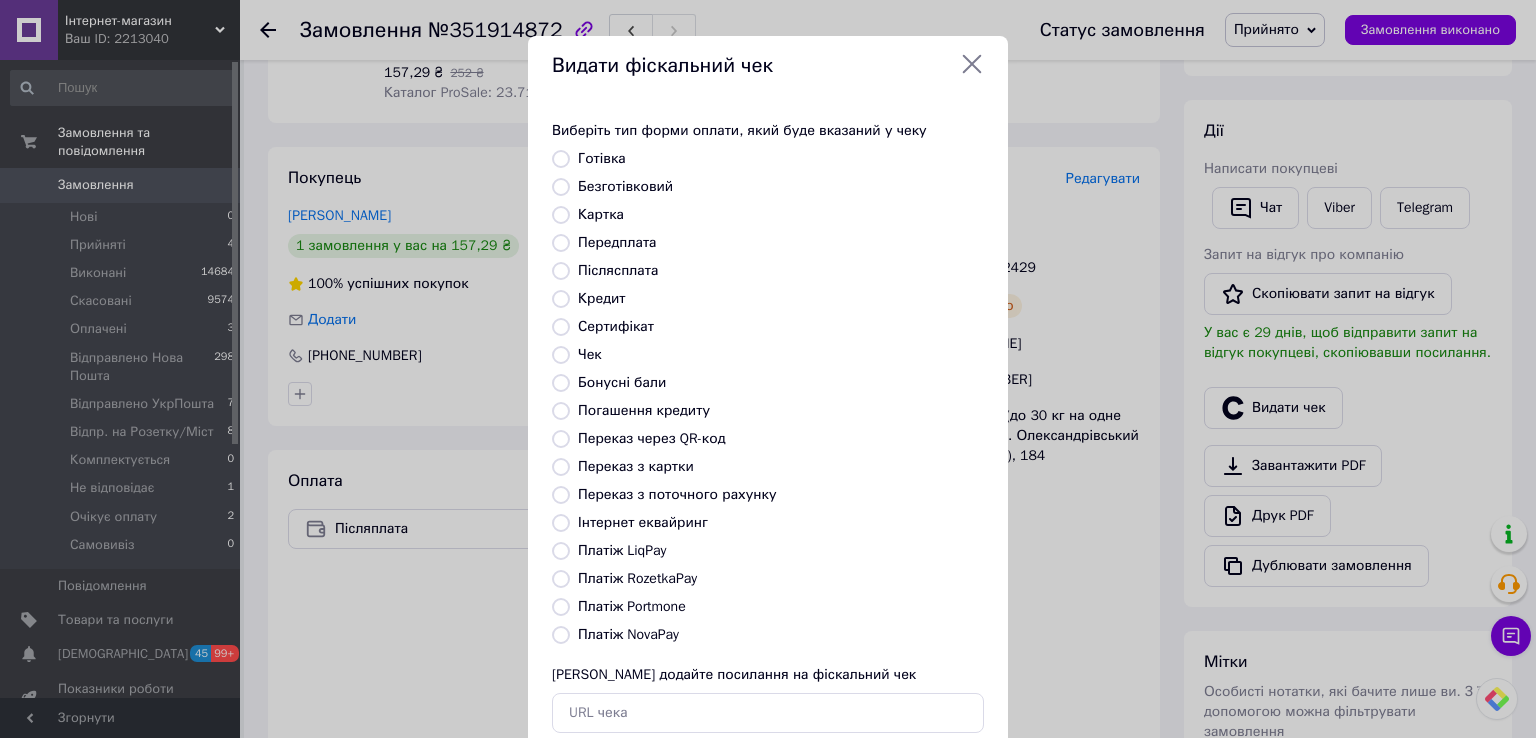 click on "Платіж NovaPay" at bounding box center (628, 634) 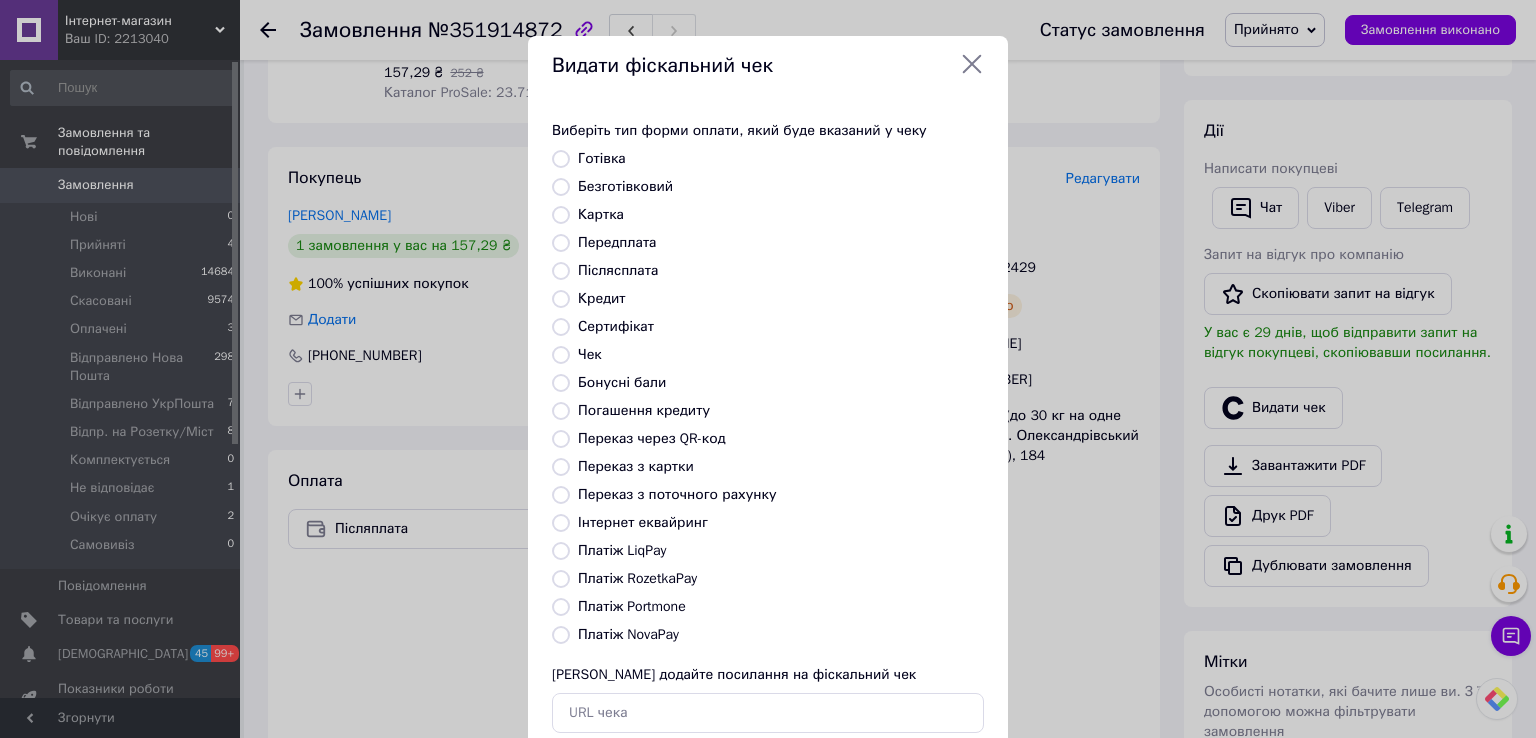 radio on "true" 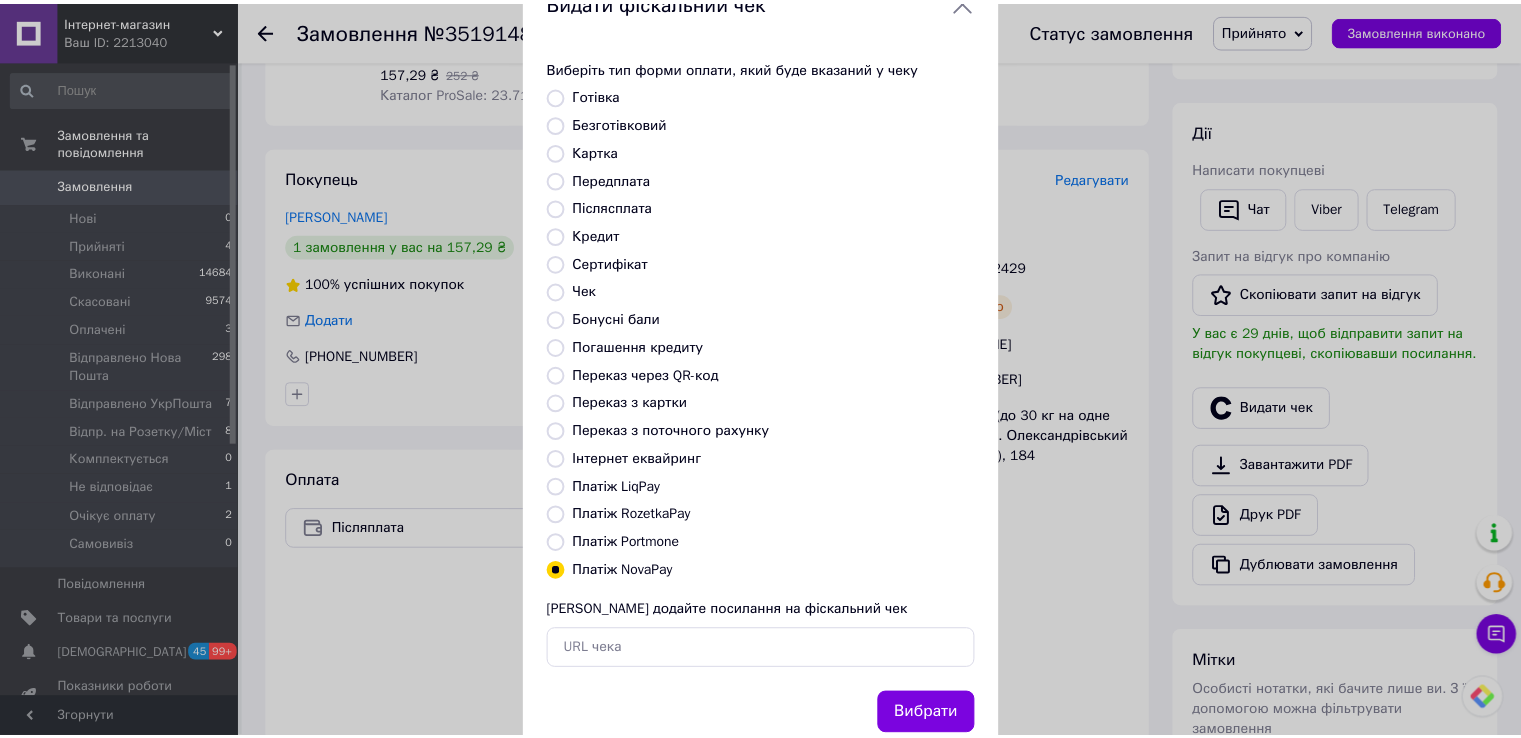 scroll, scrollTop: 120, scrollLeft: 0, axis: vertical 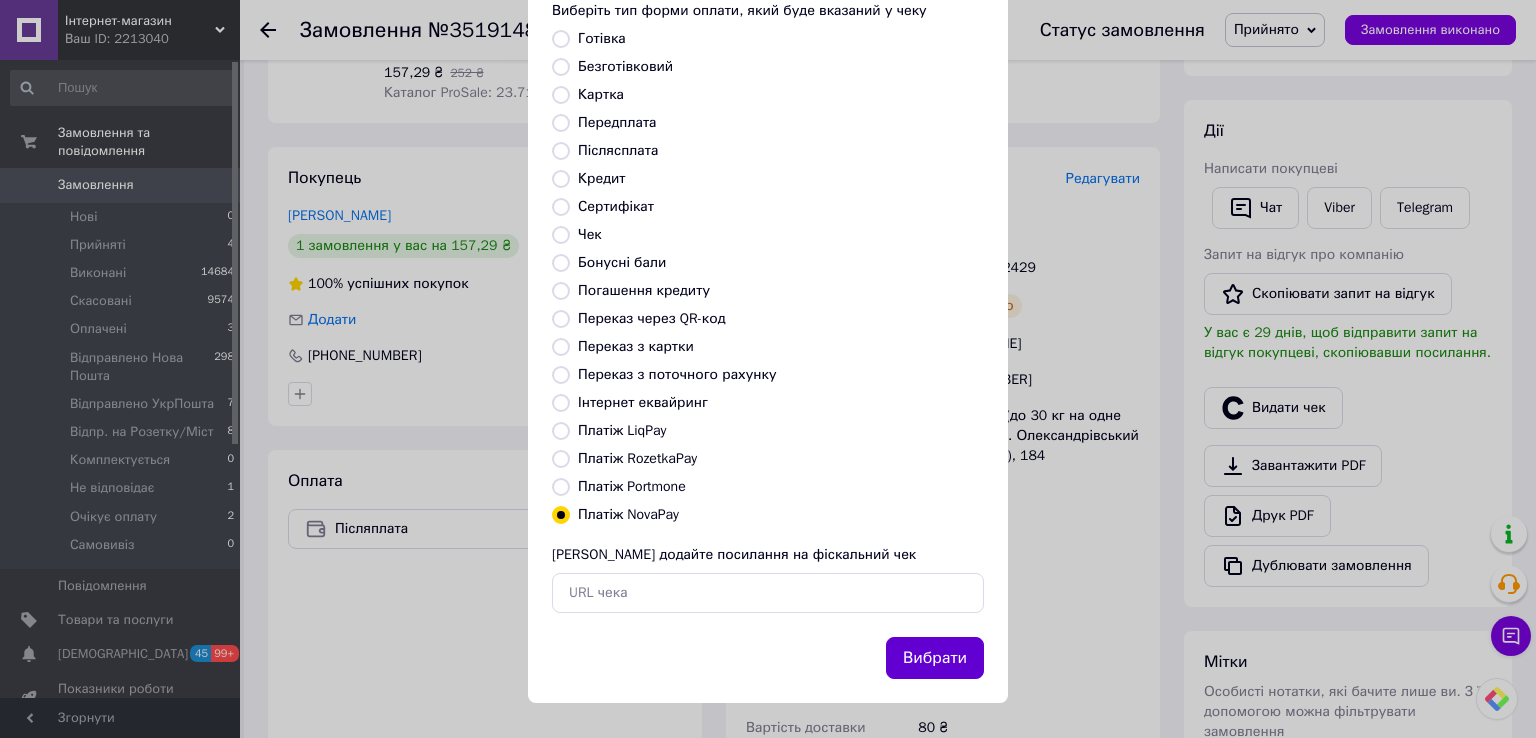 click on "Вибрати" at bounding box center (935, 658) 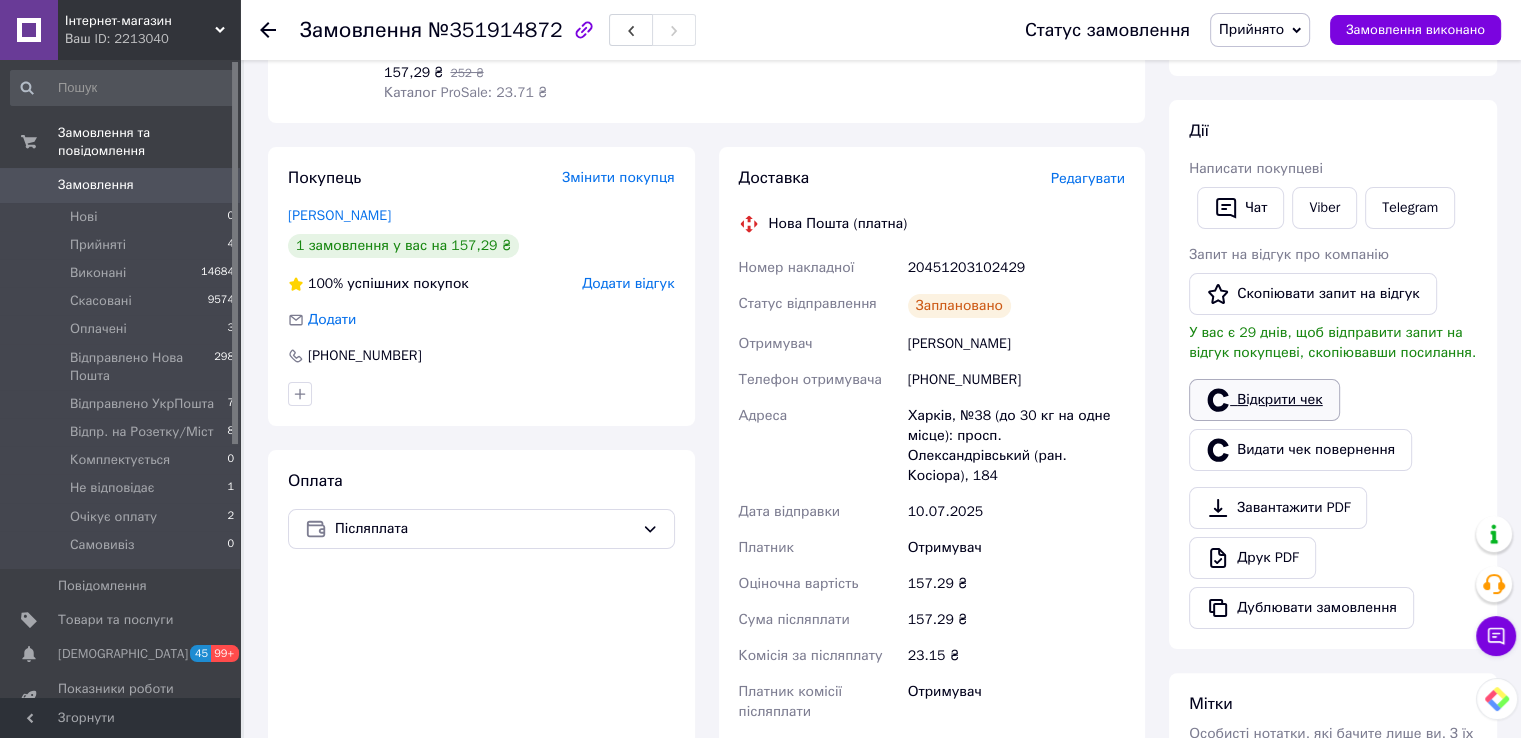 click on "Відкрити чек" at bounding box center [1264, 400] 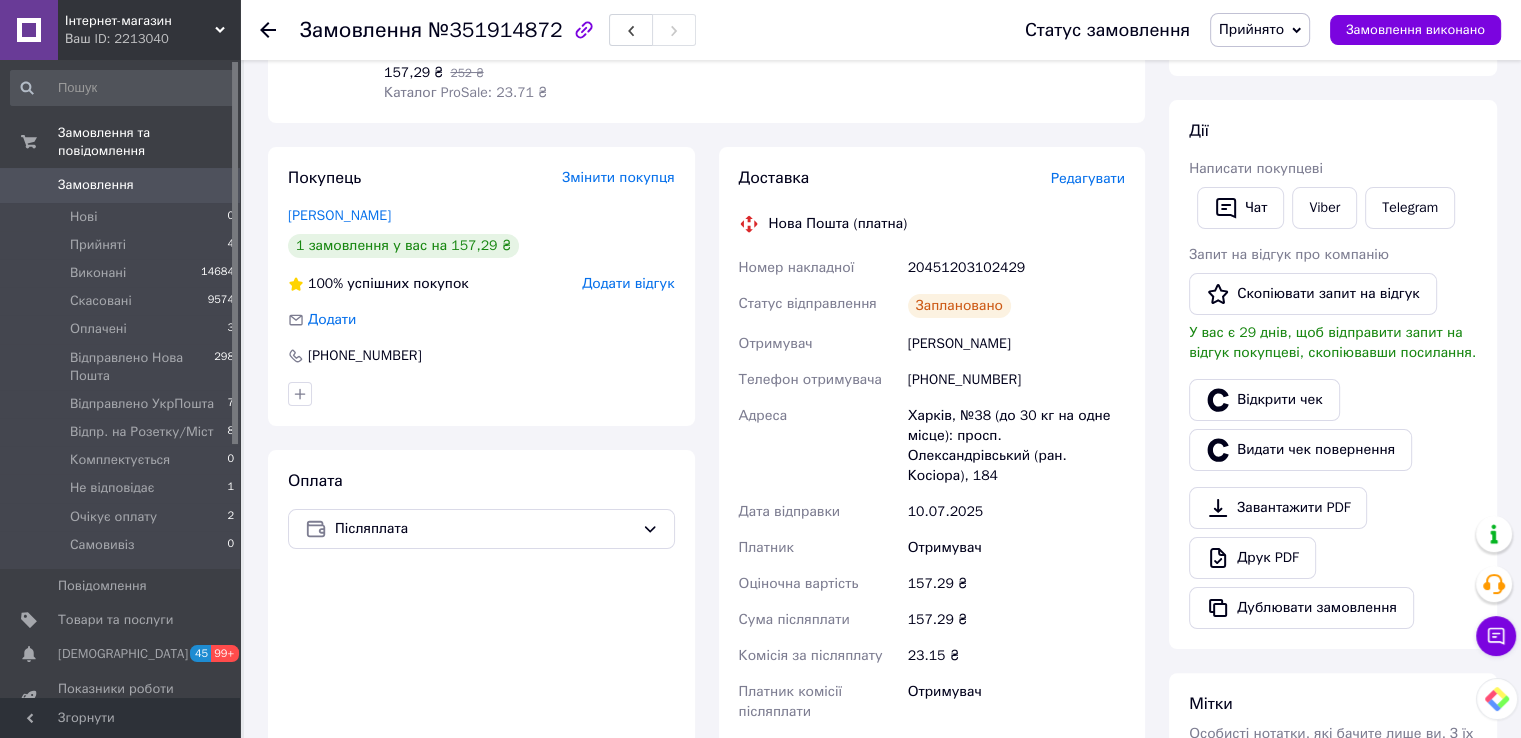click on "Прийнято" at bounding box center [1251, 29] 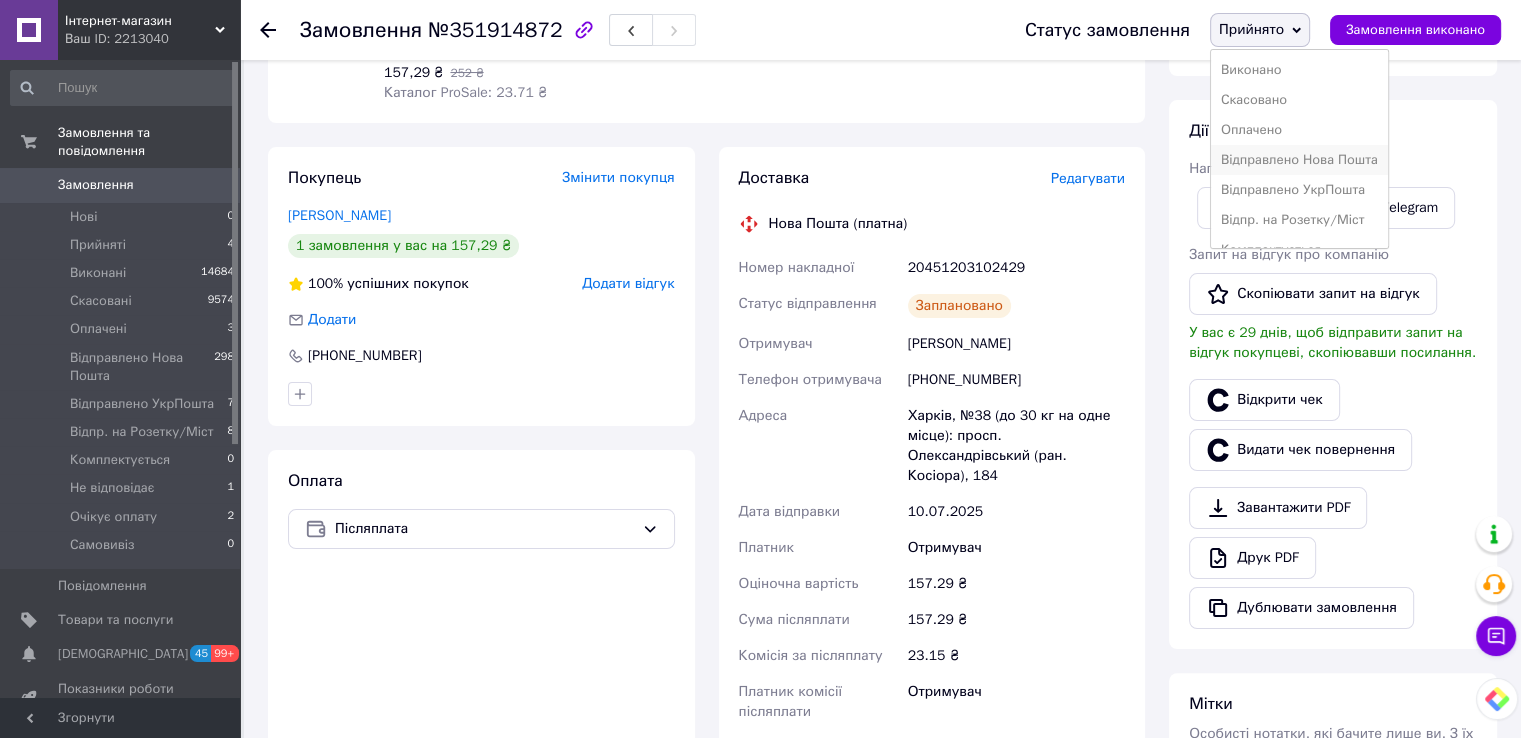 click on "Відправлено Нова Пошта" at bounding box center [1299, 160] 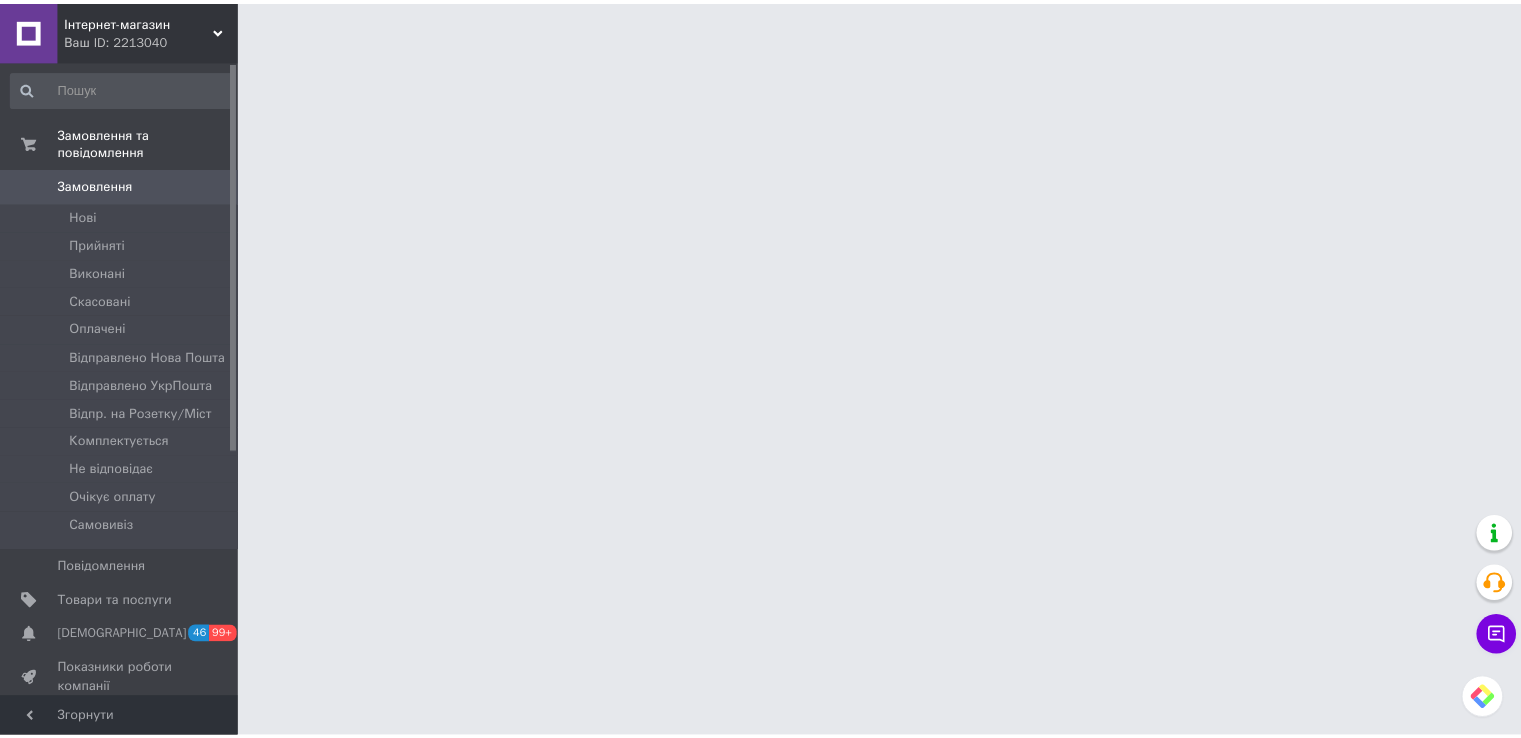 scroll, scrollTop: 0, scrollLeft: 0, axis: both 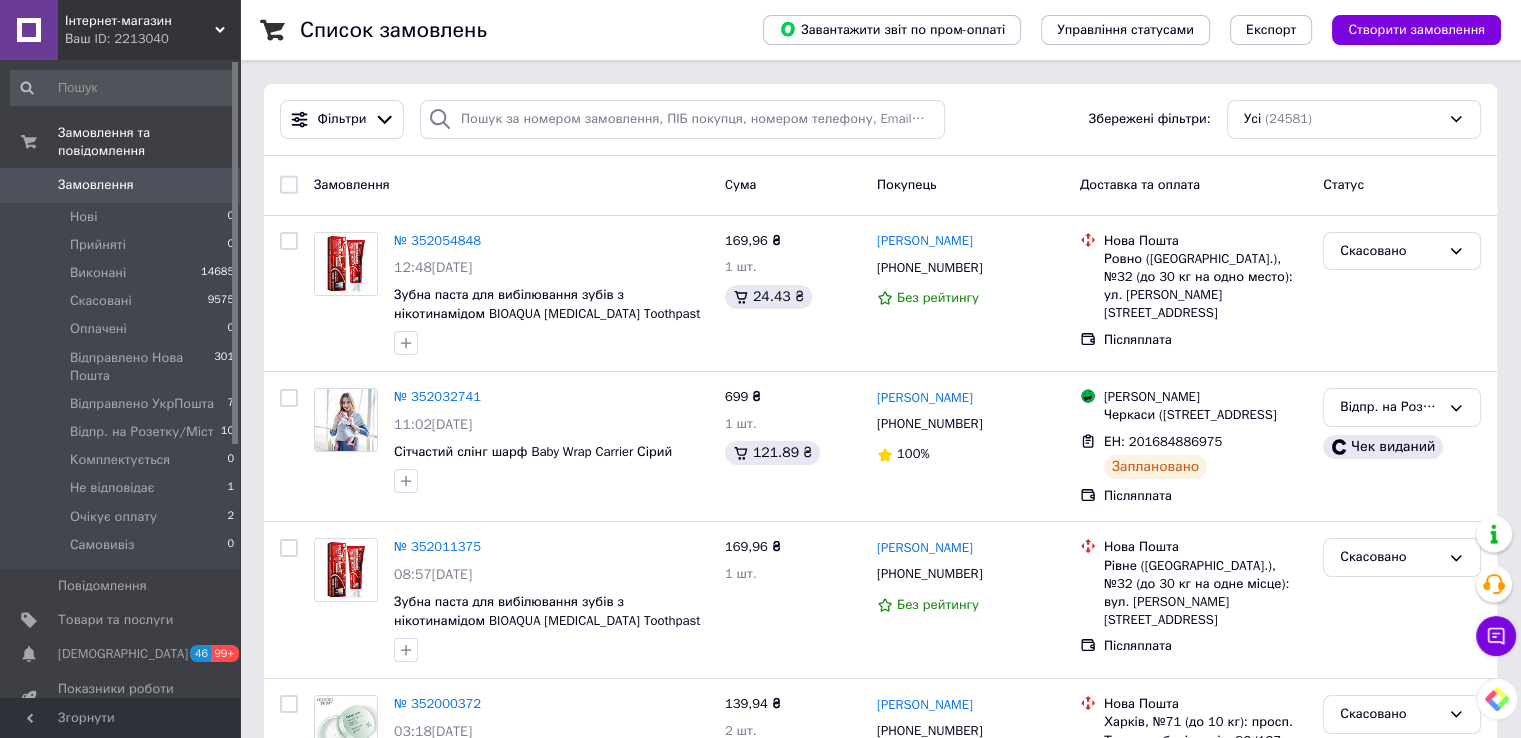 click on "Список замовлень   Завантажити звіт по пром-оплаті Управління статусами Експорт Створити замовлення Фільтри Збережені фільтри: Усі (24581) Замовлення Cума Покупець Доставка та оплата Статус № 352054848 12:48[DATE] Зубна паста для вибілювання зубів з нікотинамідом BIOAQUA [MEDICAL_DATA] Toothpast Whiten Remove Yellow 100 г 169,96 ₴ 1 шт. 24.43 ₴ [PERSON_NAME] [PHONE_NUMBER] Без рейтингу Нова Пошта Ровно ([GEOGRAPHIC_DATA].), №32 (до 30 кг на одно место): ул. Романа [STREET_ADDRESS] Післяплата Скасовано № 352032741 11:02[DATE] Сітчастий слінг шарф Baby Wrap Carrier Сірий 699 ₴ 1 шт. 121.89 ₴ [PERSON_NAME] [PHONE_NUMBER] 100% Магазини Rozetka 1 шт." at bounding box center [880, 9540] 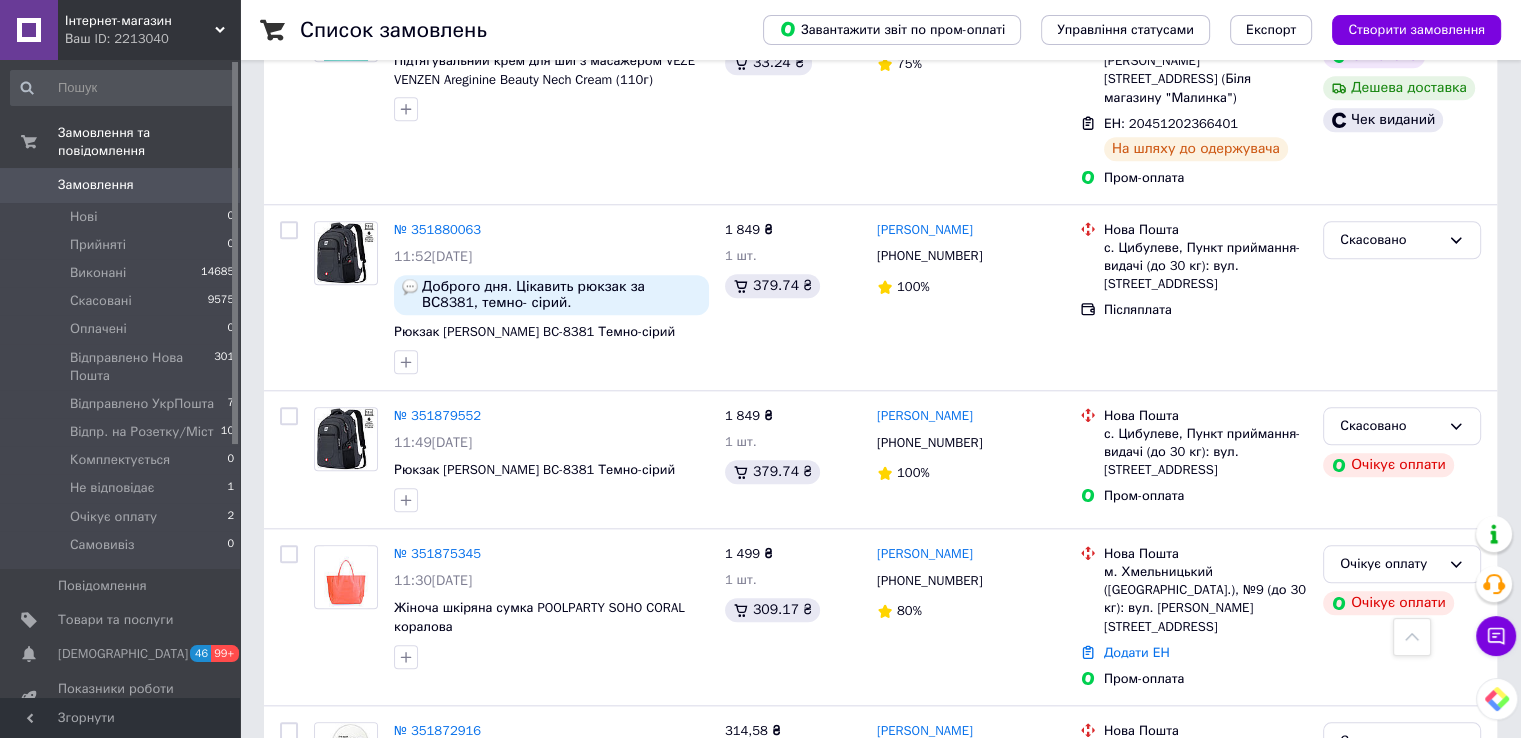 scroll, scrollTop: 1800, scrollLeft: 0, axis: vertical 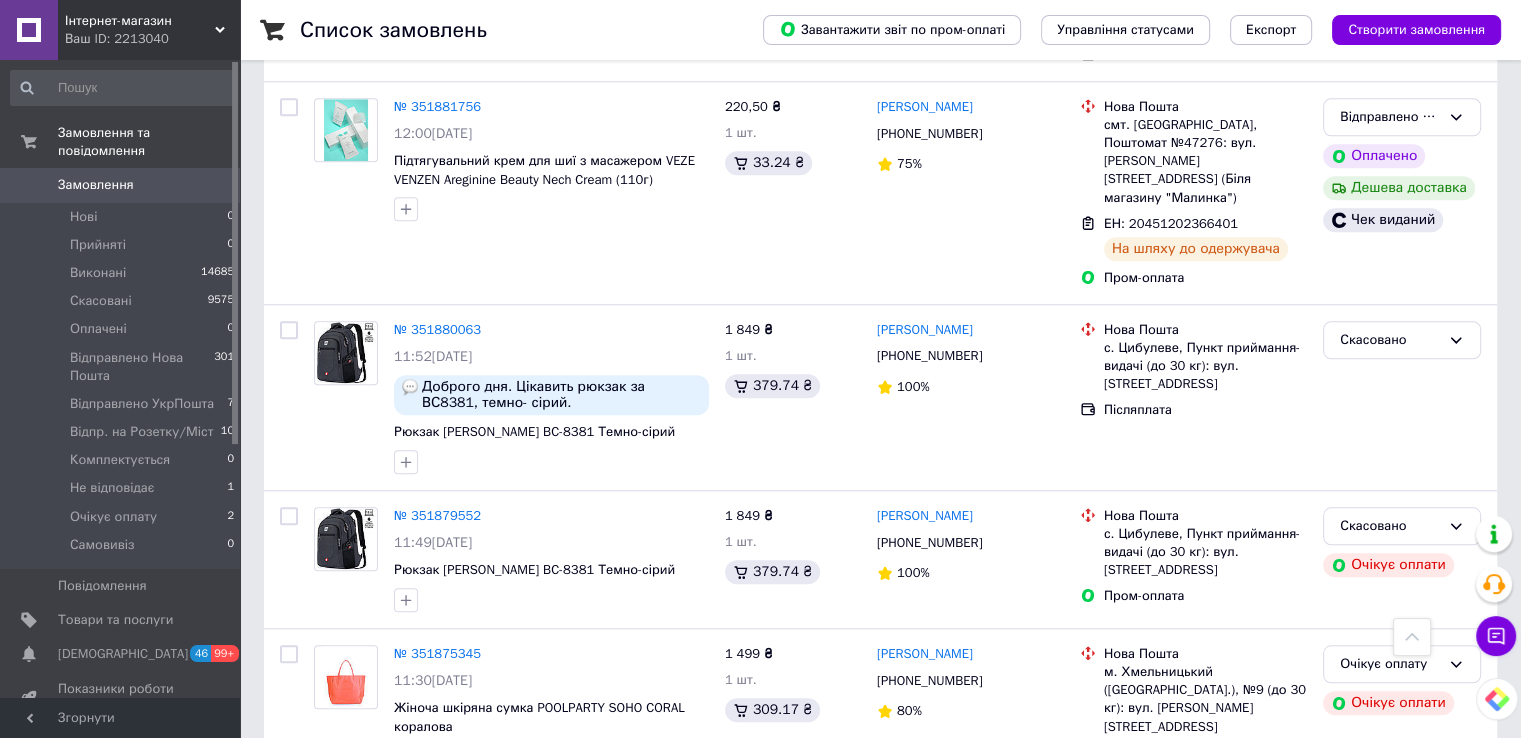 click on "№ 351875345" at bounding box center [437, 653] 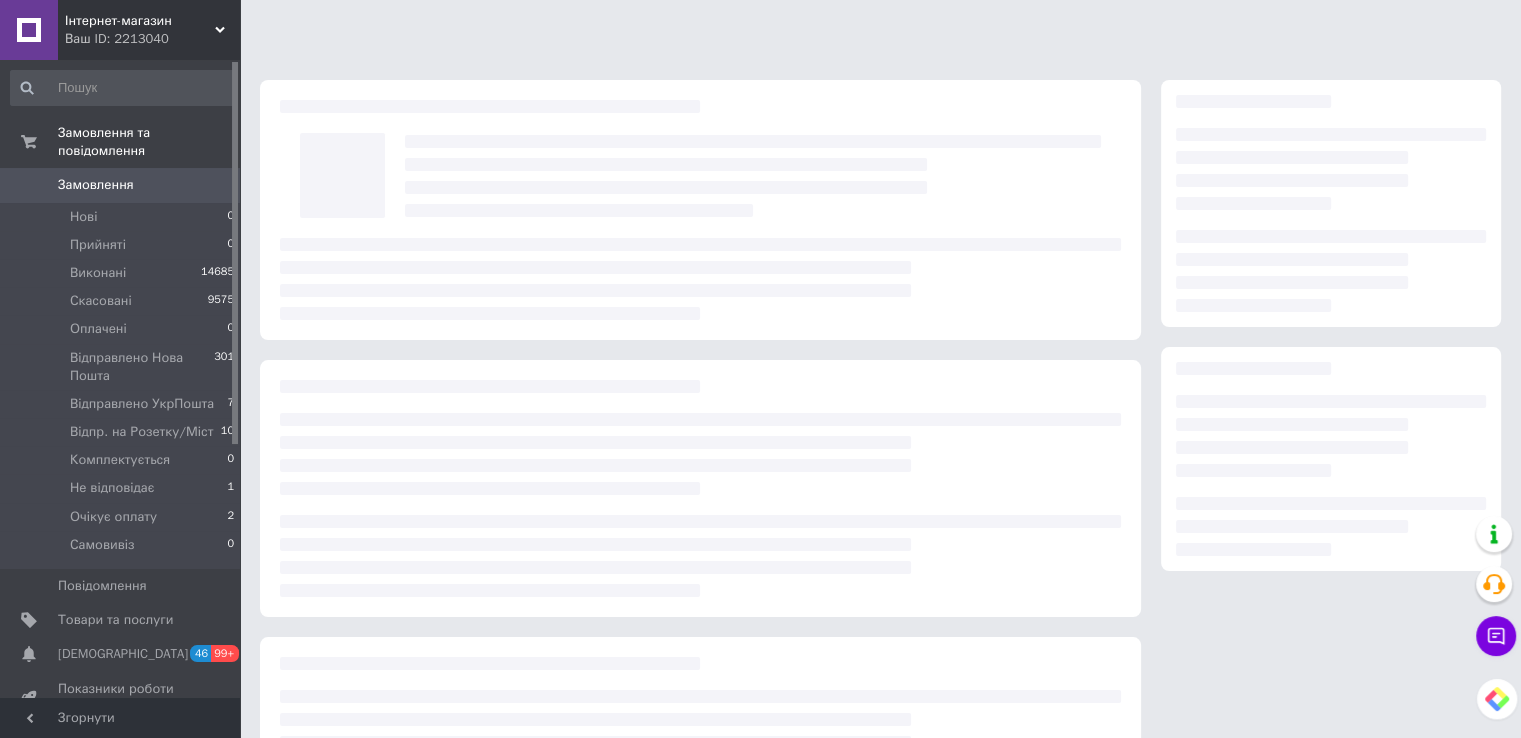 scroll, scrollTop: 0, scrollLeft: 0, axis: both 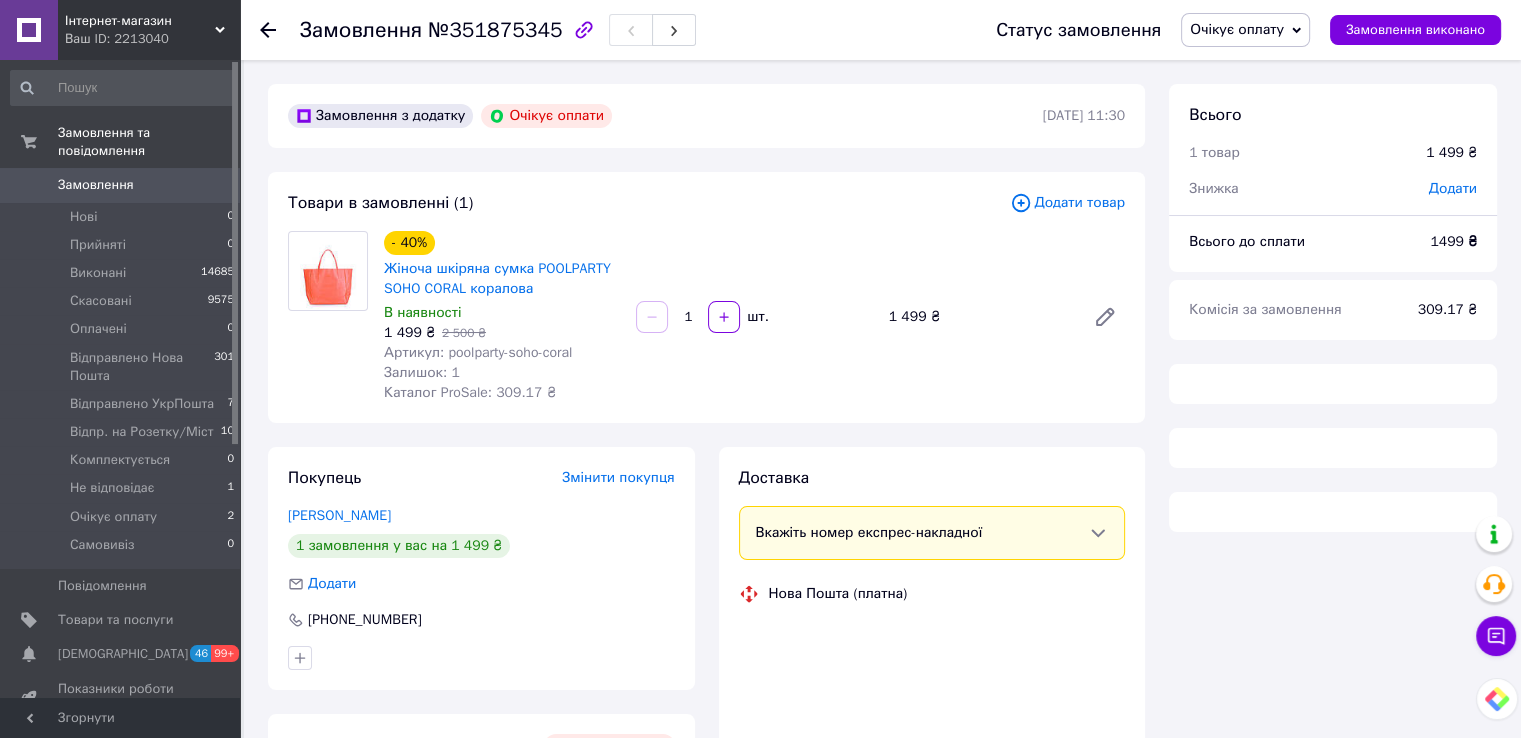 click on "№351875345" at bounding box center (495, 30) 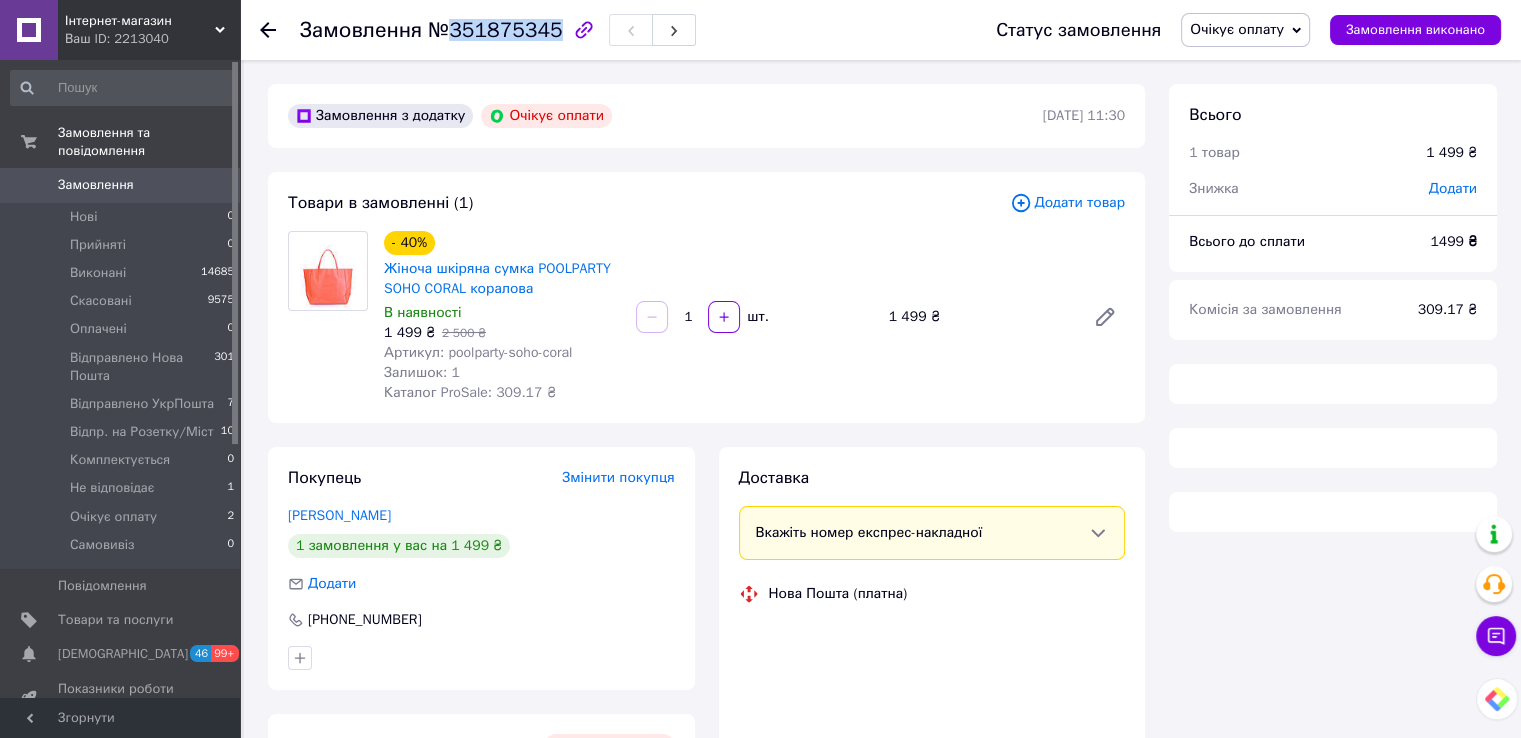 click on "№351875345" at bounding box center [495, 30] 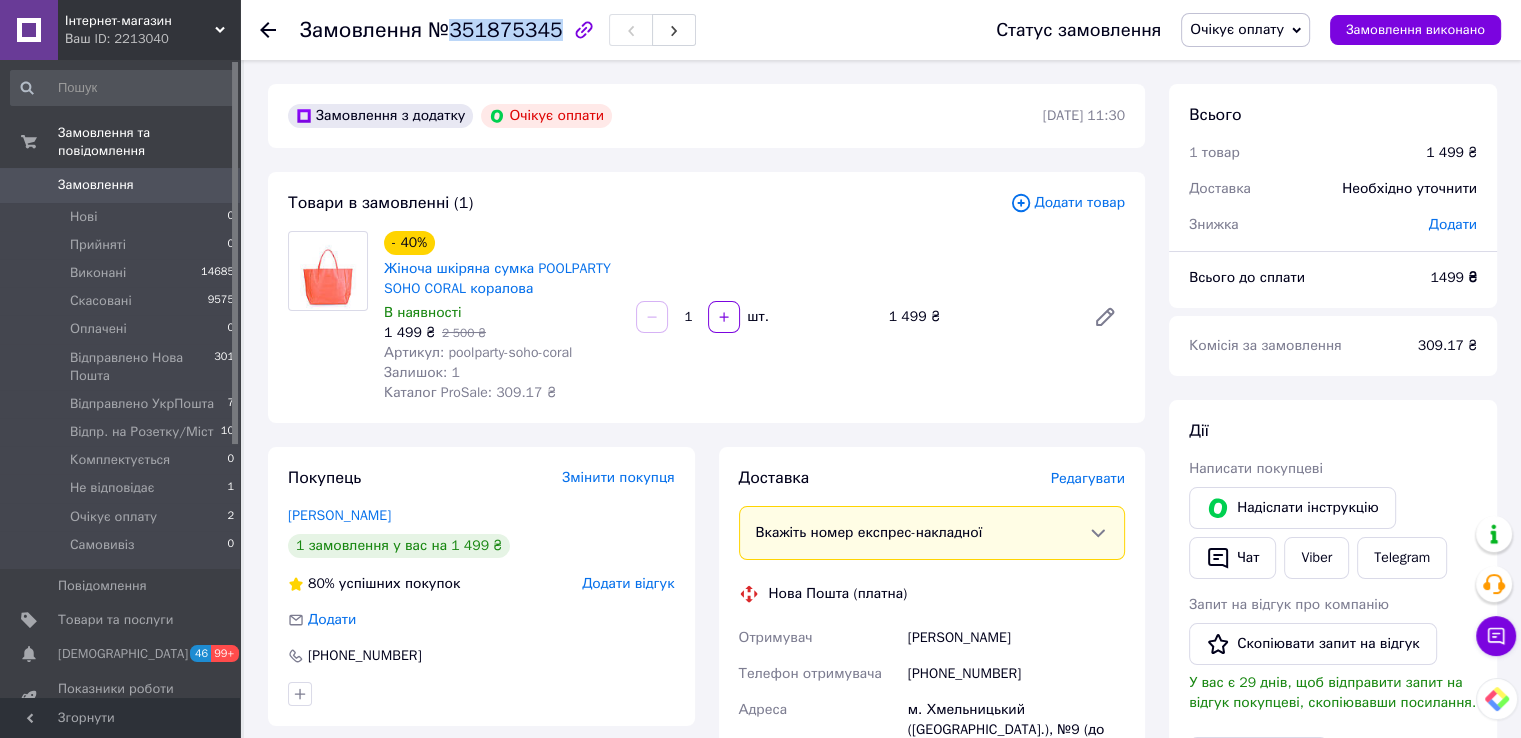 copy on "351875345" 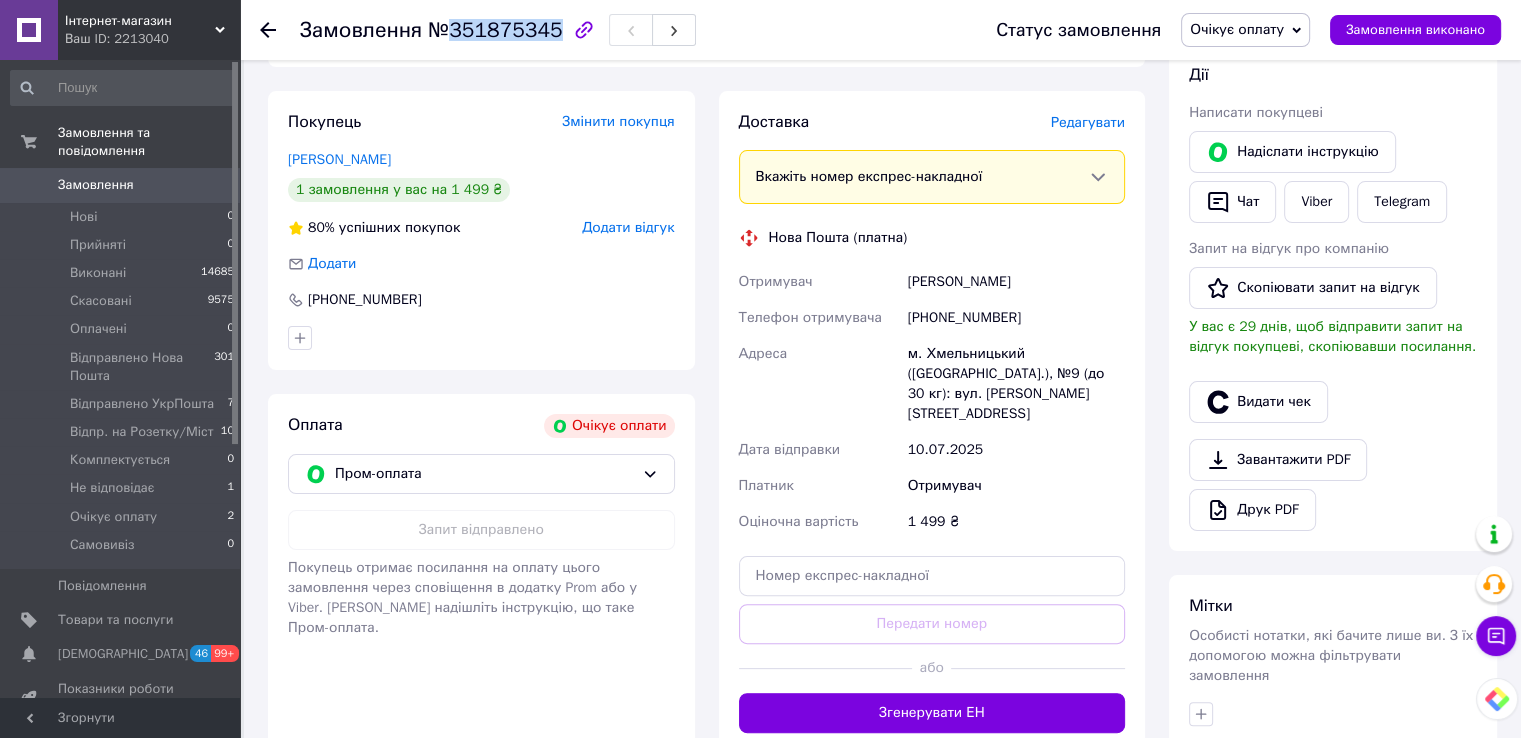 scroll, scrollTop: 400, scrollLeft: 0, axis: vertical 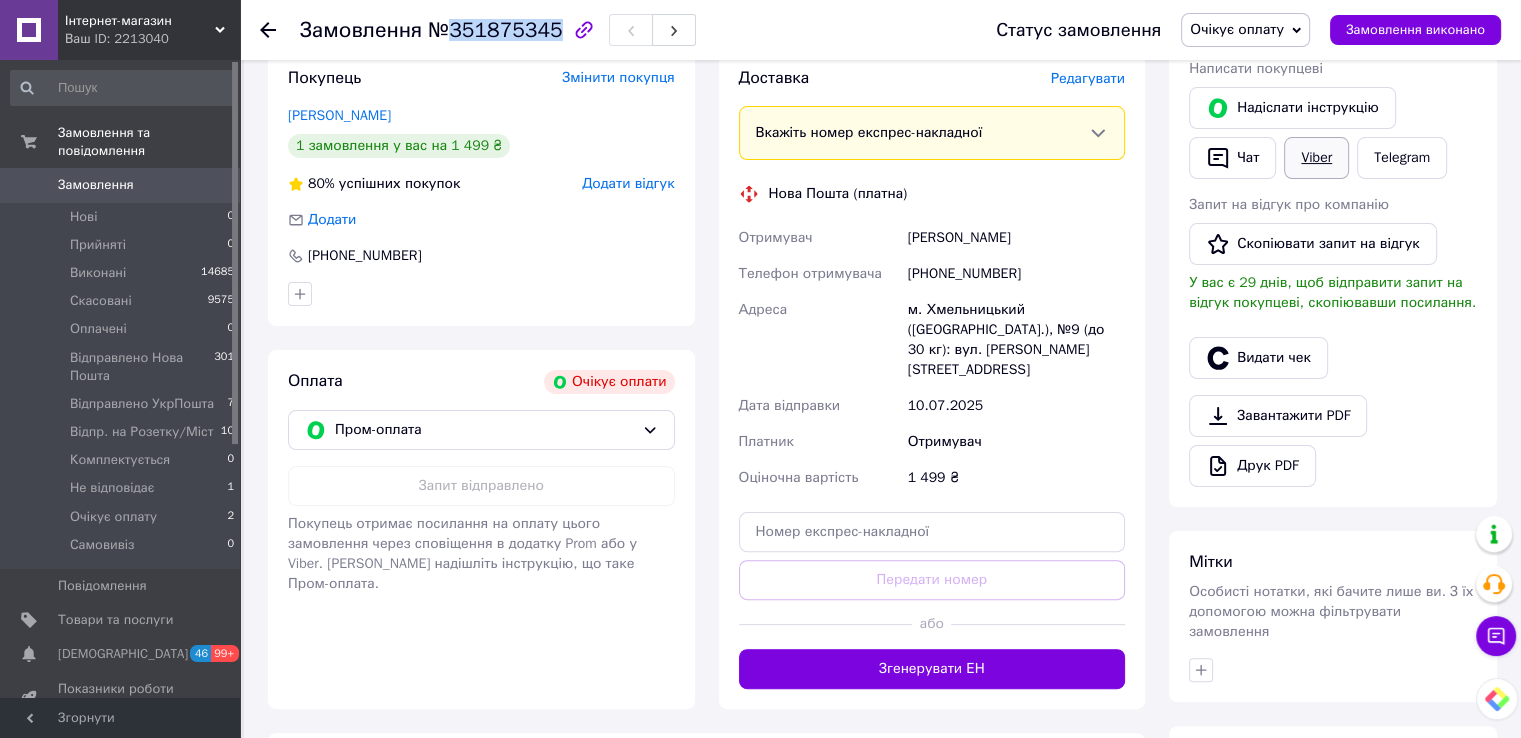 click on "Viber" at bounding box center (1316, 158) 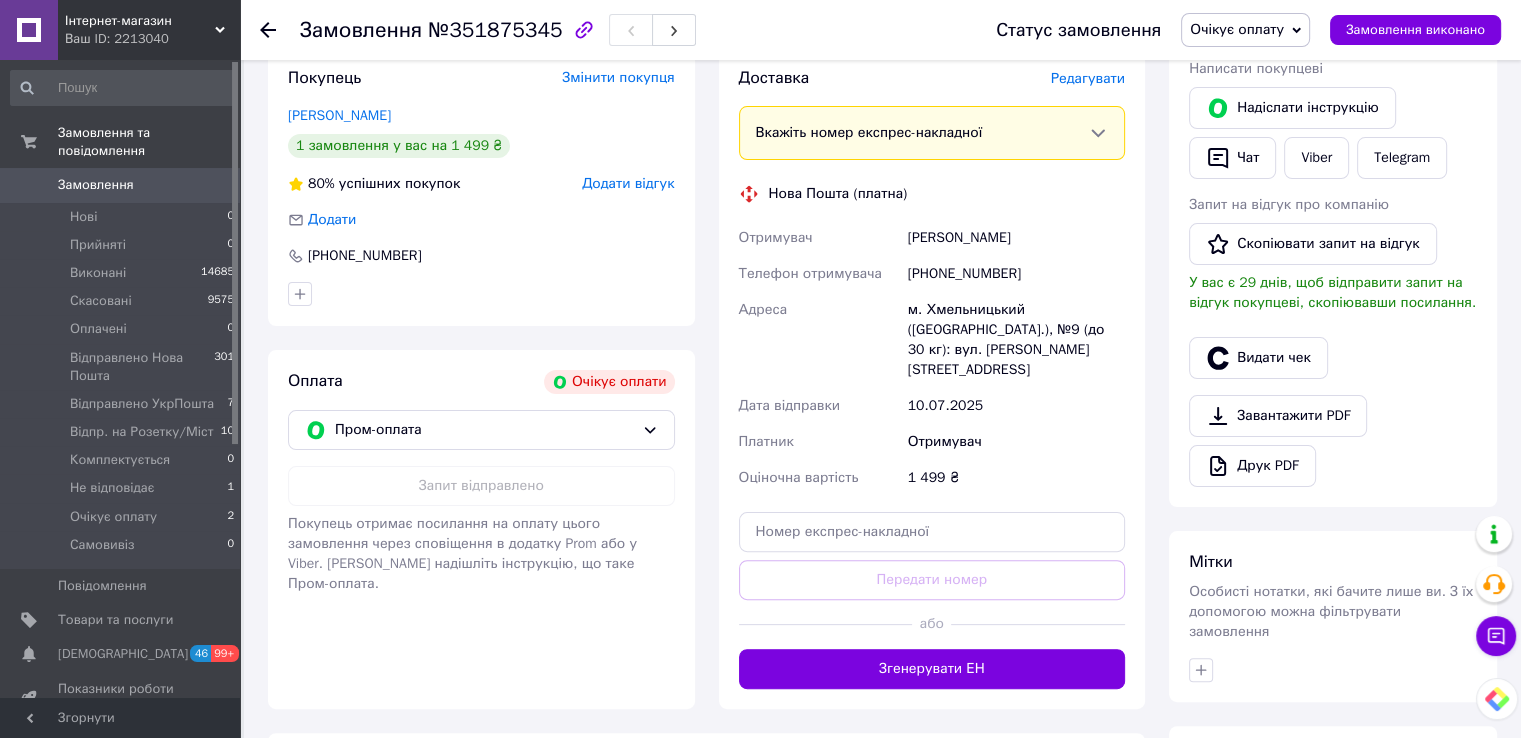 click on "Завантажити PDF   Друк PDF" at bounding box center (1333, 441) 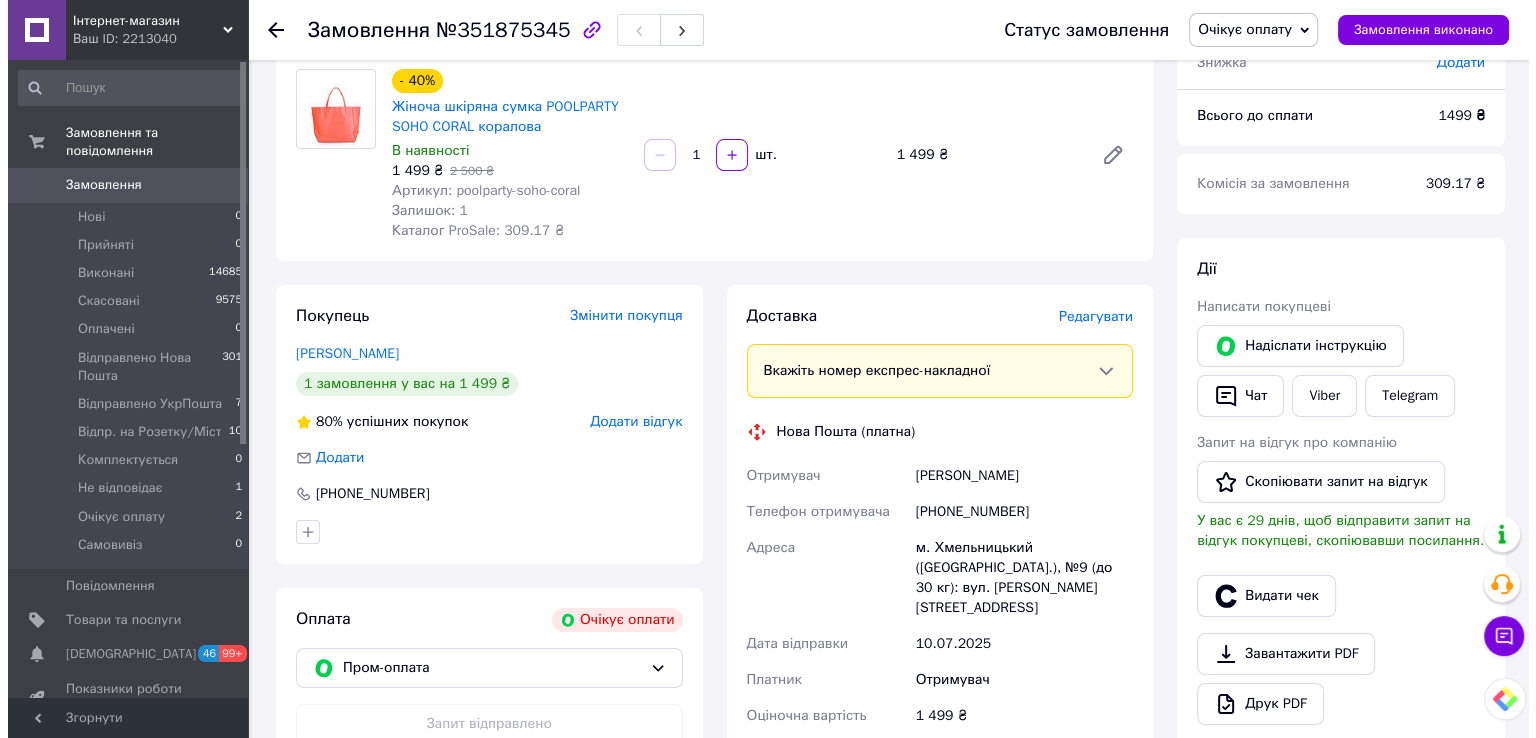 scroll, scrollTop: 0, scrollLeft: 0, axis: both 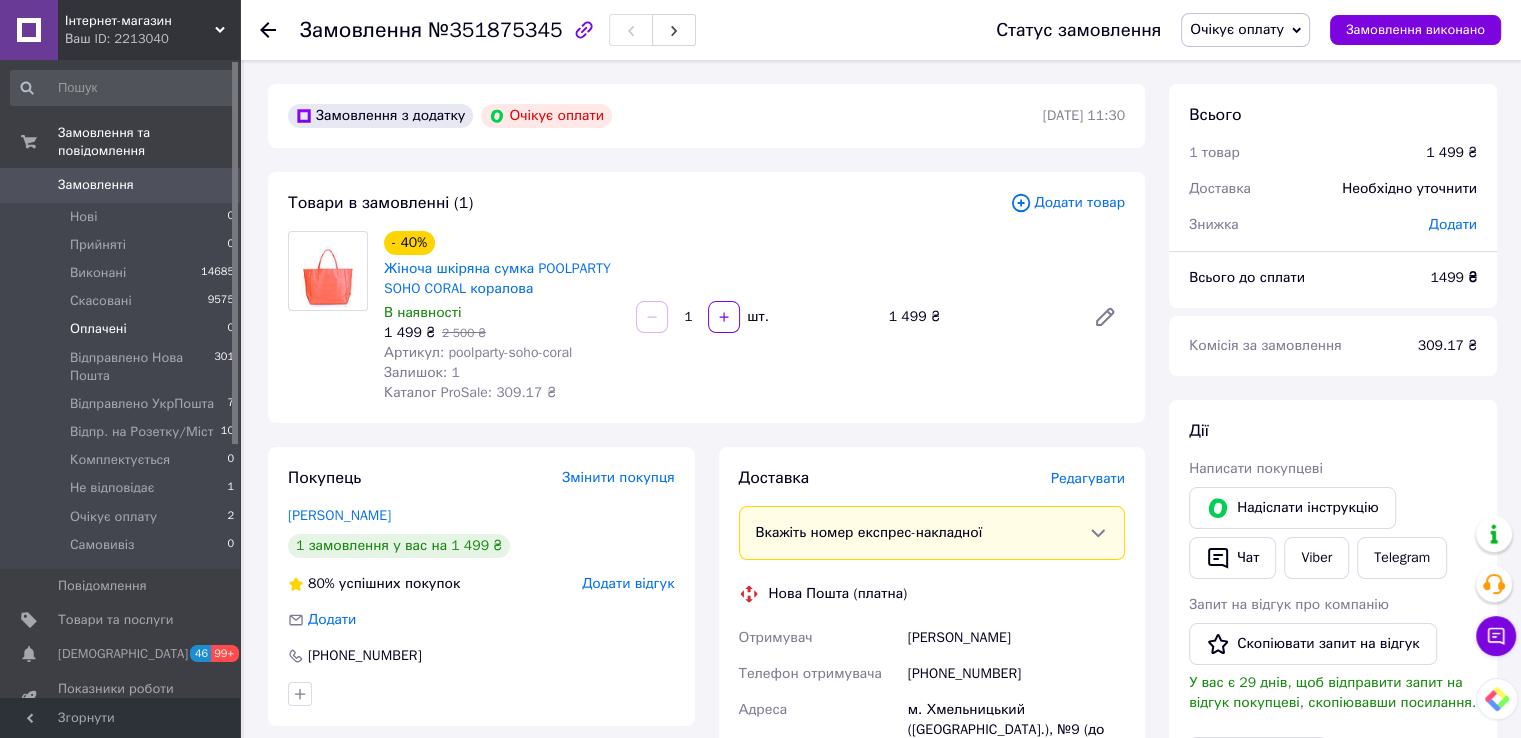 click on "Оплачені" at bounding box center [98, 329] 